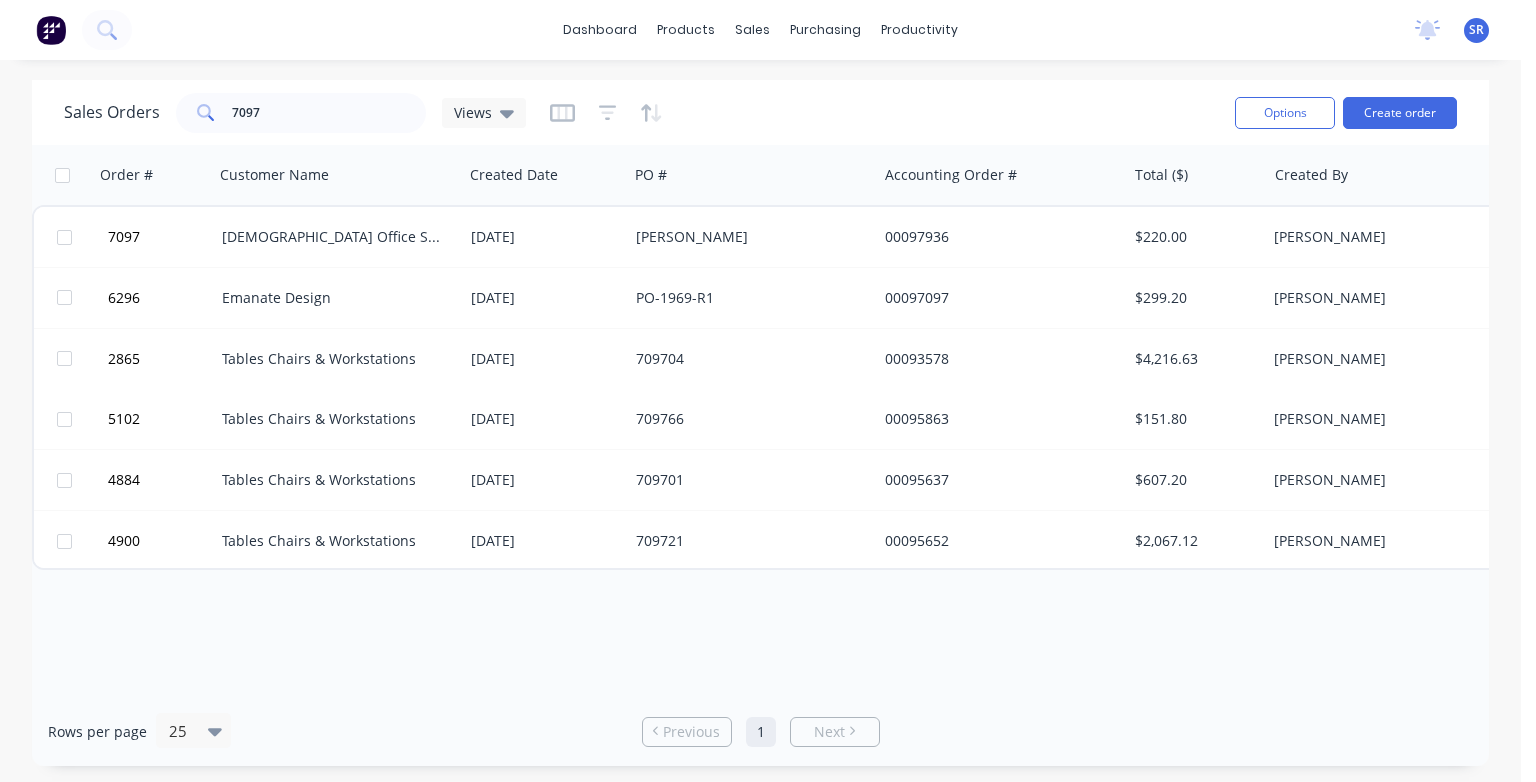 scroll, scrollTop: 0, scrollLeft: 0, axis: both 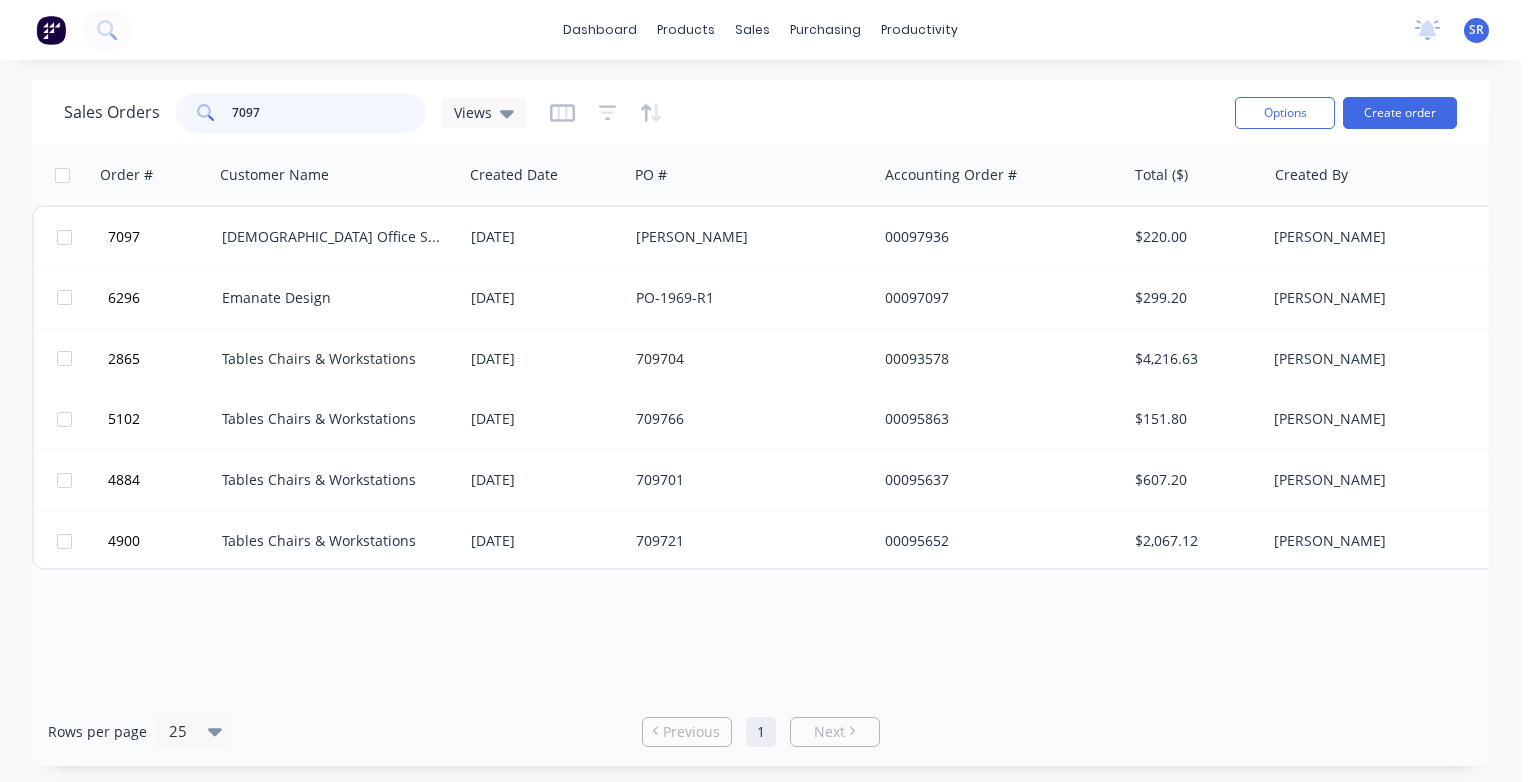 click on "7097" at bounding box center [329, 113] 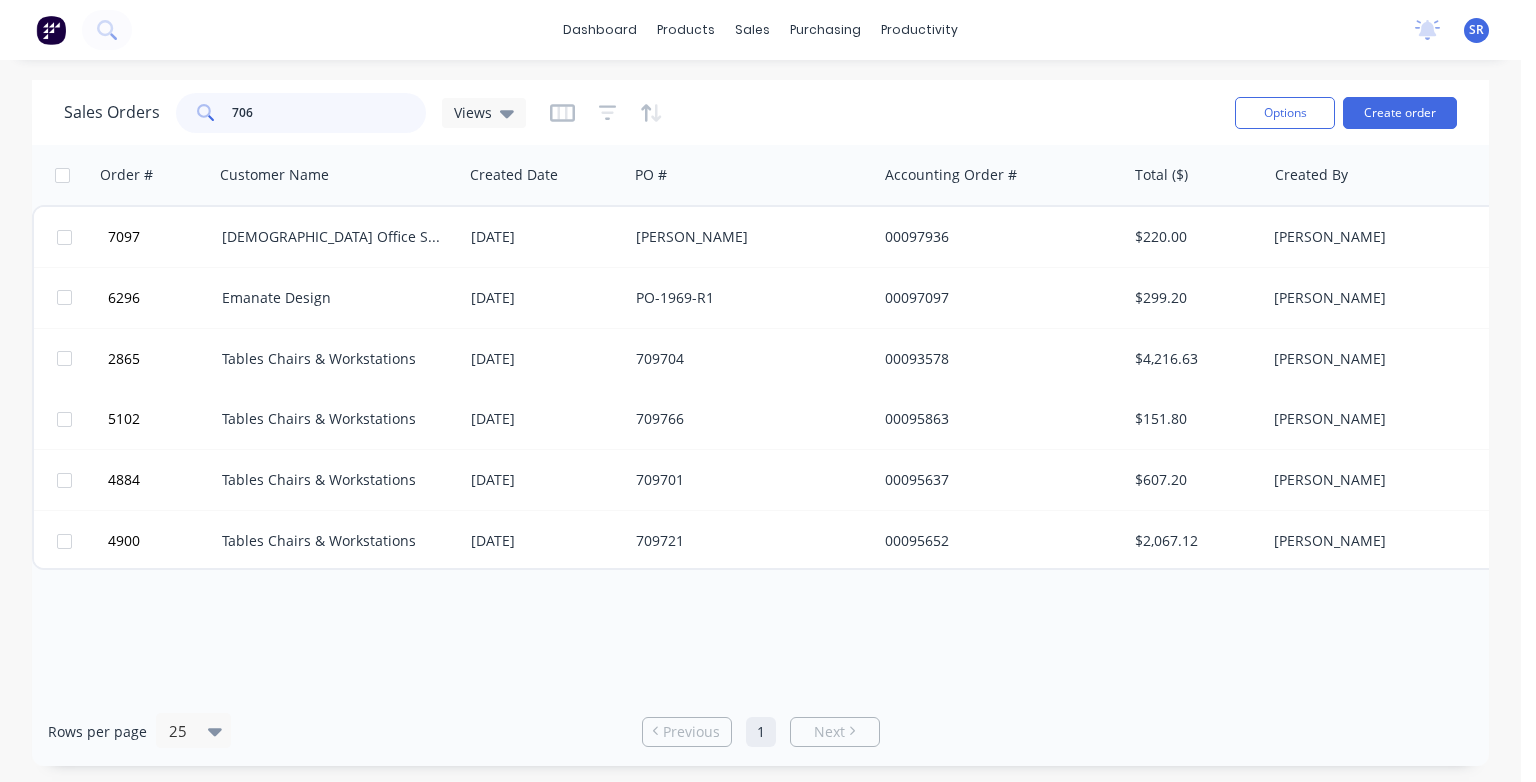 type on "7068" 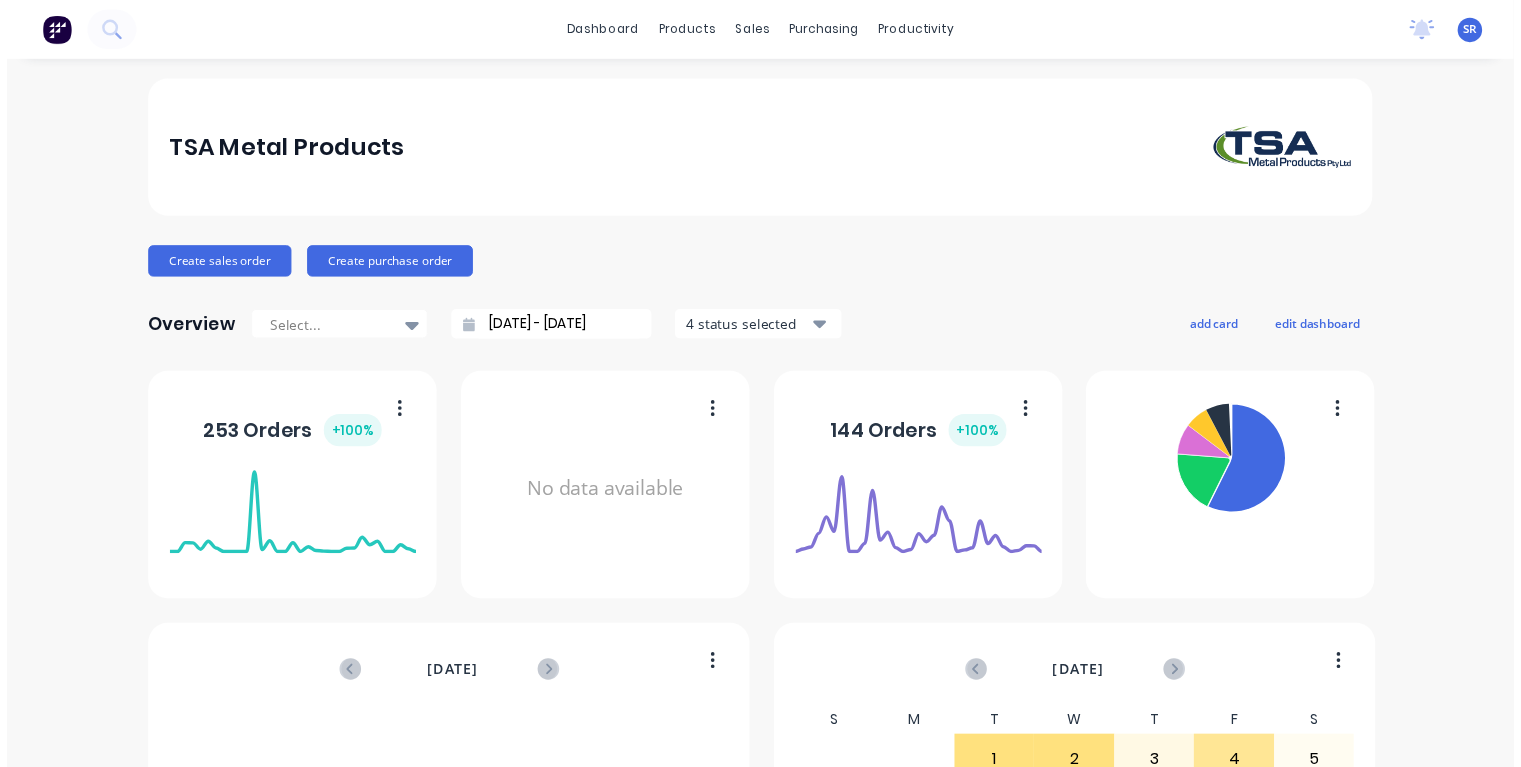 scroll, scrollTop: 0, scrollLeft: 0, axis: both 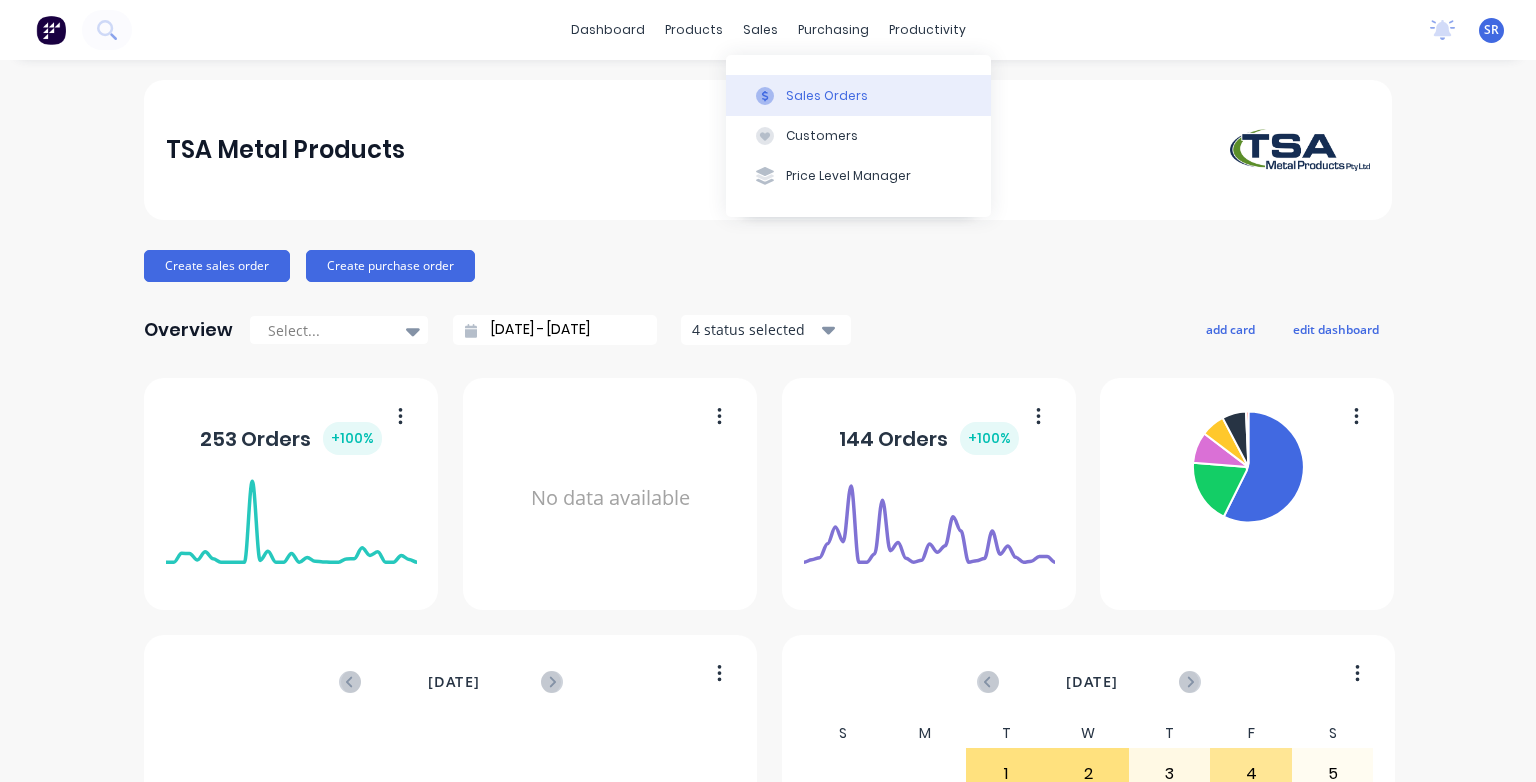 click 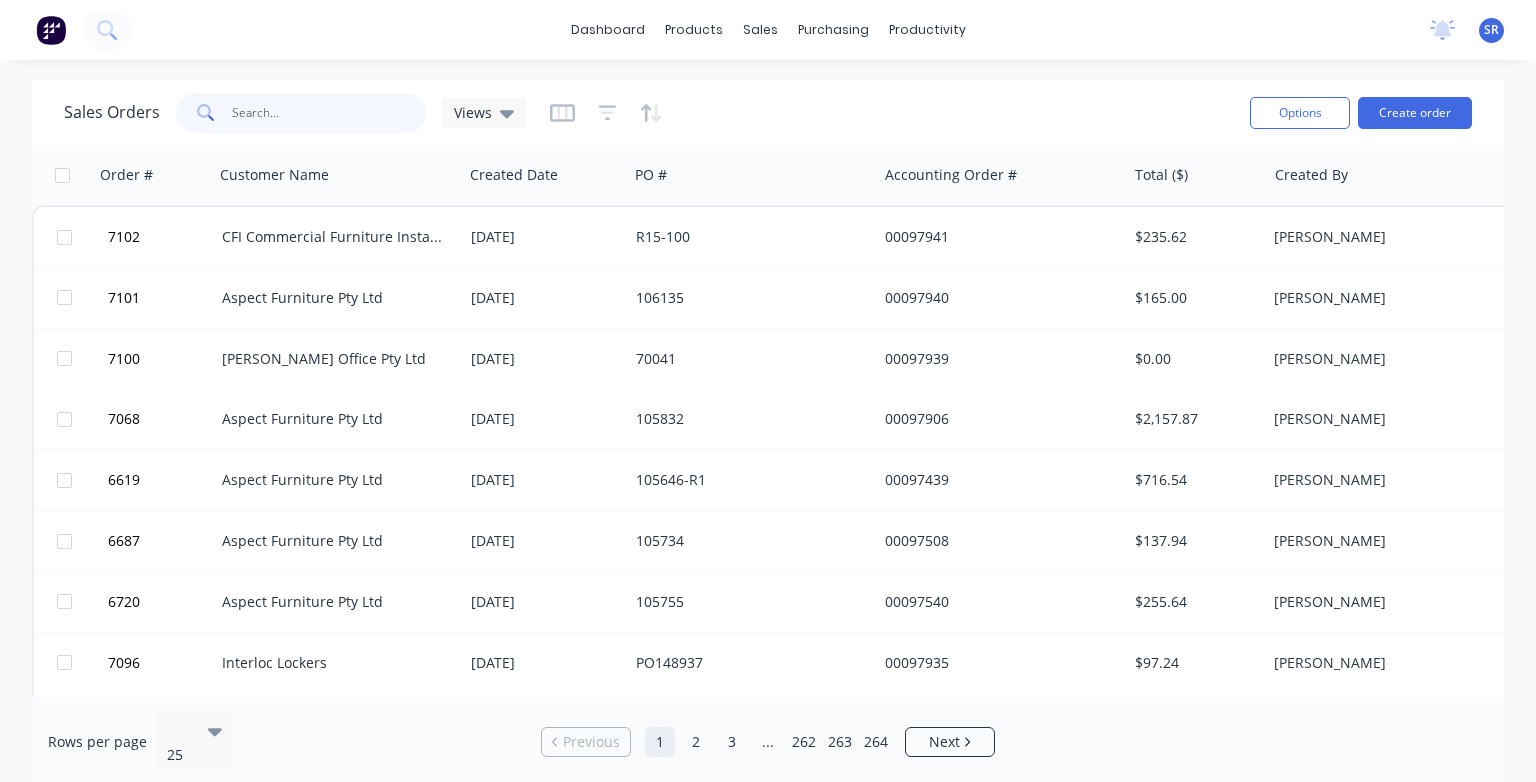 click at bounding box center (329, 113) 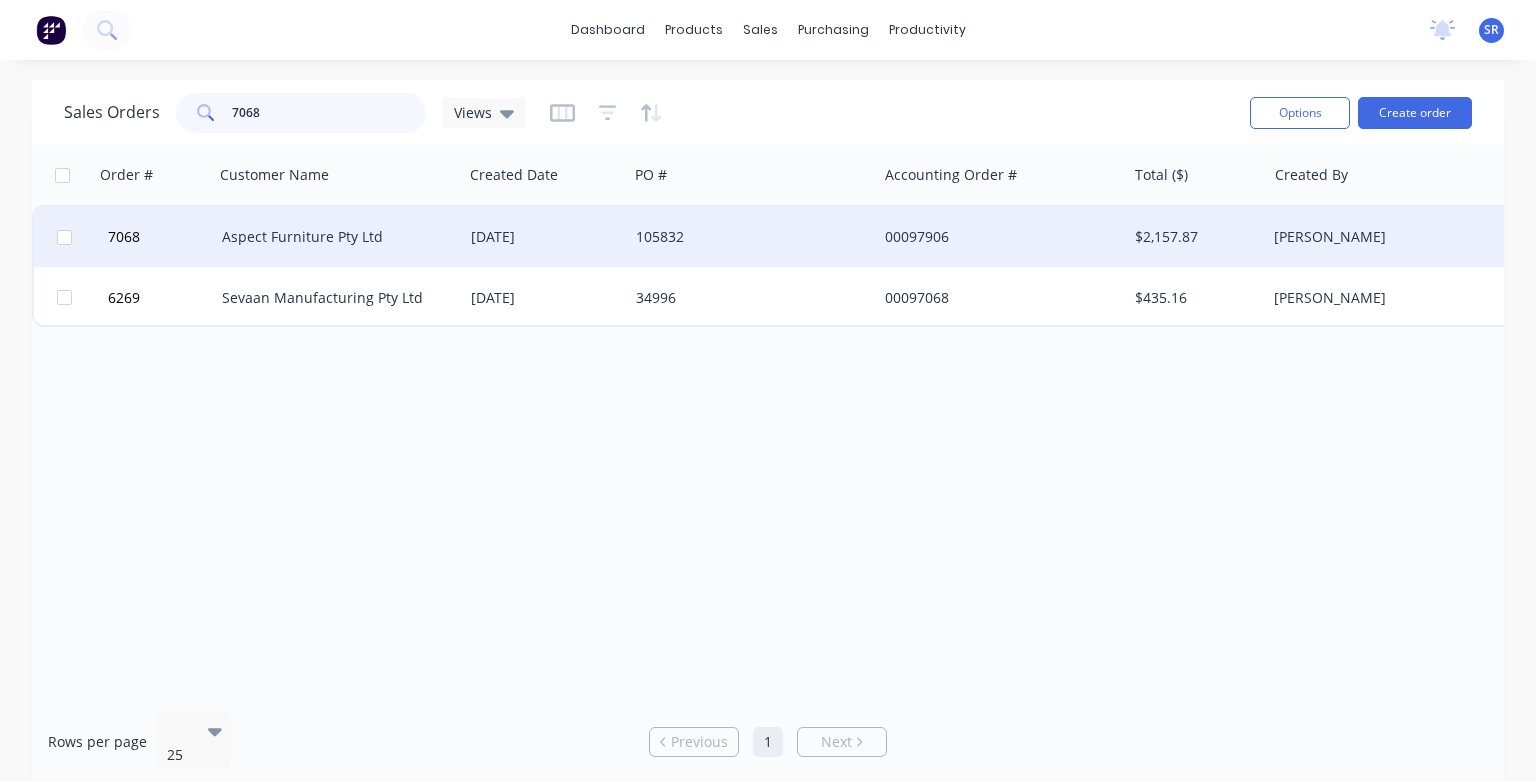 type on "7068" 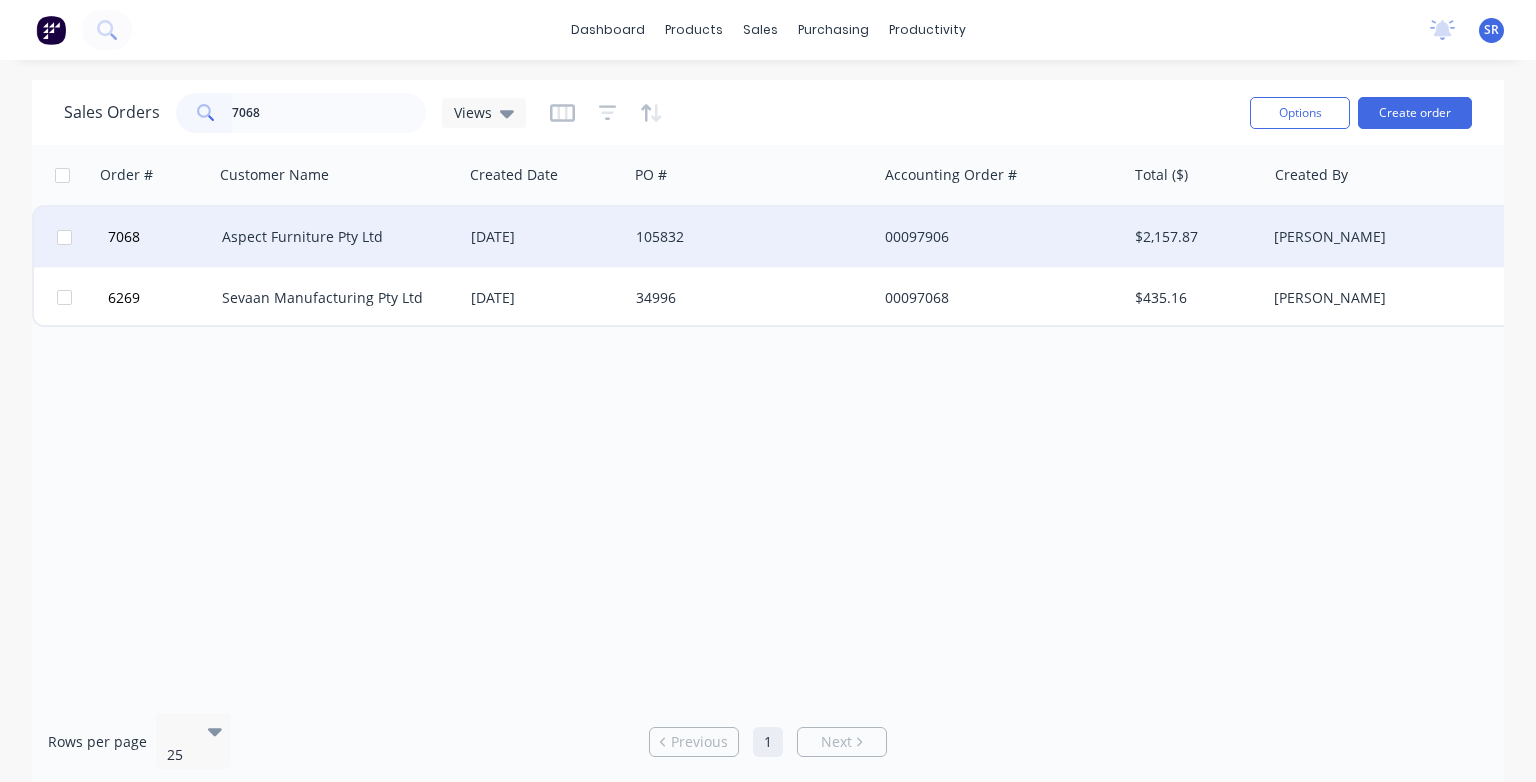 click on "Aspect Furniture Pty Ltd" at bounding box center [338, 237] 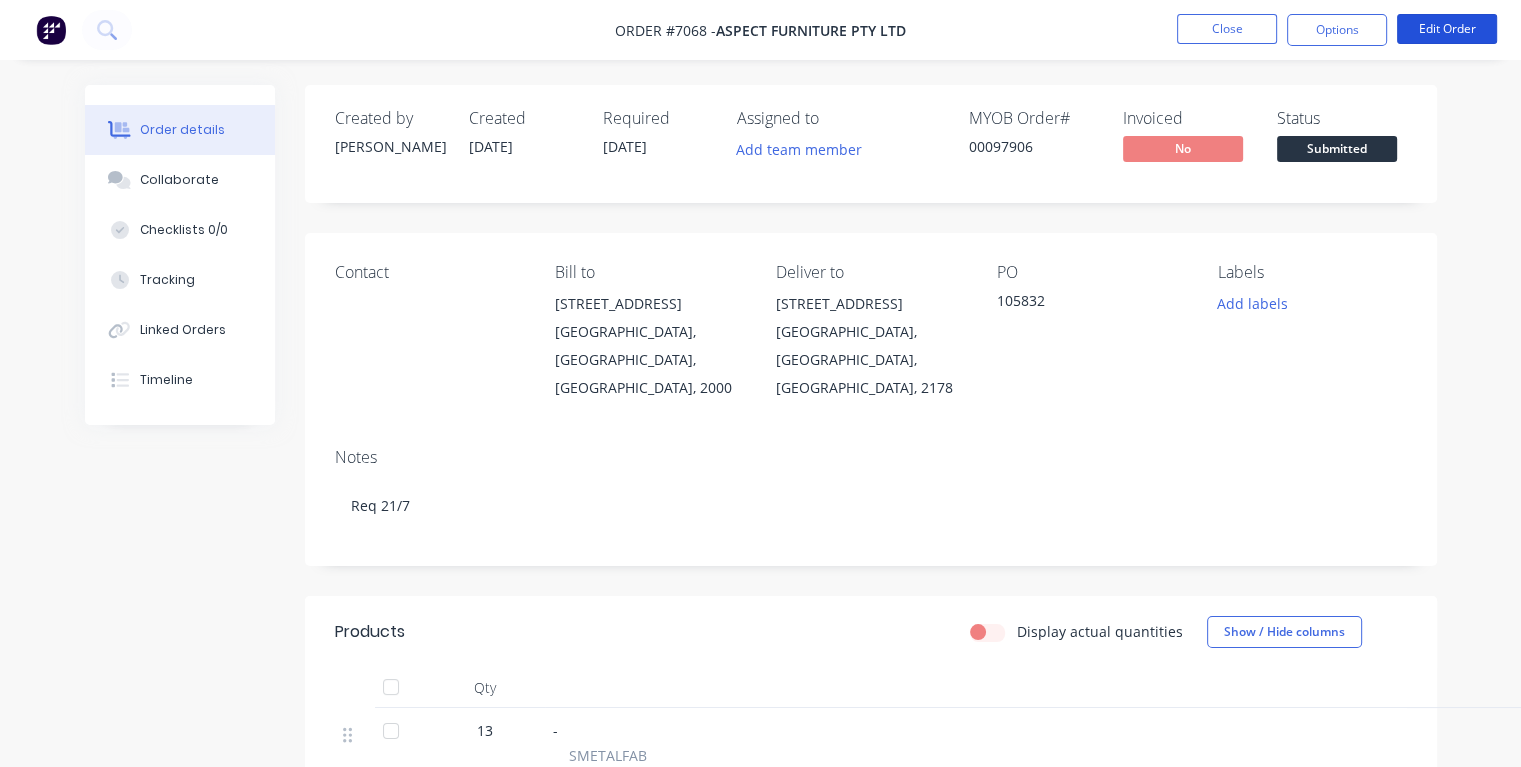click on "Edit Order" at bounding box center (1447, 29) 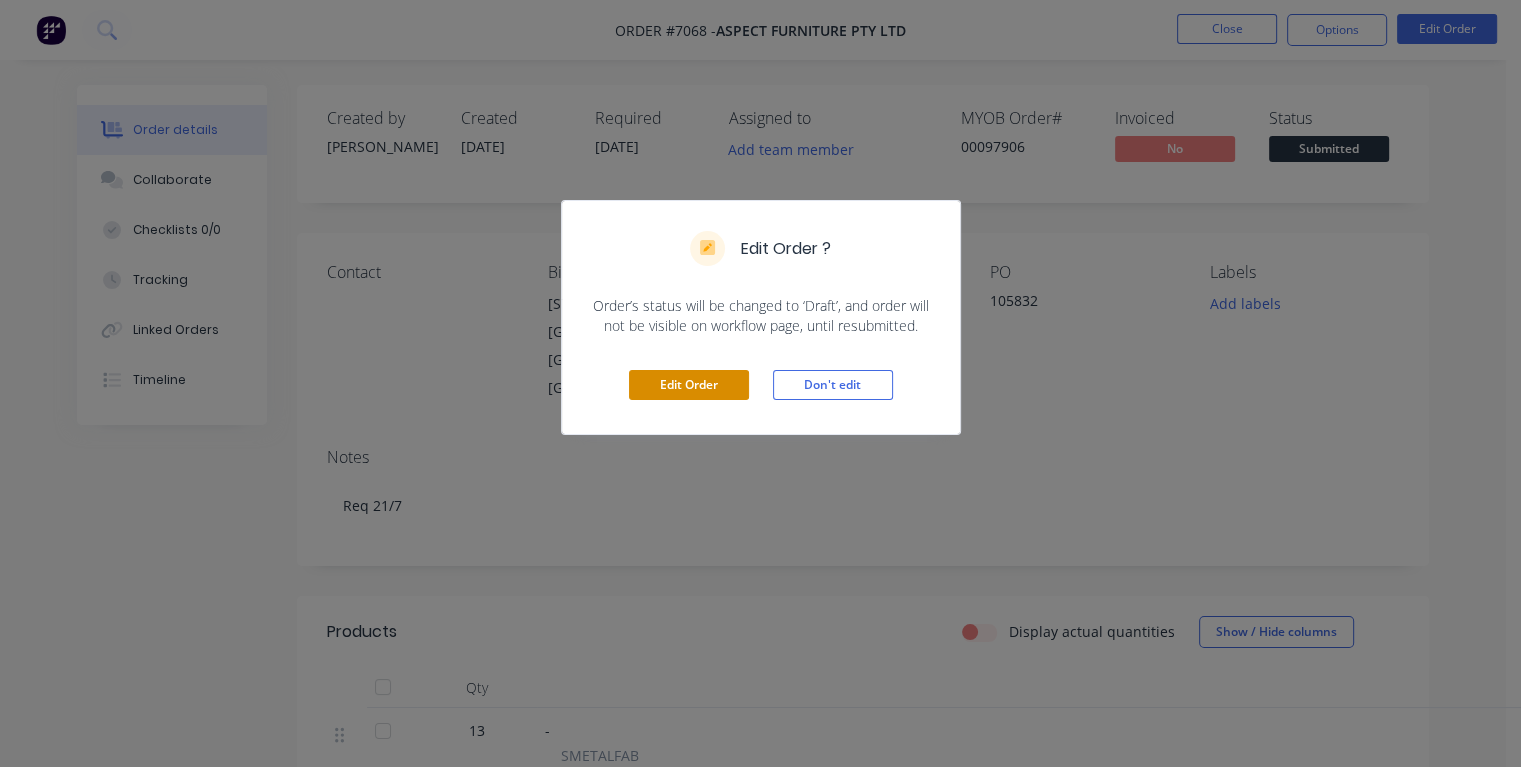 click on "Edit Order" at bounding box center [689, 385] 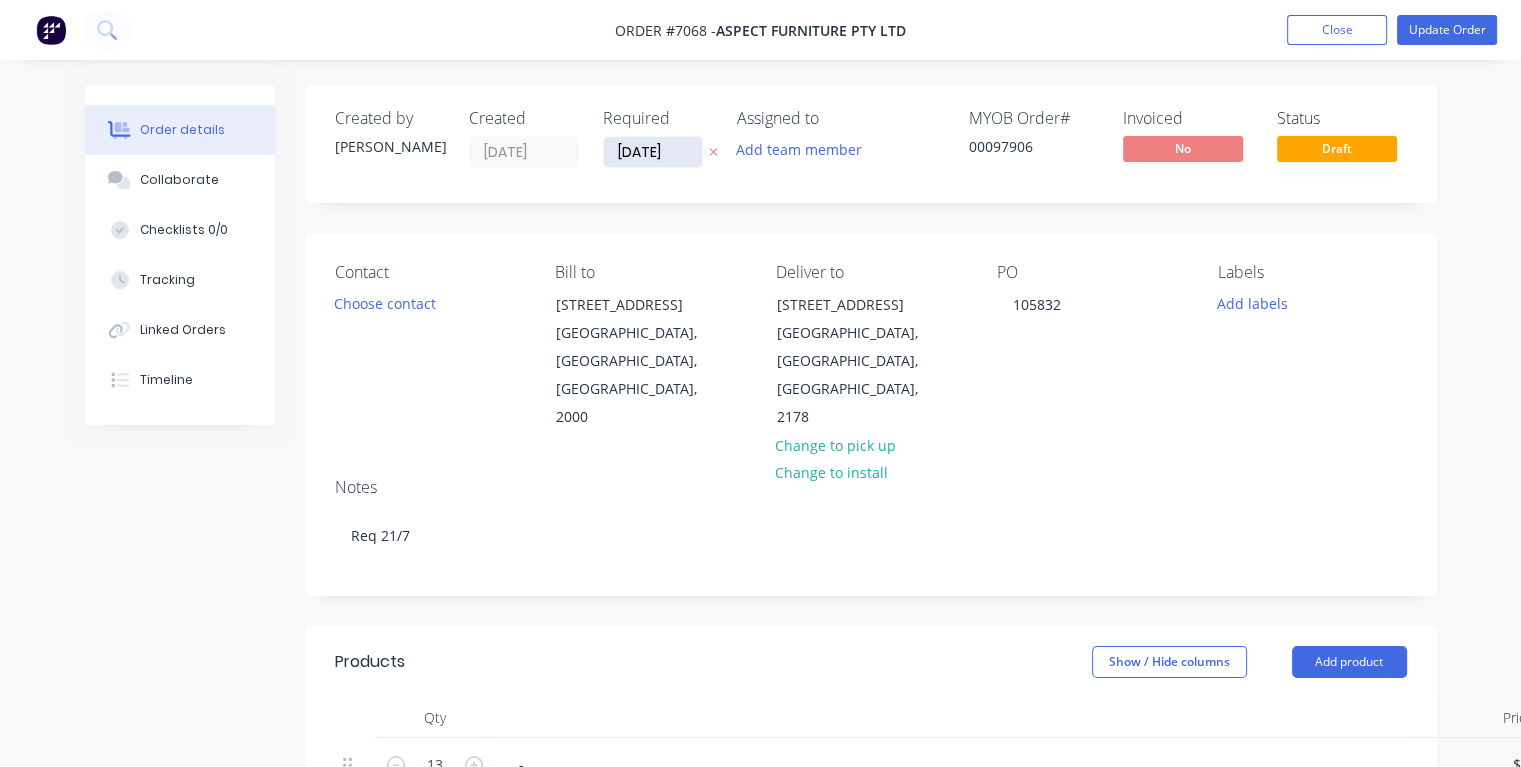 drag, startPoint x: 683, startPoint y: 152, endPoint x: 614, endPoint y: 150, distance: 69.02898 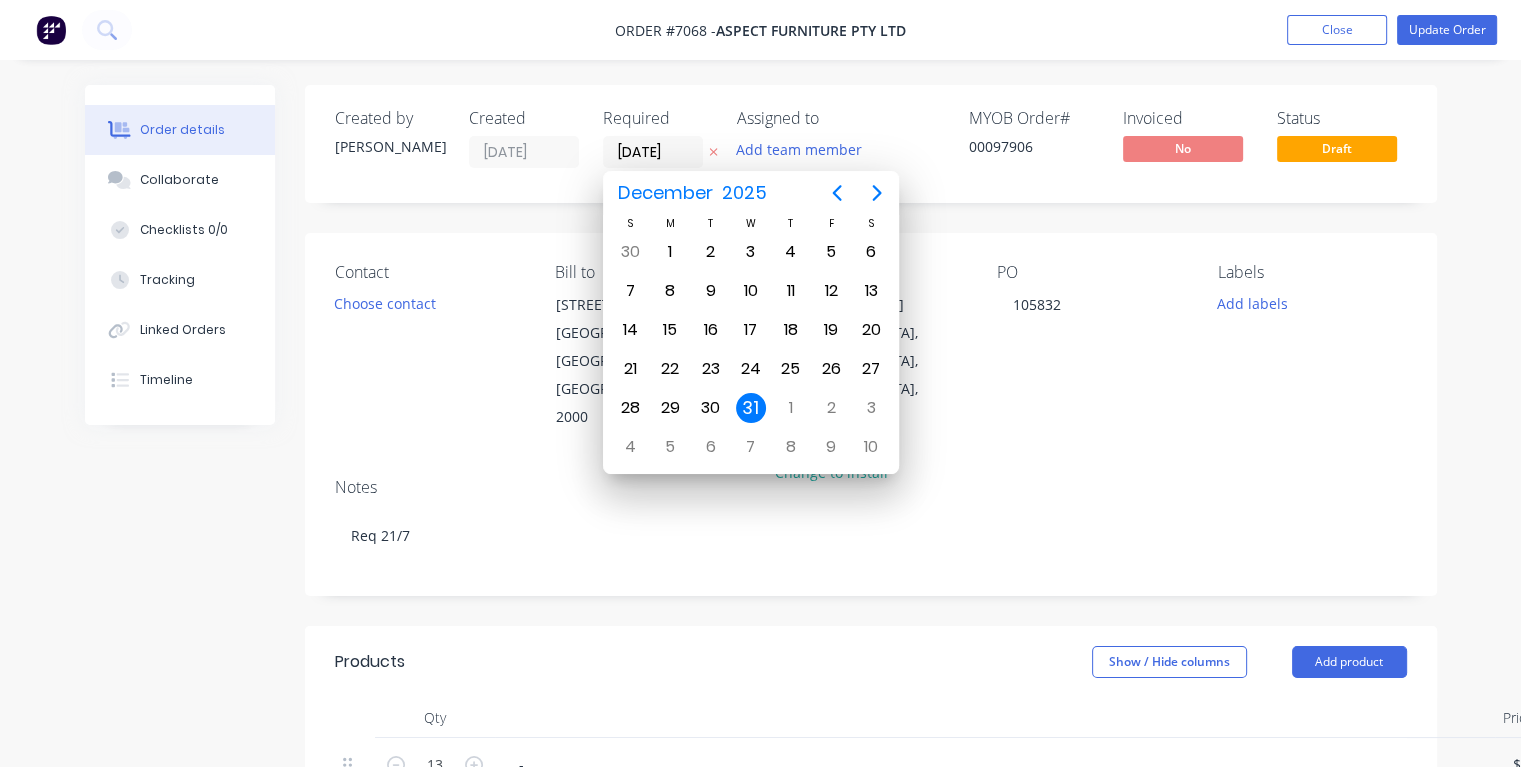 type on "[DATE]" 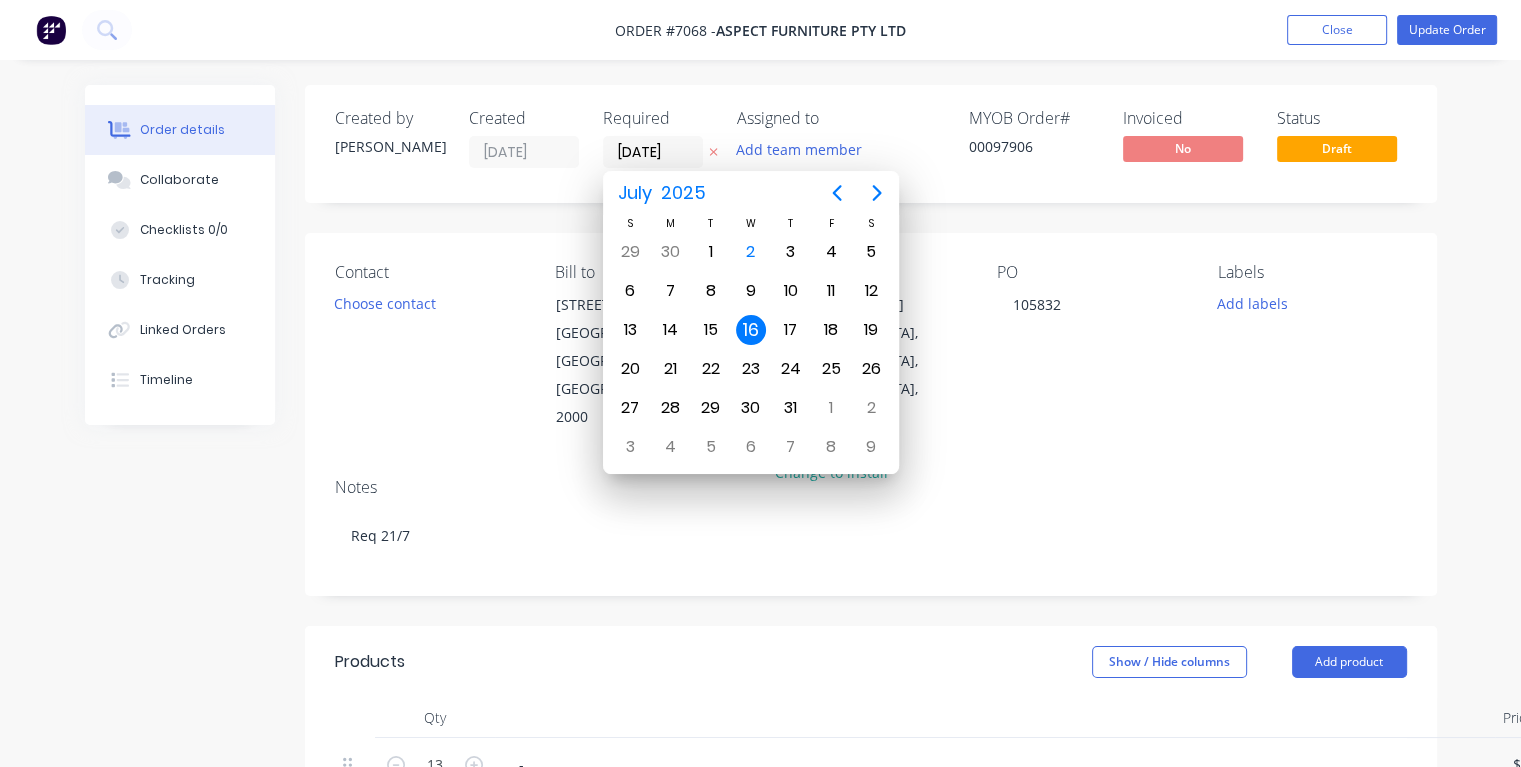 click on "16" at bounding box center [751, 330] 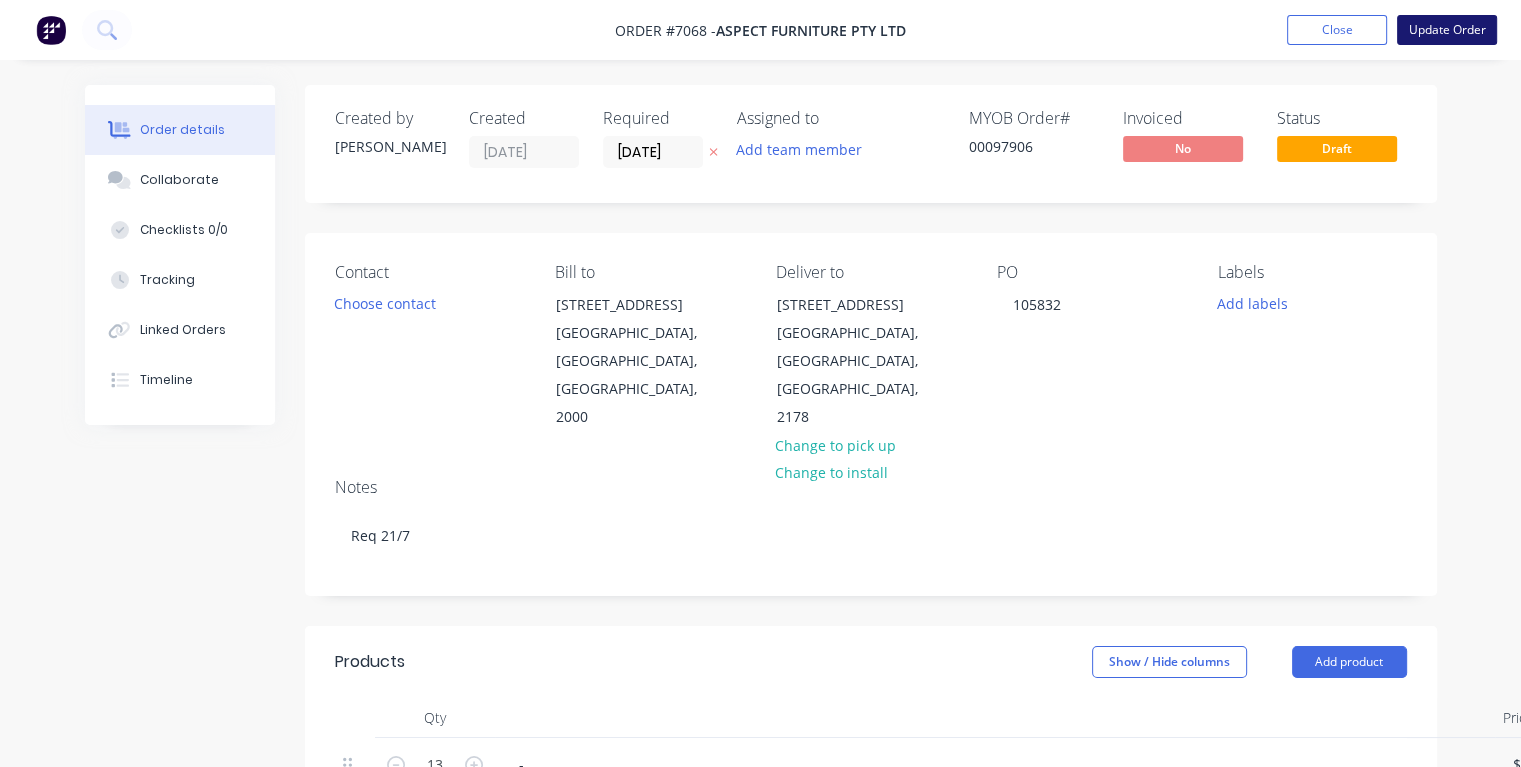 click on "Update Order" at bounding box center [1447, 30] 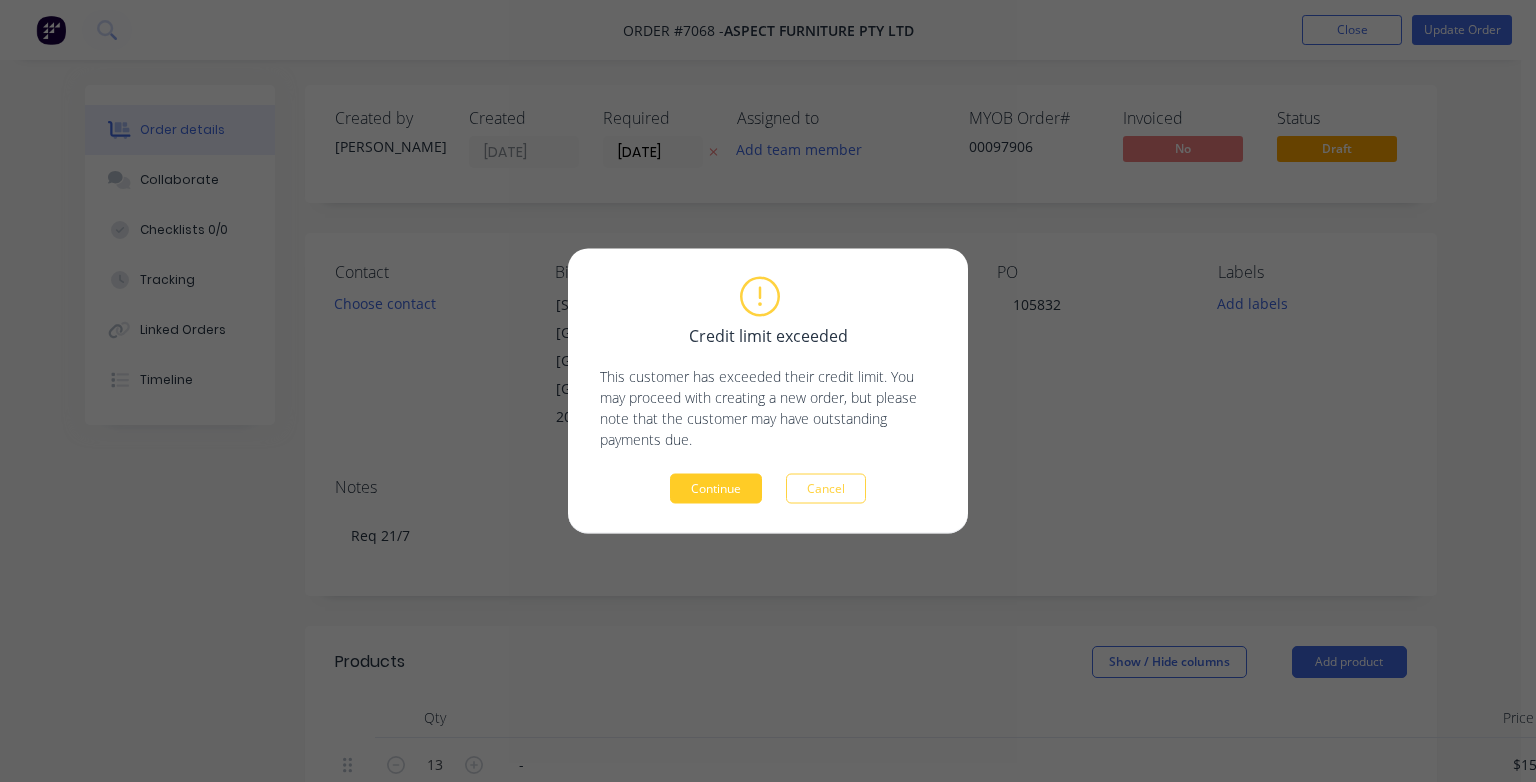click on "Continue" at bounding box center [716, 489] 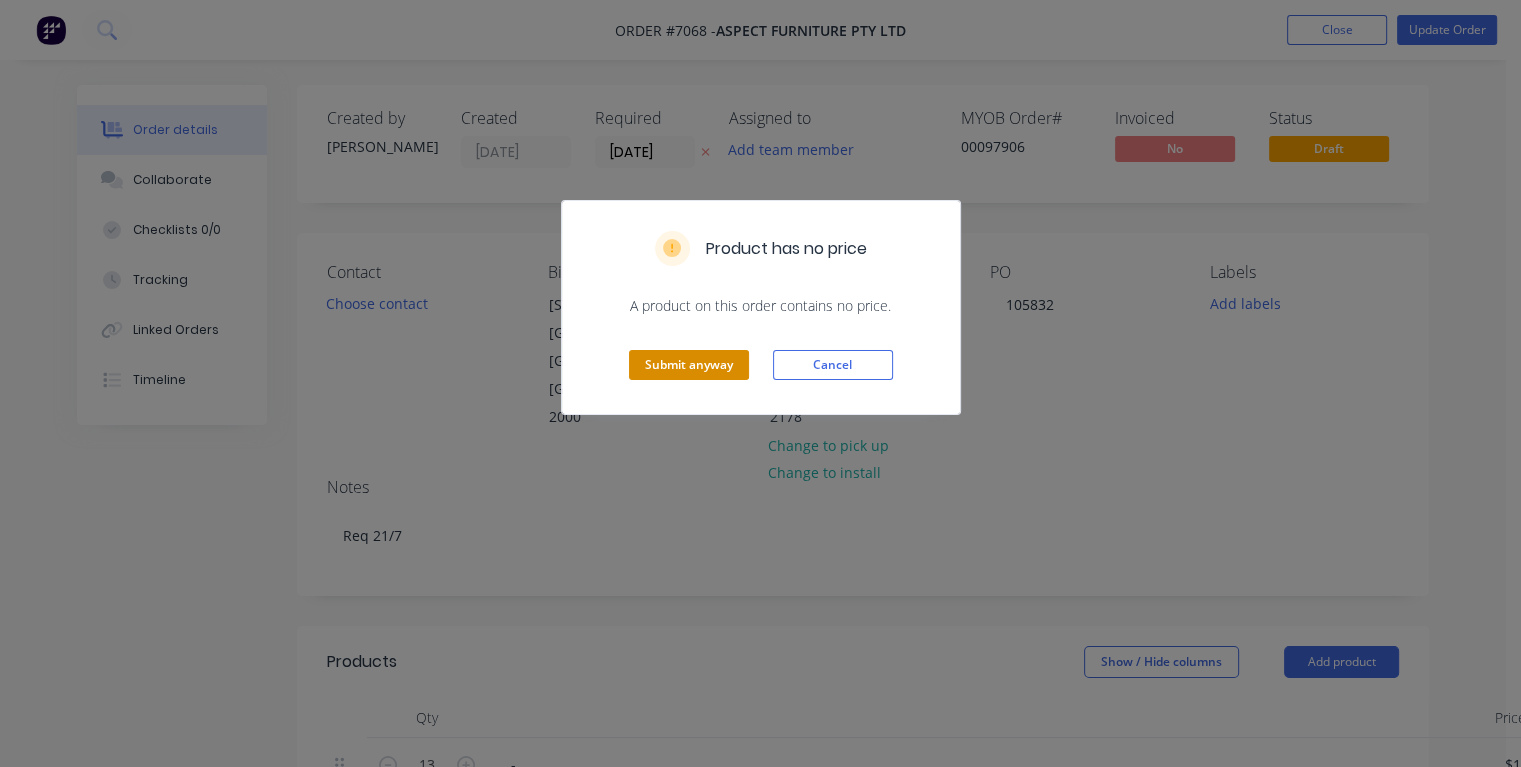 click on "Submit anyway" at bounding box center (689, 365) 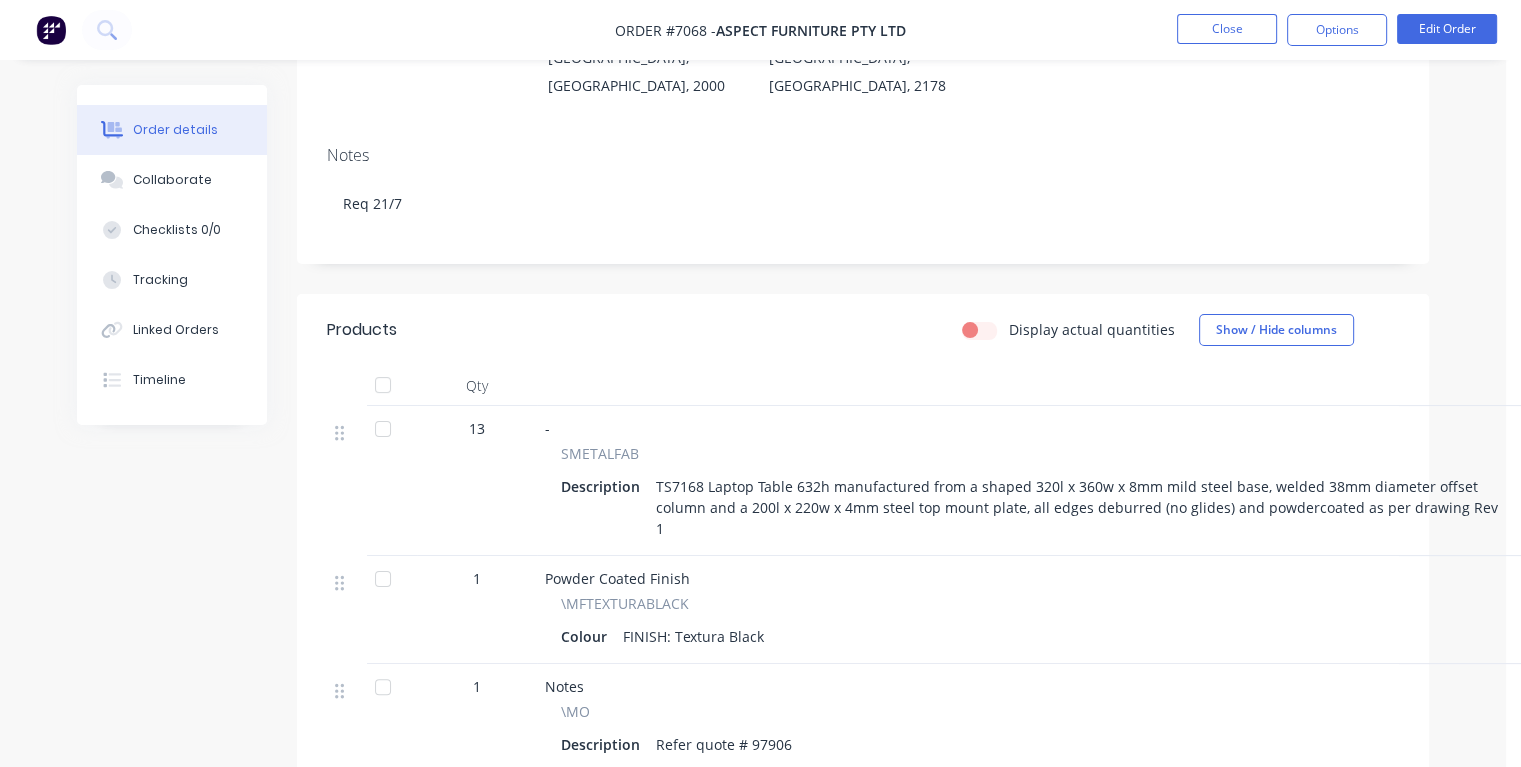 scroll, scrollTop: 0, scrollLeft: 0, axis: both 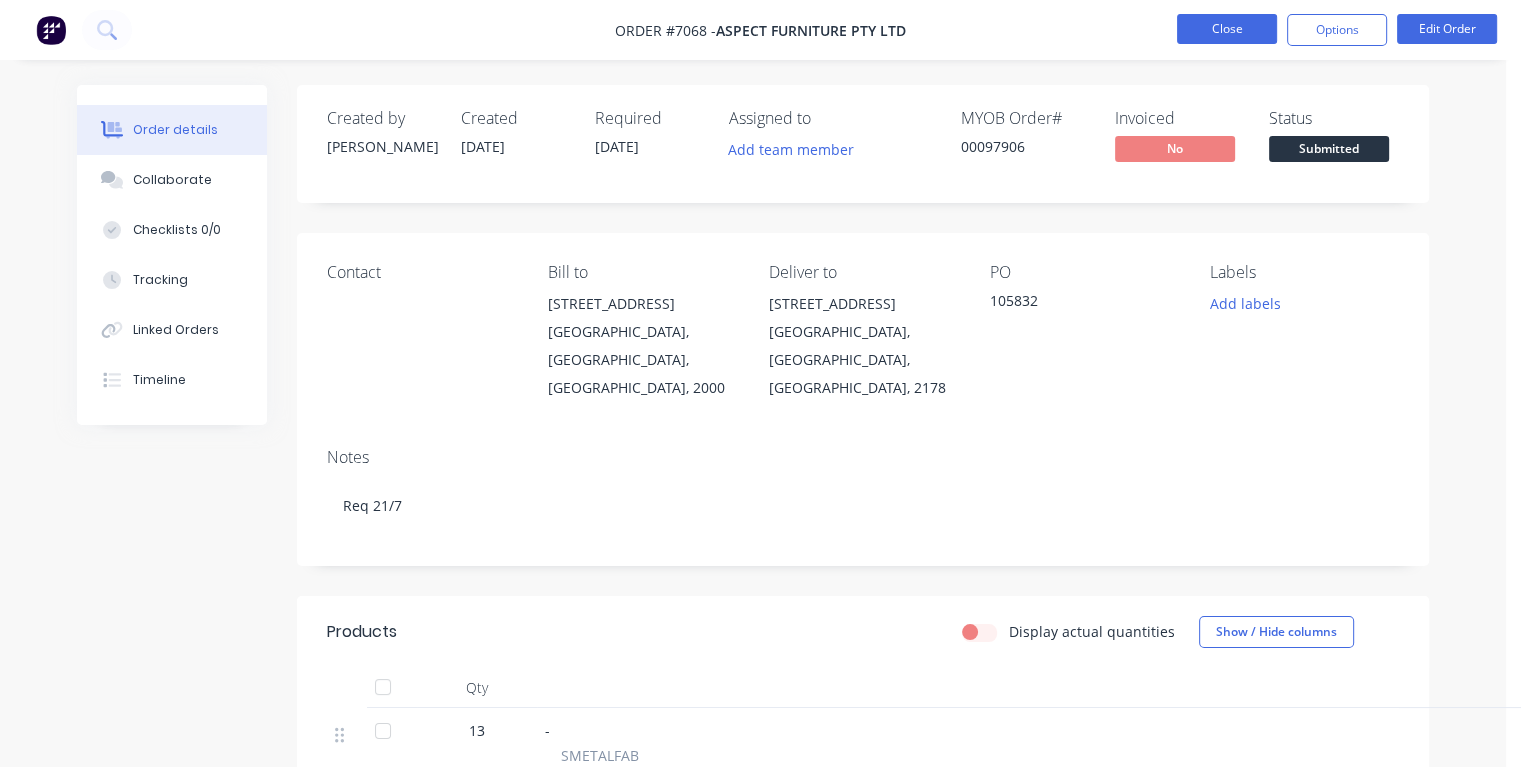 click on "Close" at bounding box center [1227, 29] 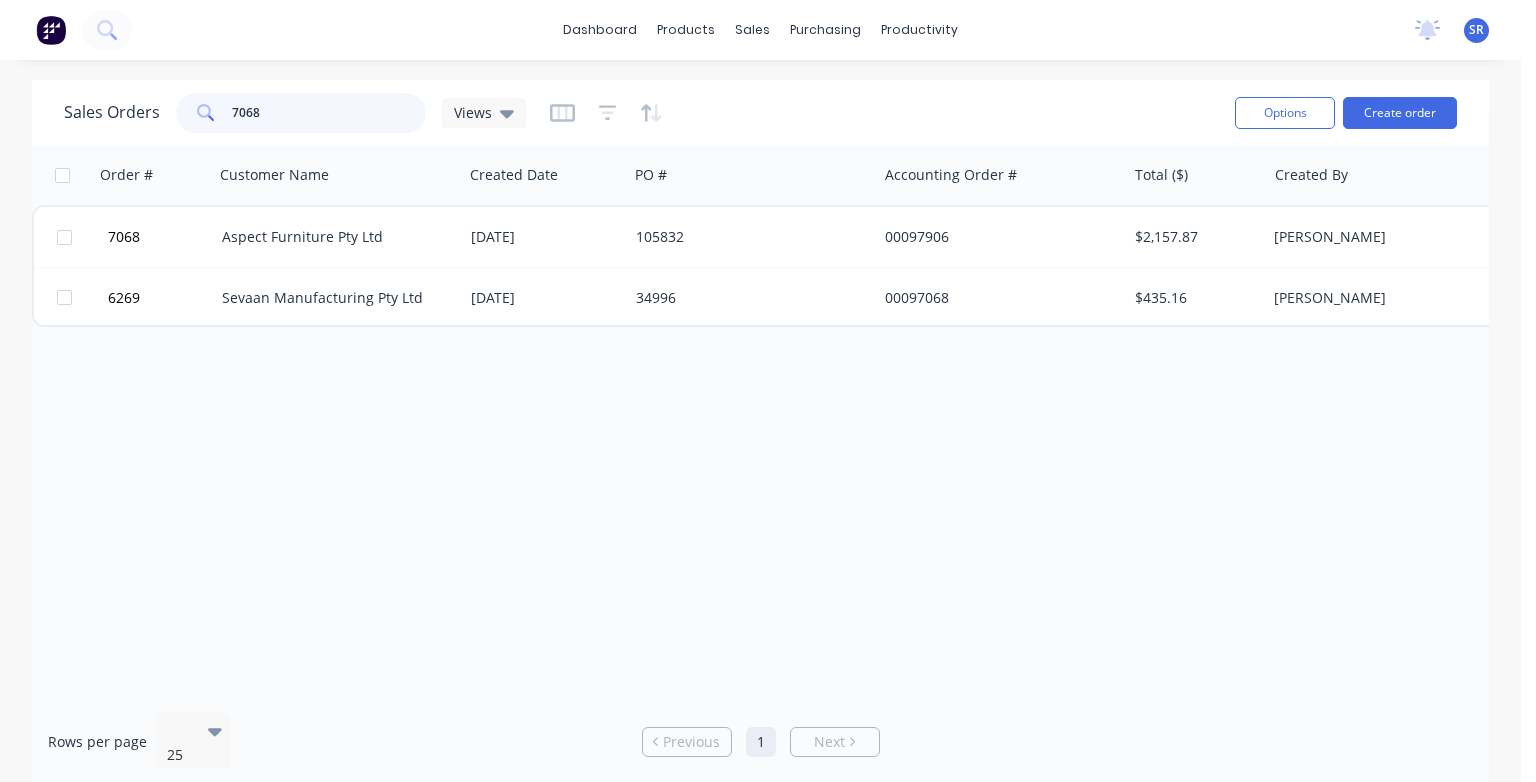 click on "7068" at bounding box center [329, 113] 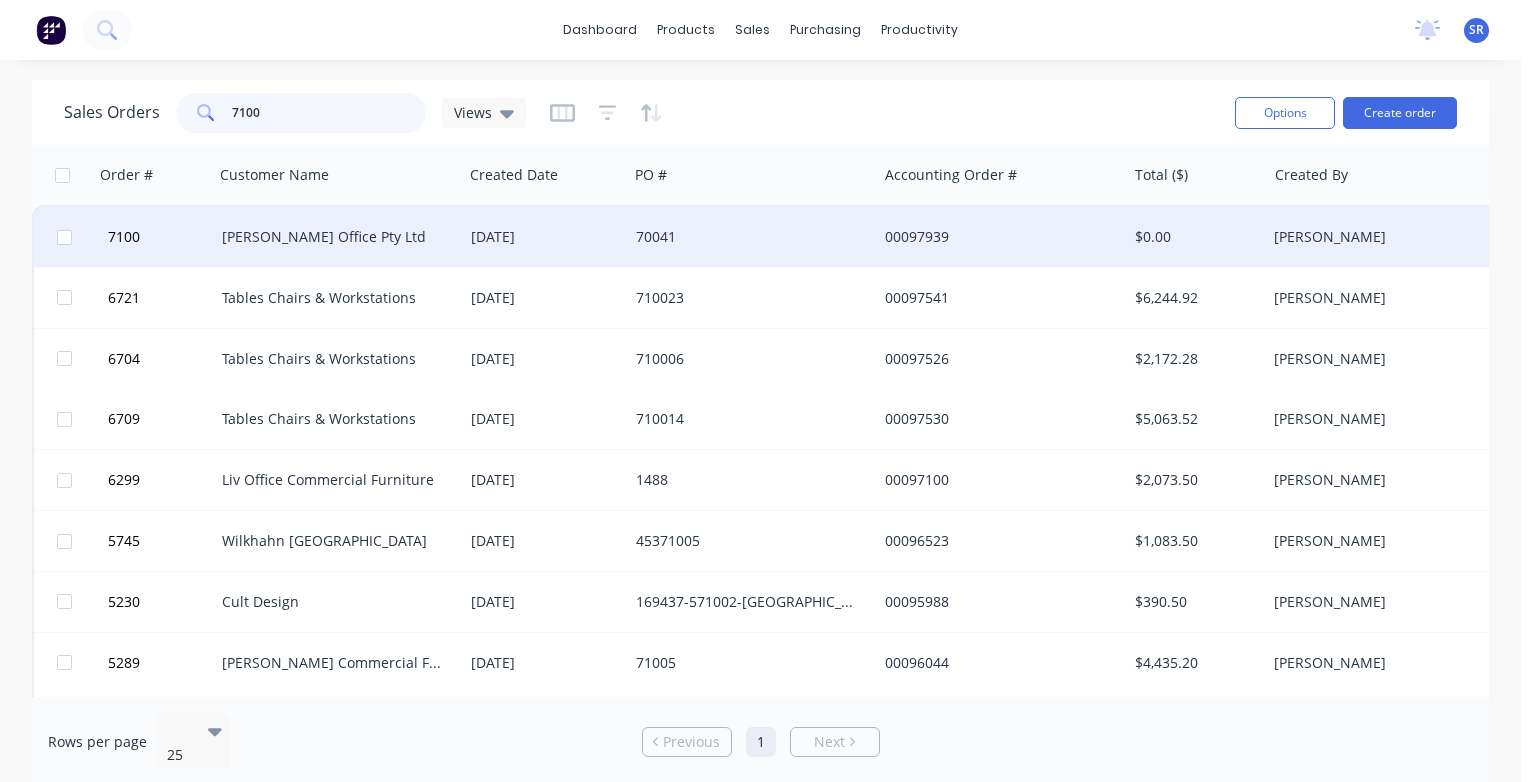 type on "7100" 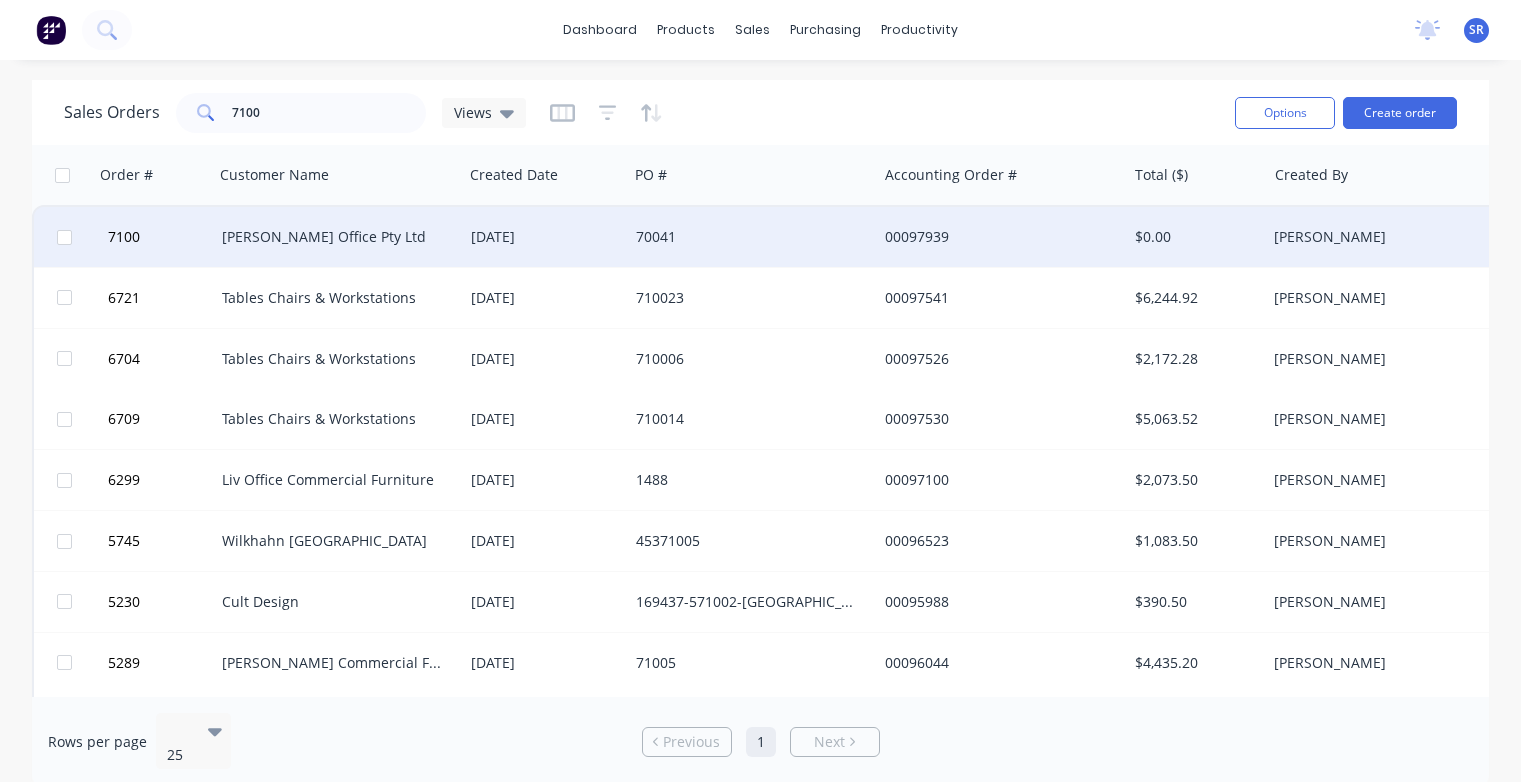 click on "[PERSON_NAME] Office Pty Ltd" at bounding box center (338, 237) 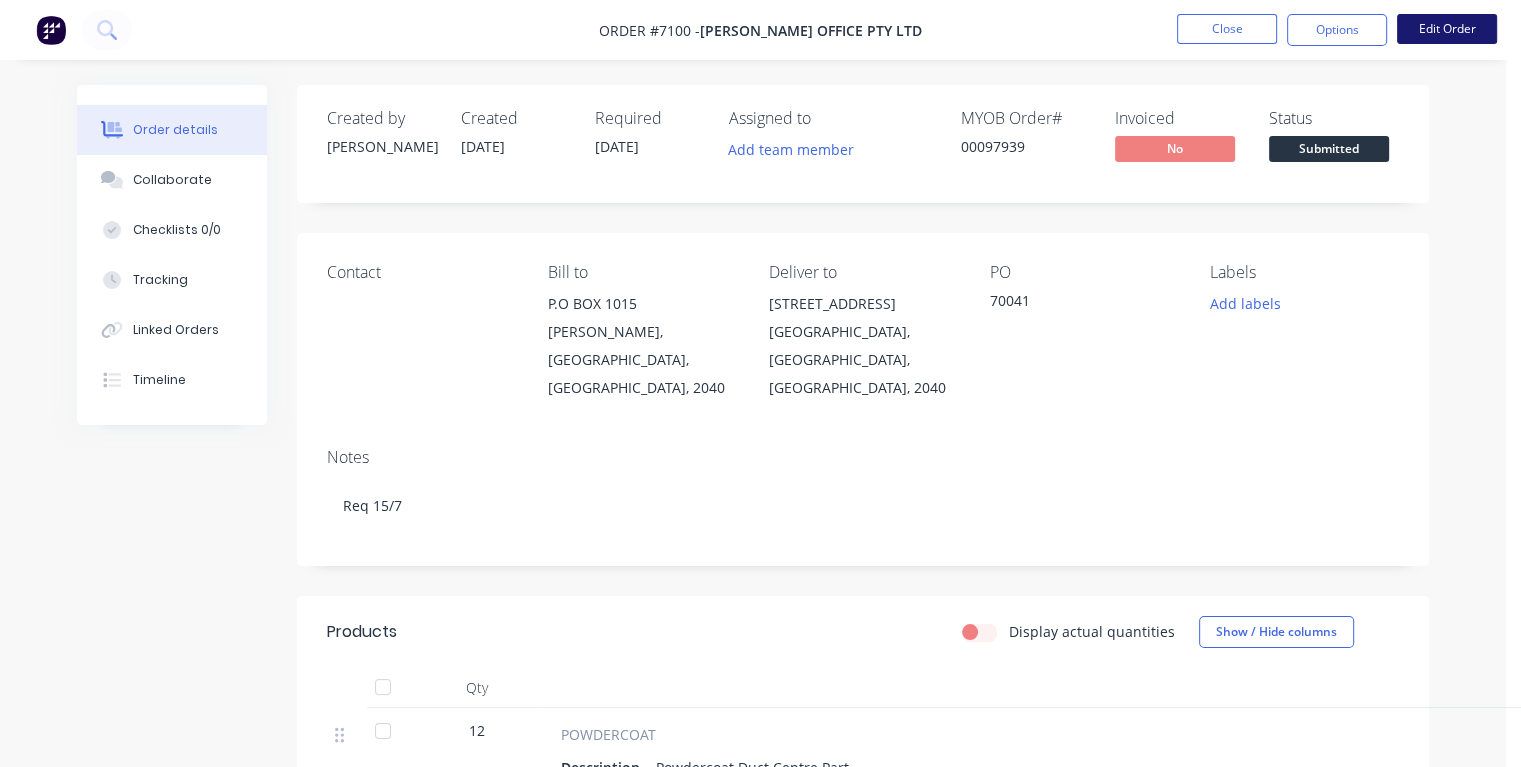click on "Edit Order" at bounding box center [1447, 29] 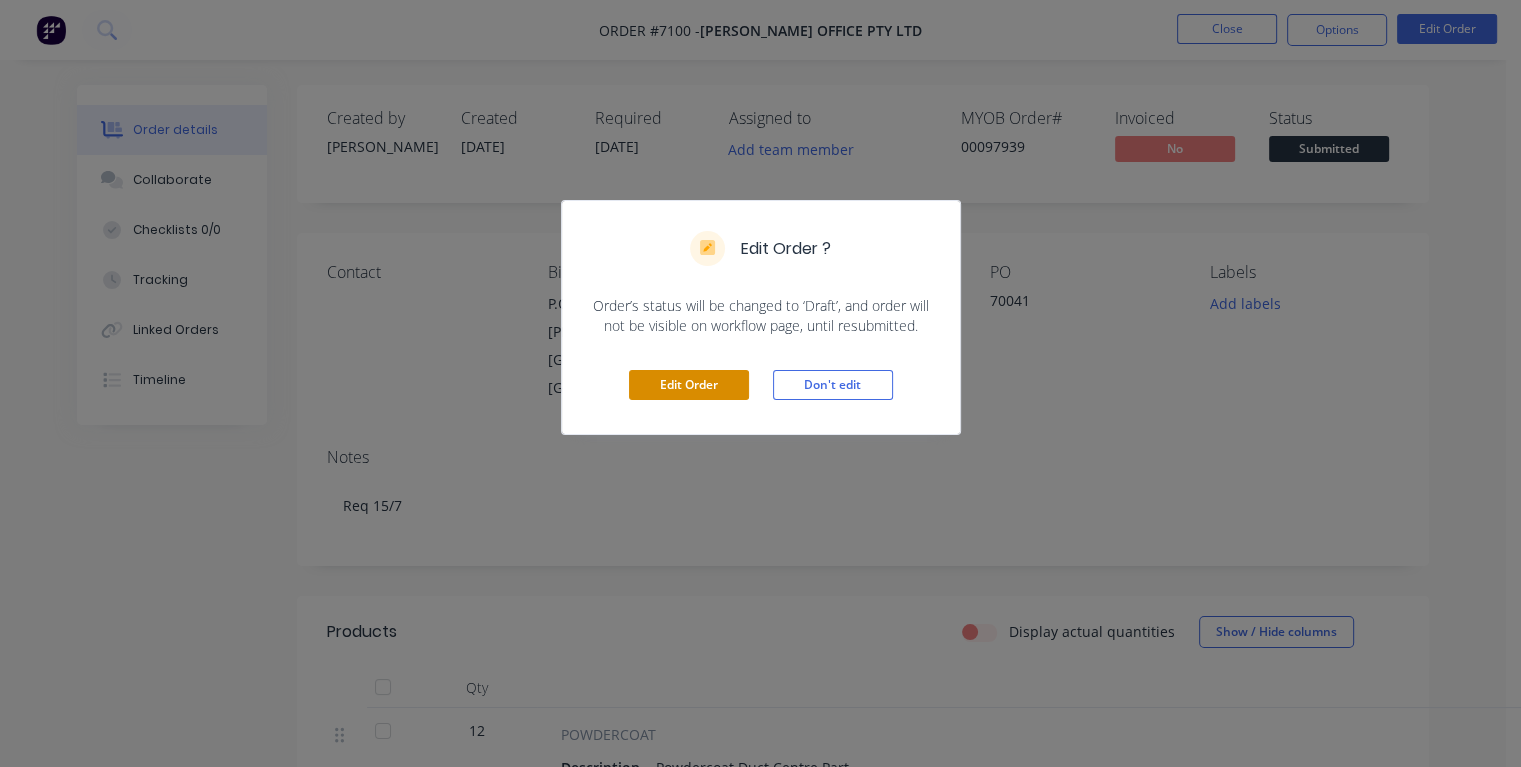 click on "Edit Order" at bounding box center [689, 385] 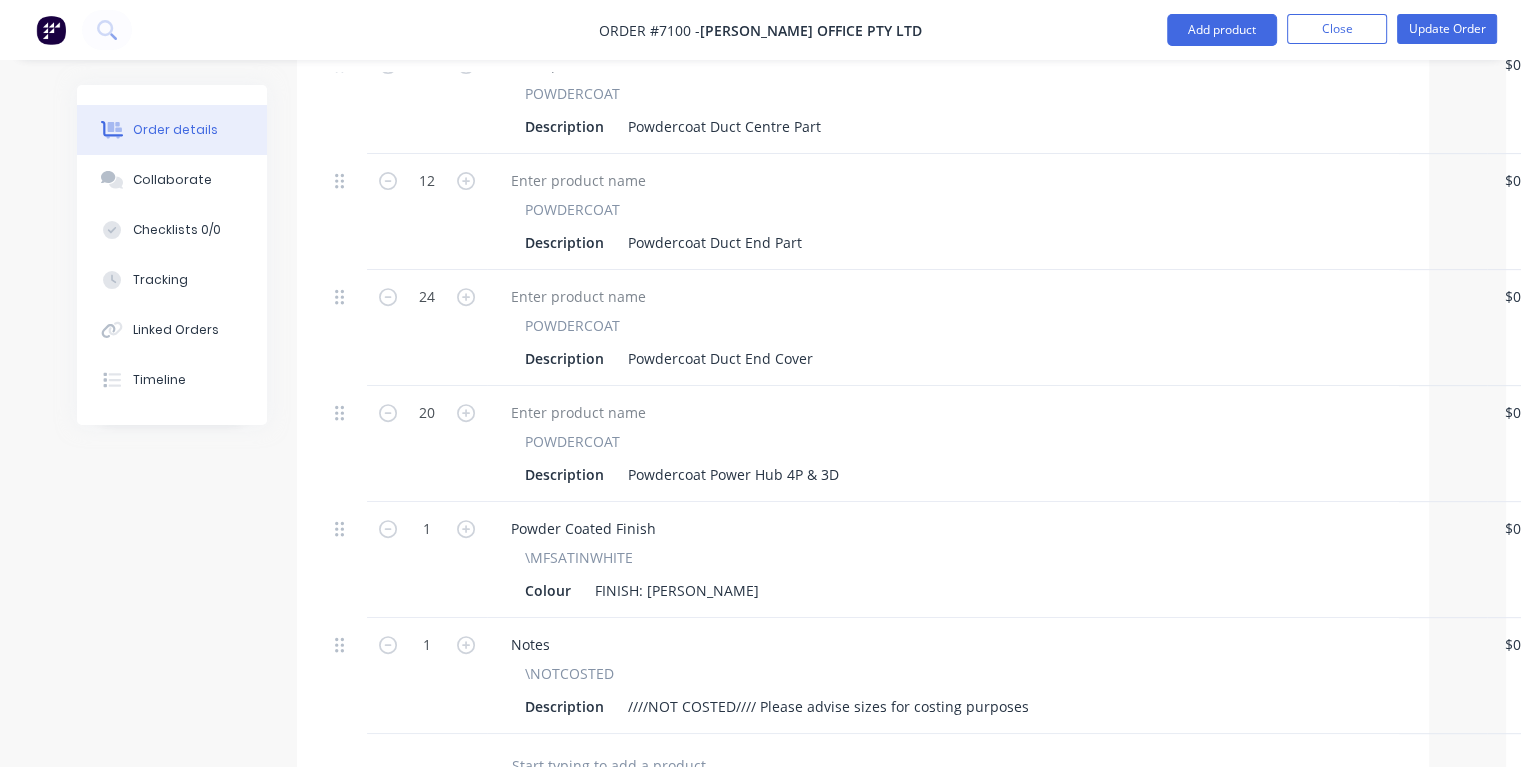 scroll, scrollTop: 1140, scrollLeft: 0, axis: vertical 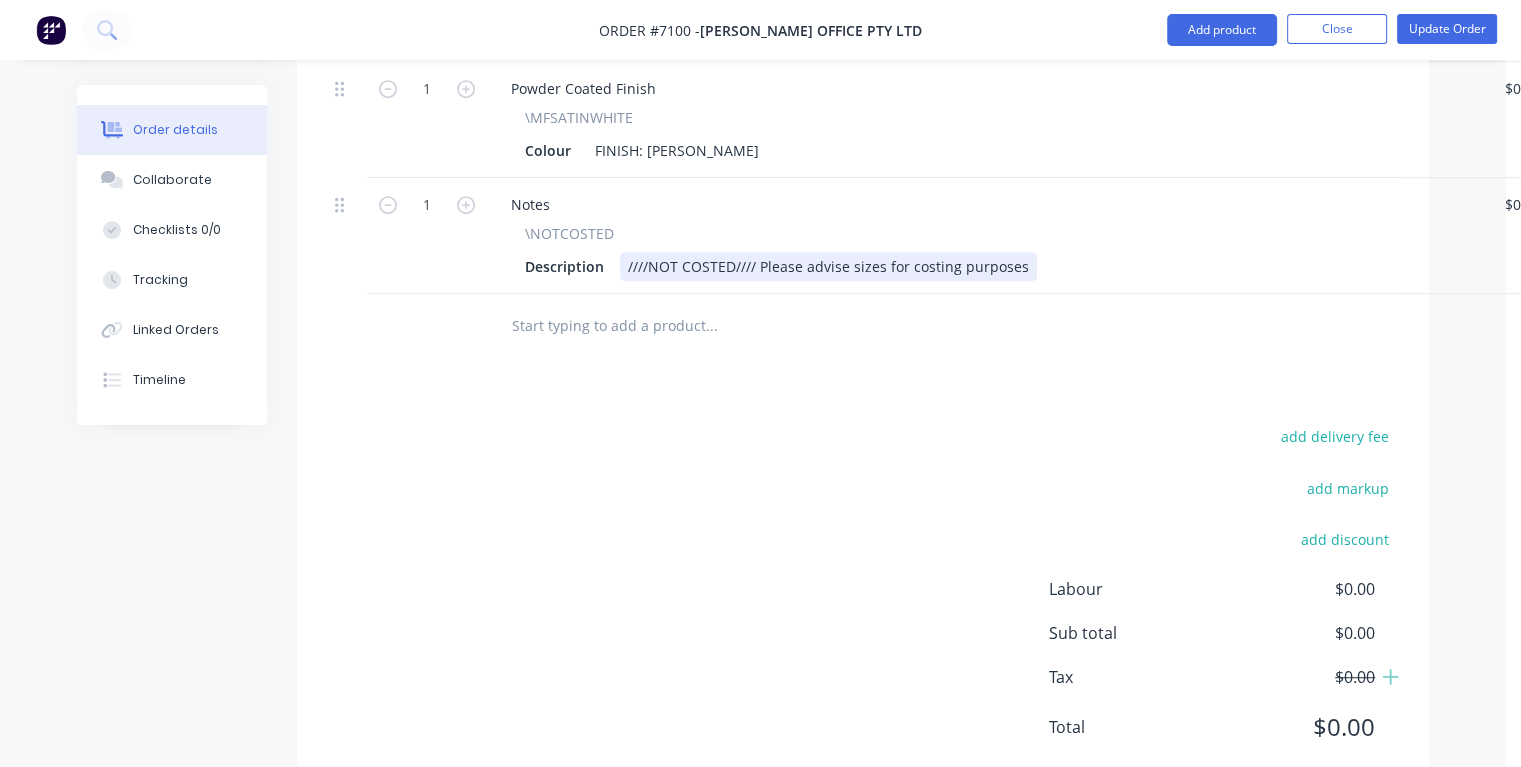 click on "Description ////NOT COSTED//// Please advise sizes for costing purposes" at bounding box center [983, 266] 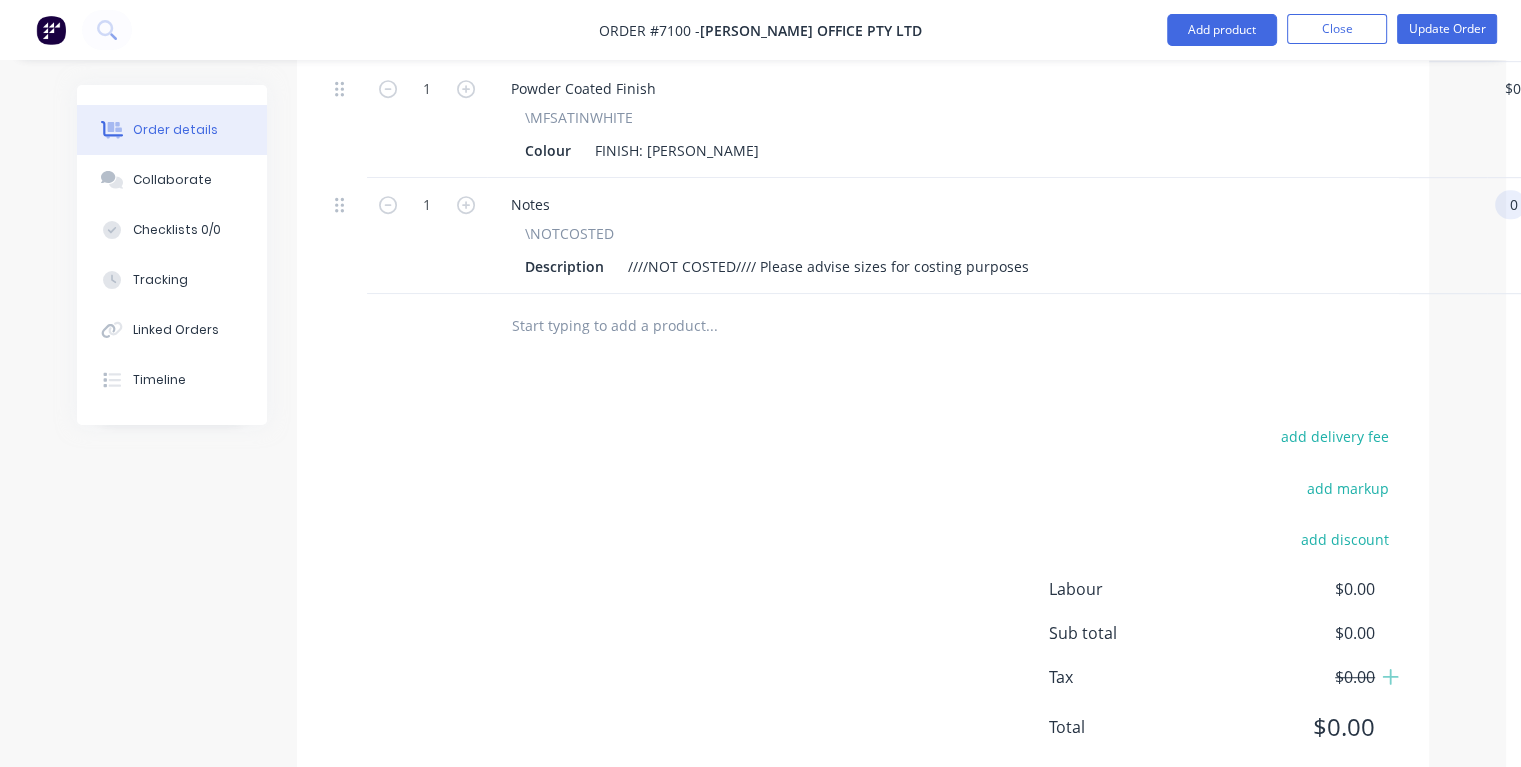 scroll, scrollTop: 1140, scrollLeft: 28, axis: both 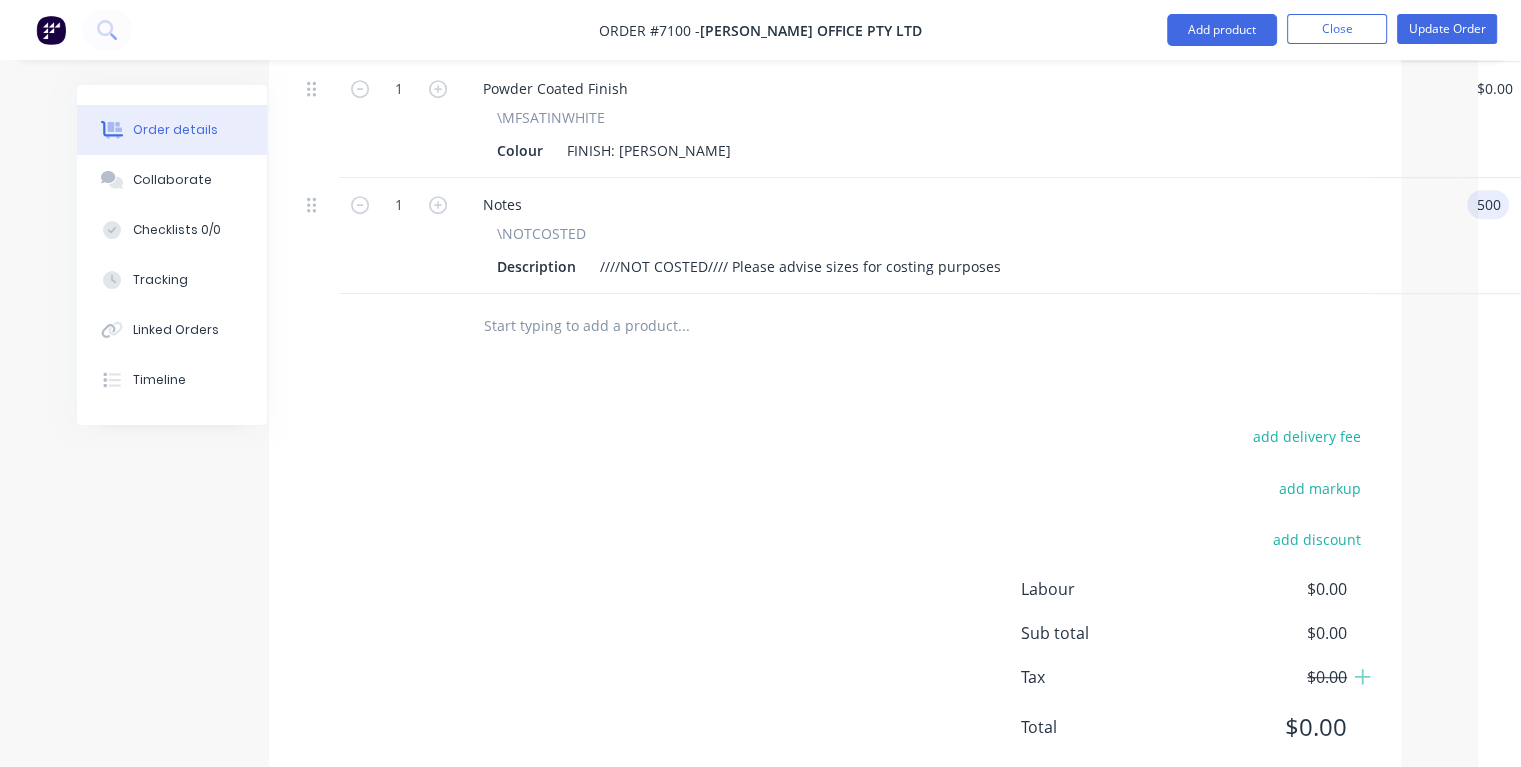 type on "$500.00" 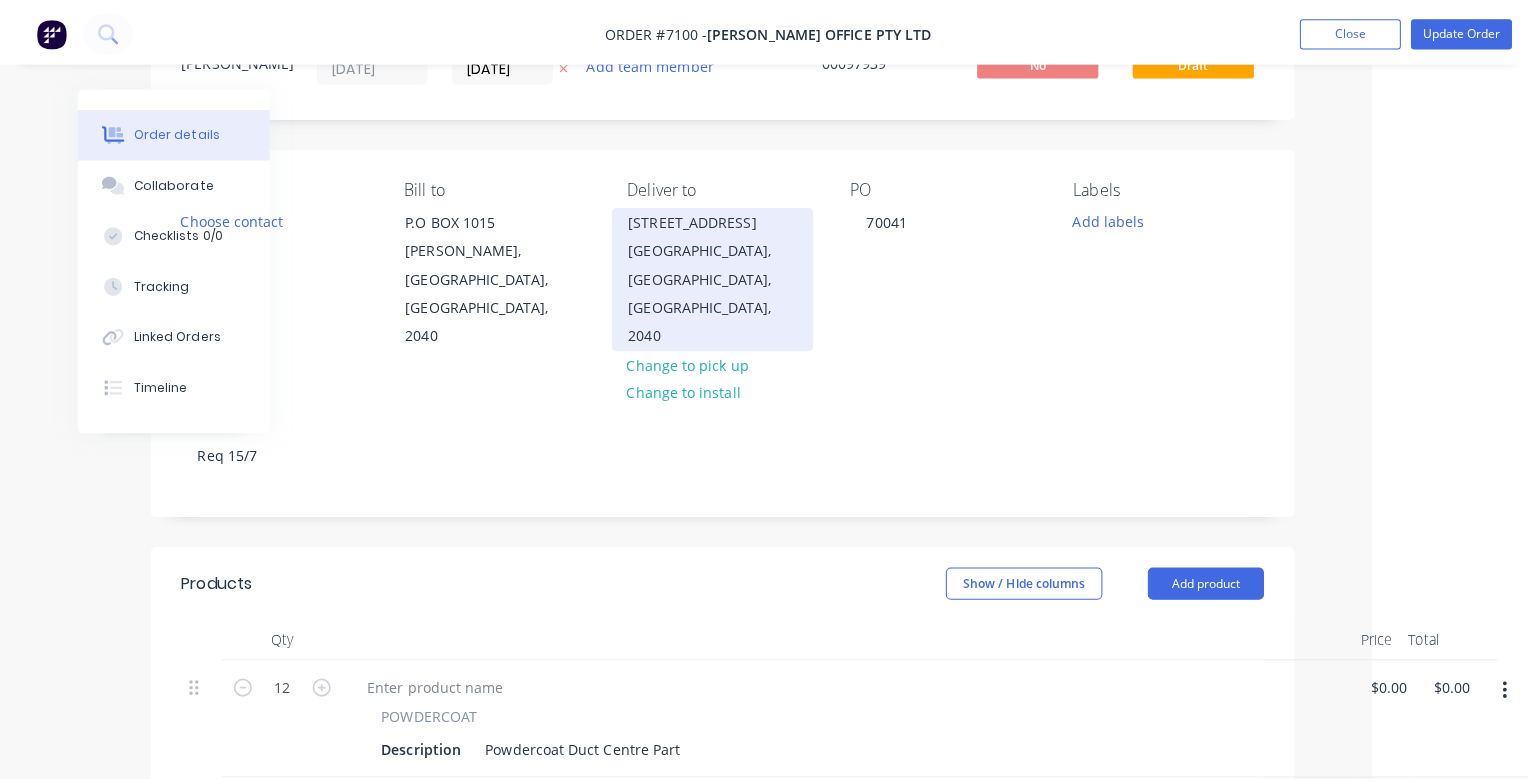scroll, scrollTop: 0, scrollLeft: 148, axis: horizontal 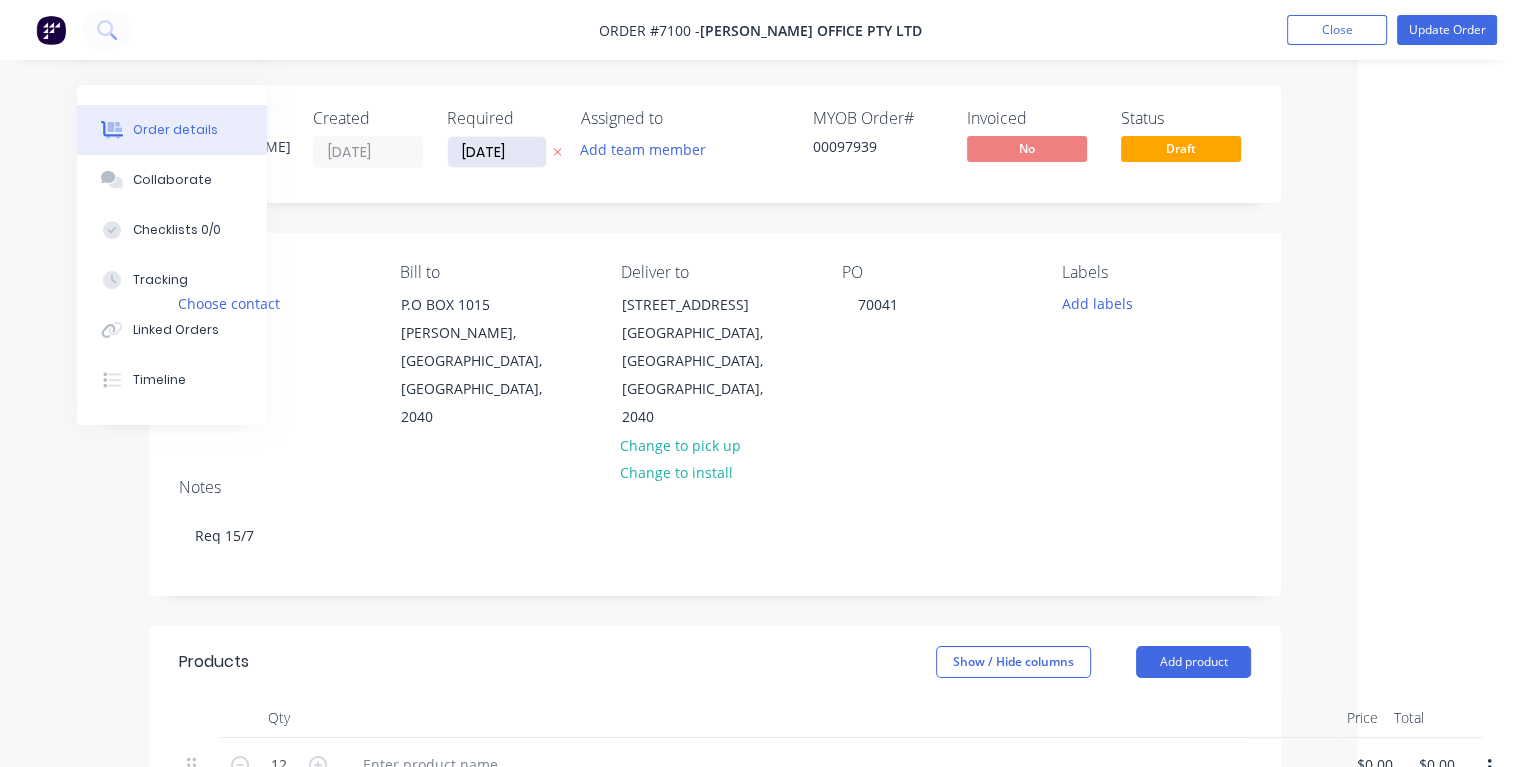 type on "$500.00" 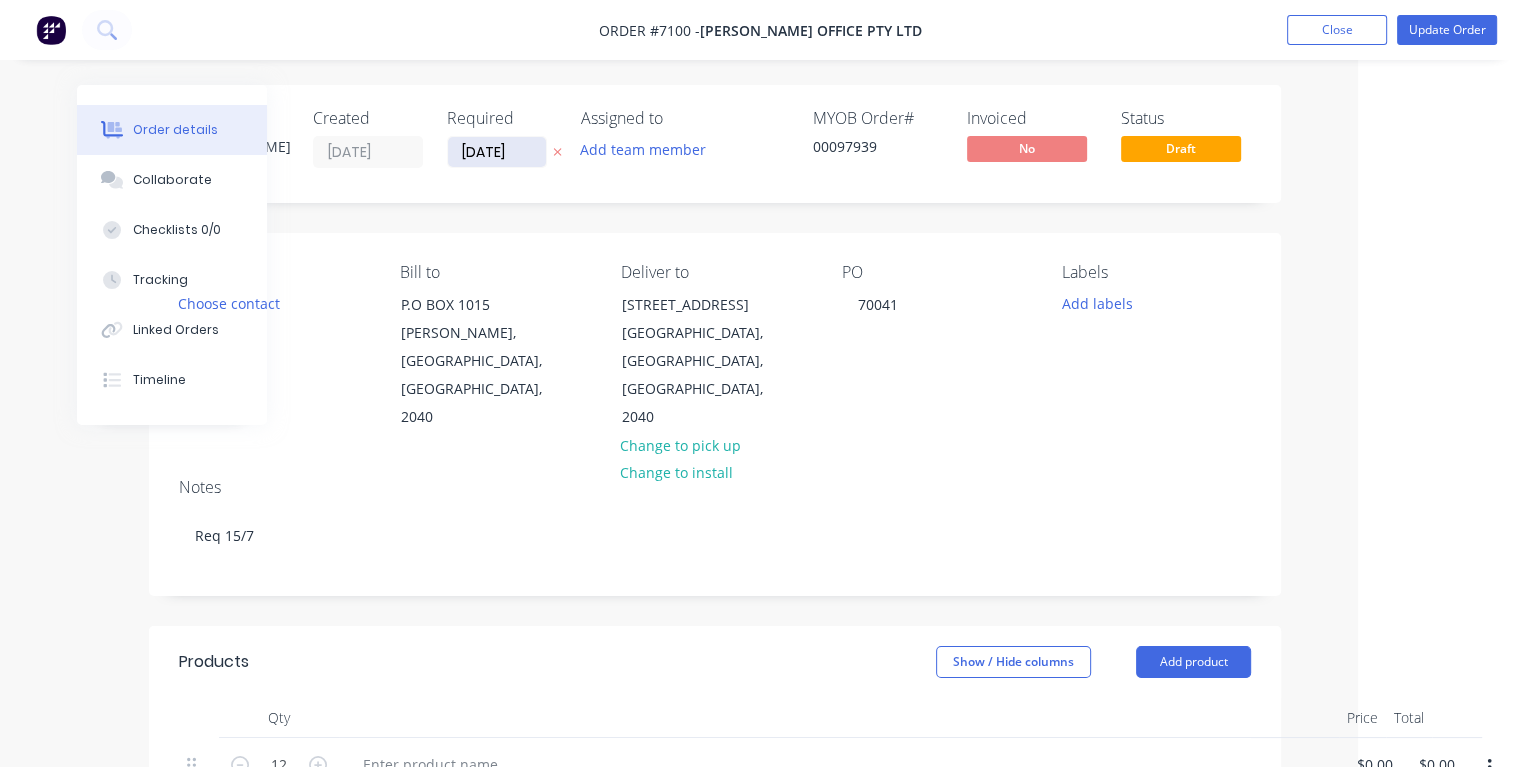drag, startPoint x: 531, startPoint y: 150, endPoint x: 463, endPoint y: 148, distance: 68.0294 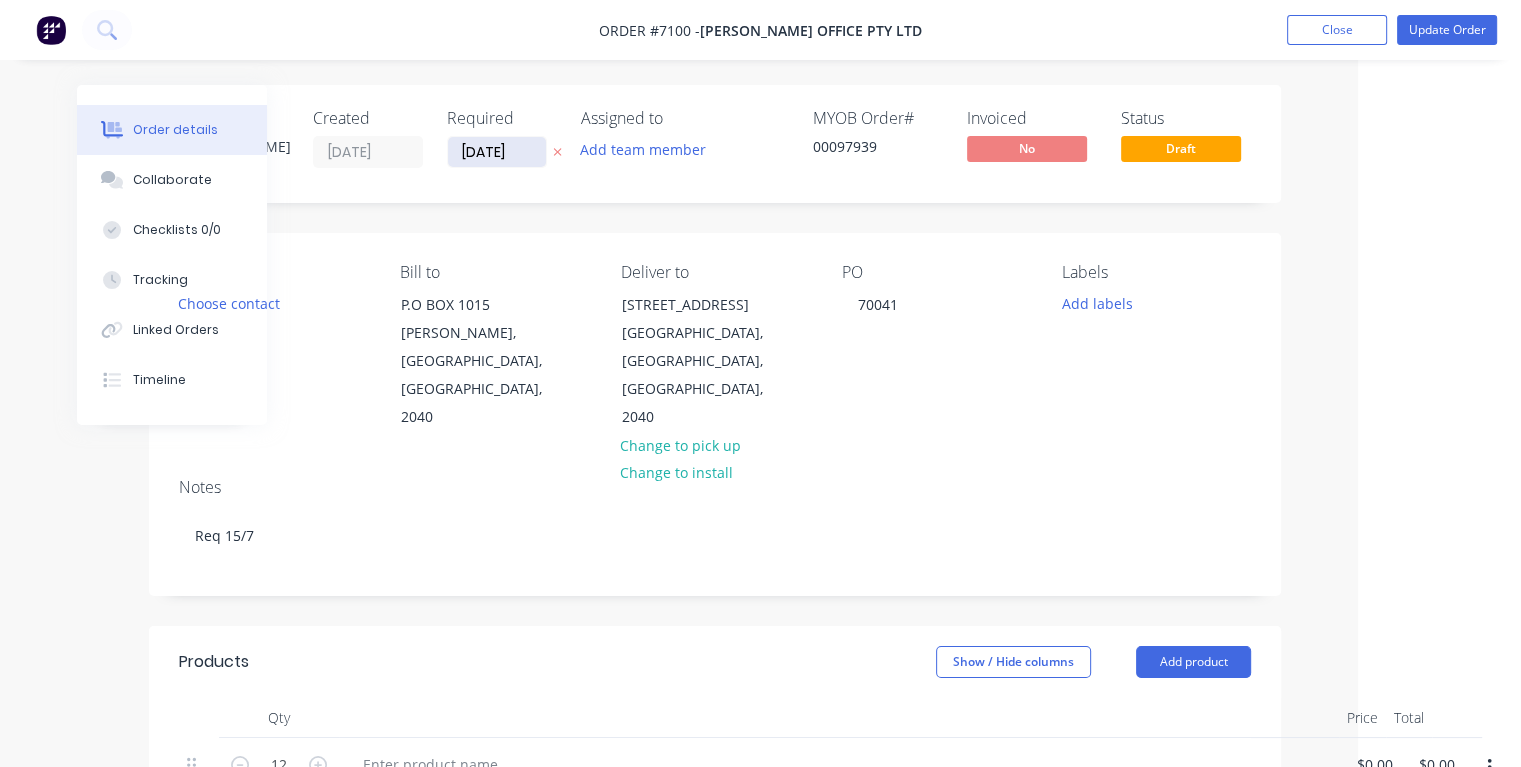 click on "[DATE]" at bounding box center (497, 152) 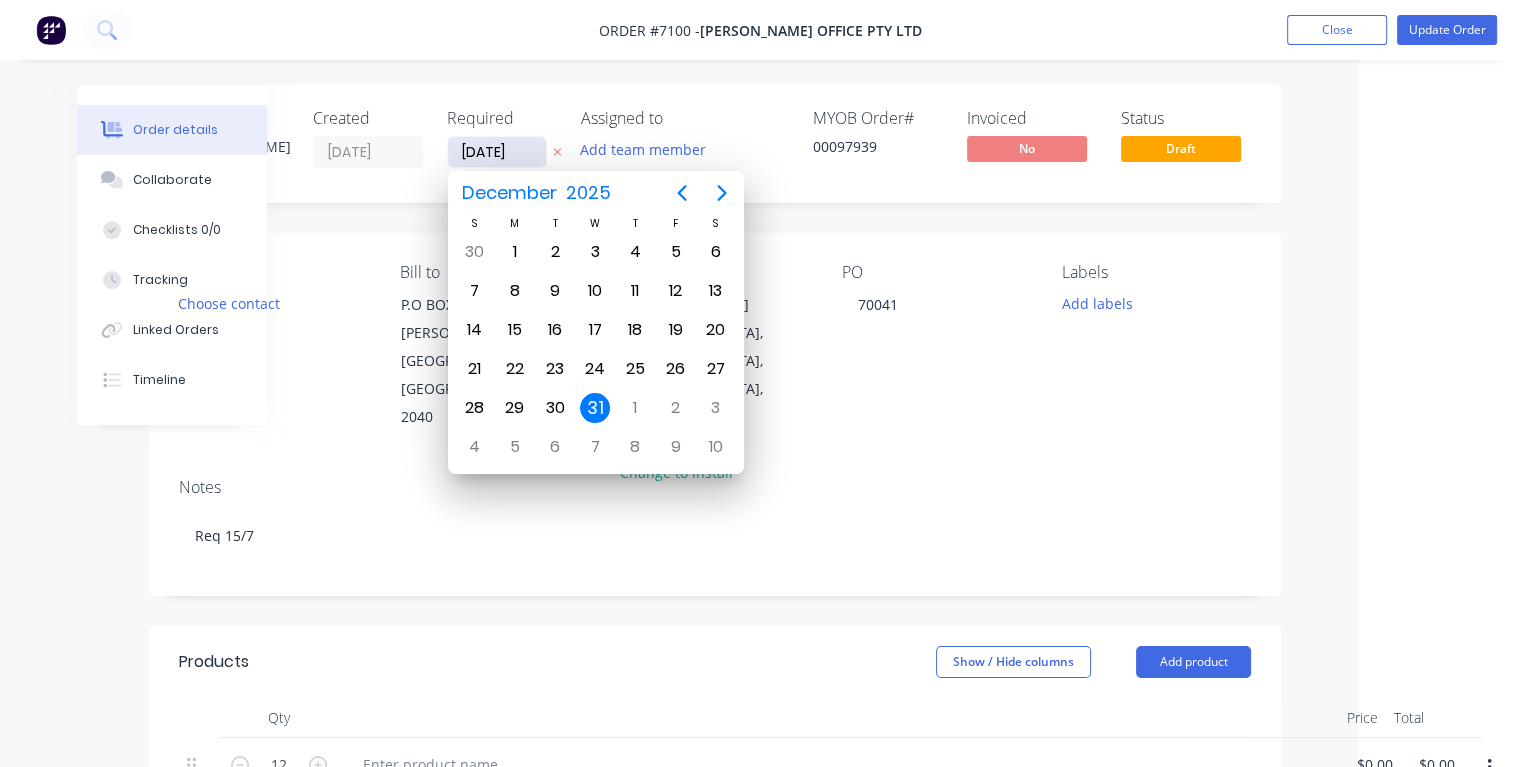 type on "[DATE]" 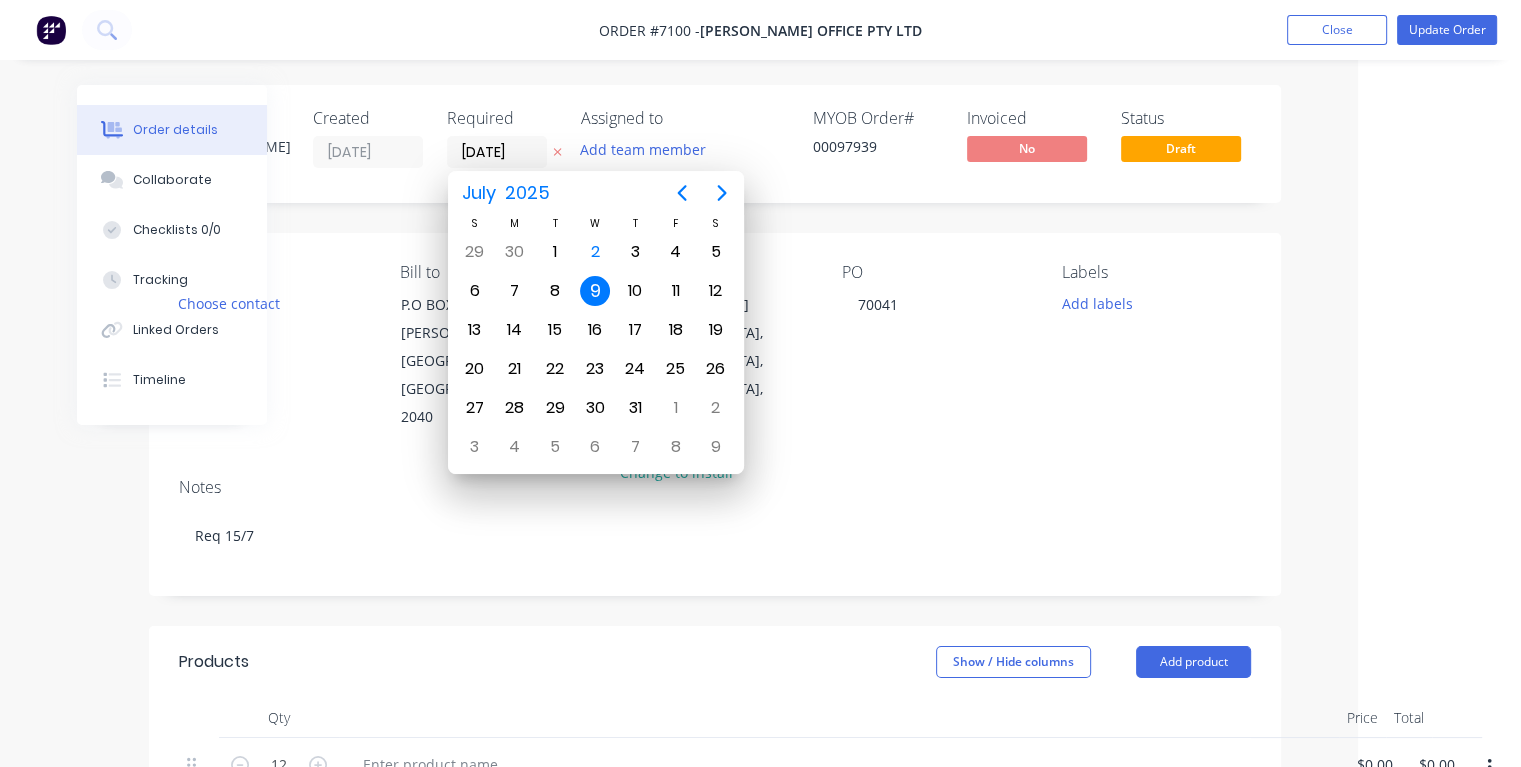 click on "9" at bounding box center (595, 291) 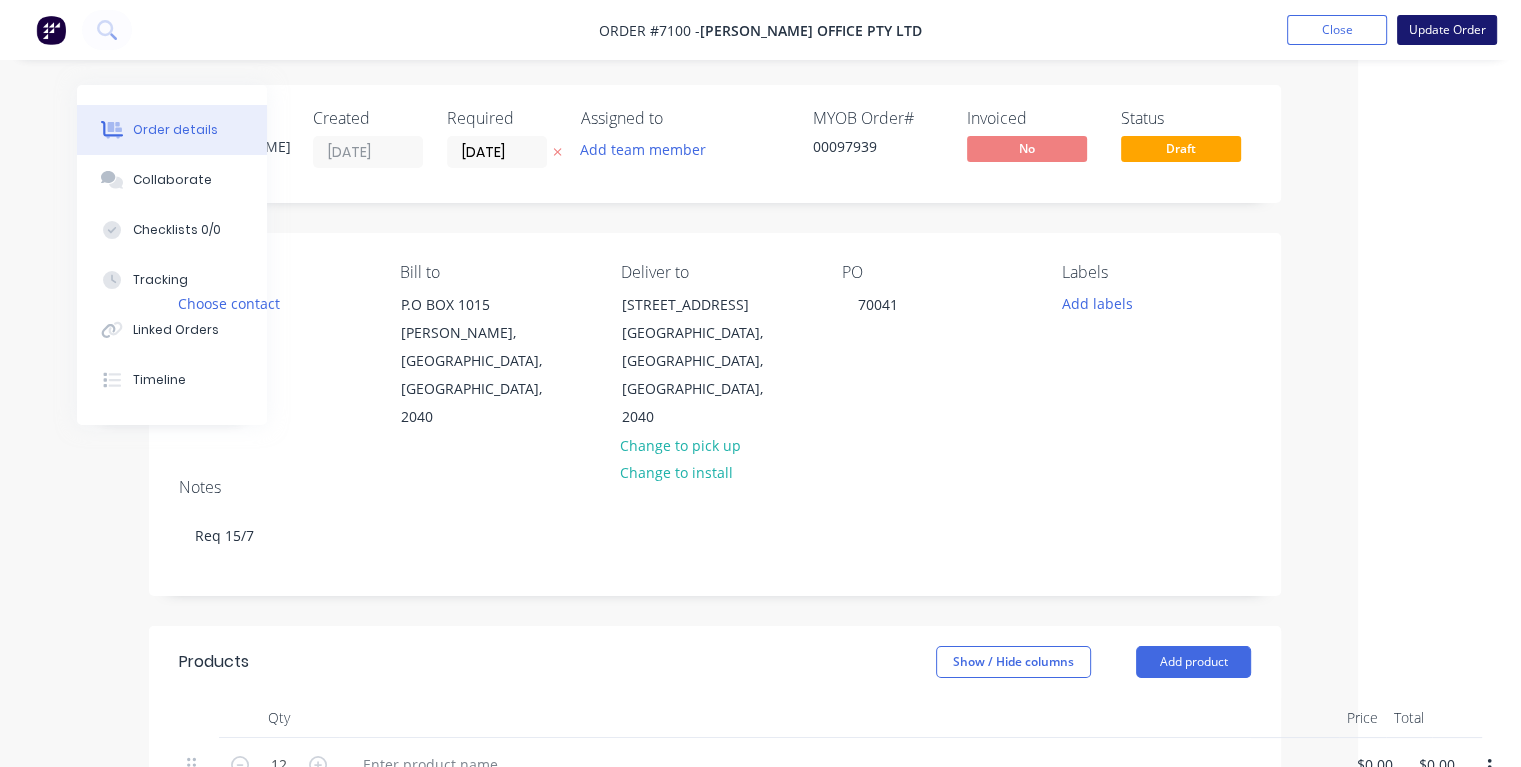 click on "Update Order" at bounding box center [1447, 30] 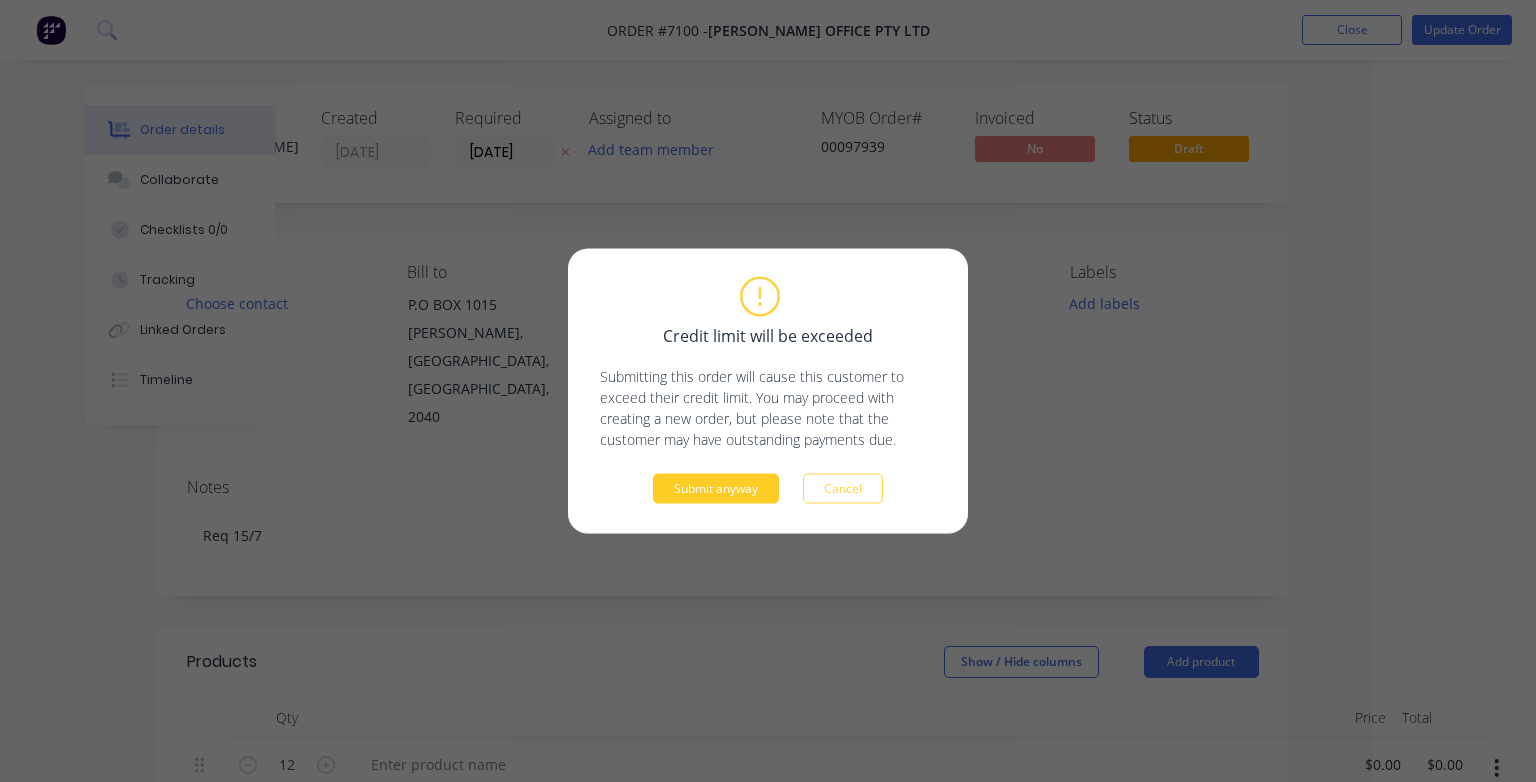 click on "Submit anyway" at bounding box center [716, 489] 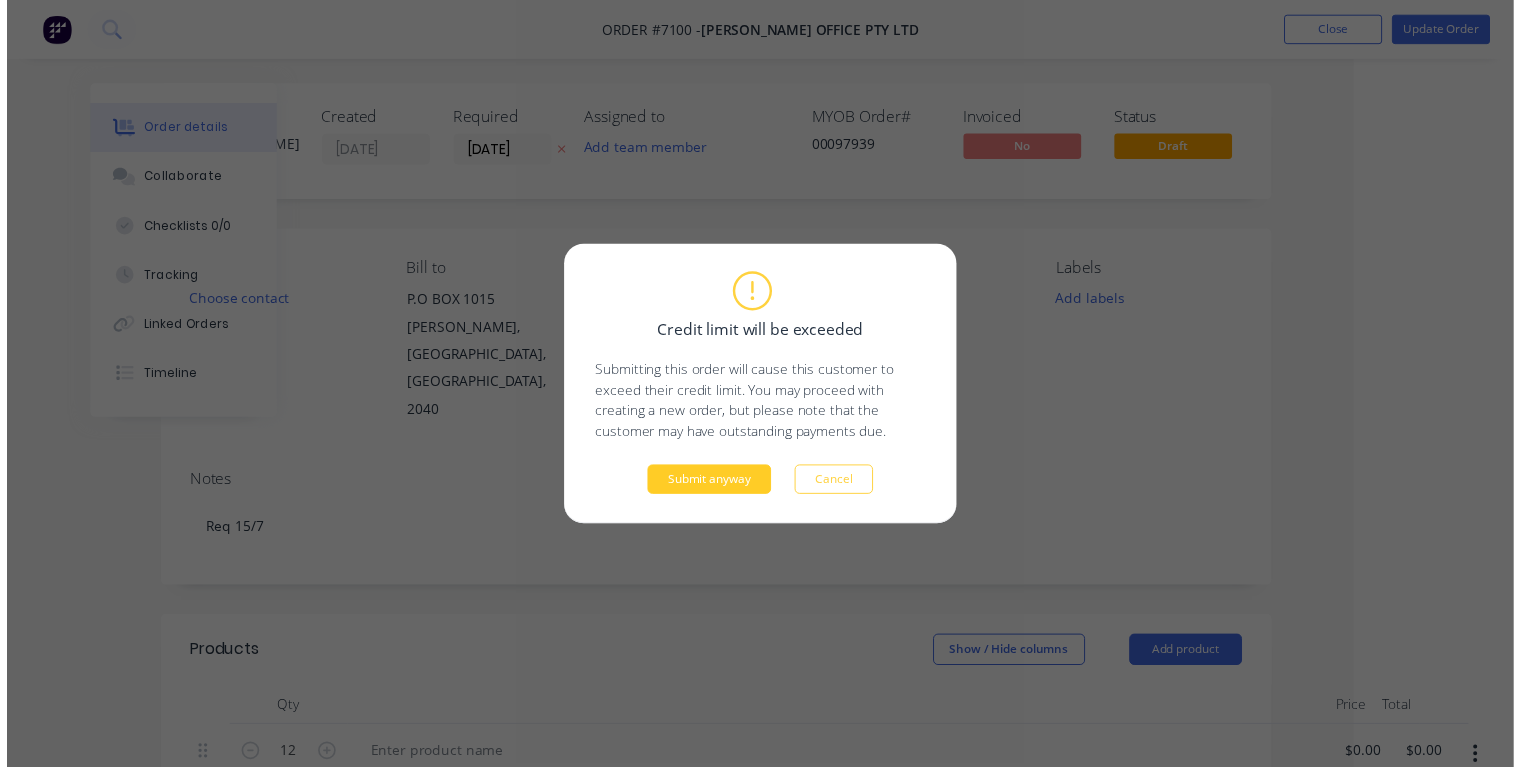 scroll, scrollTop: 0, scrollLeft: 108, axis: horizontal 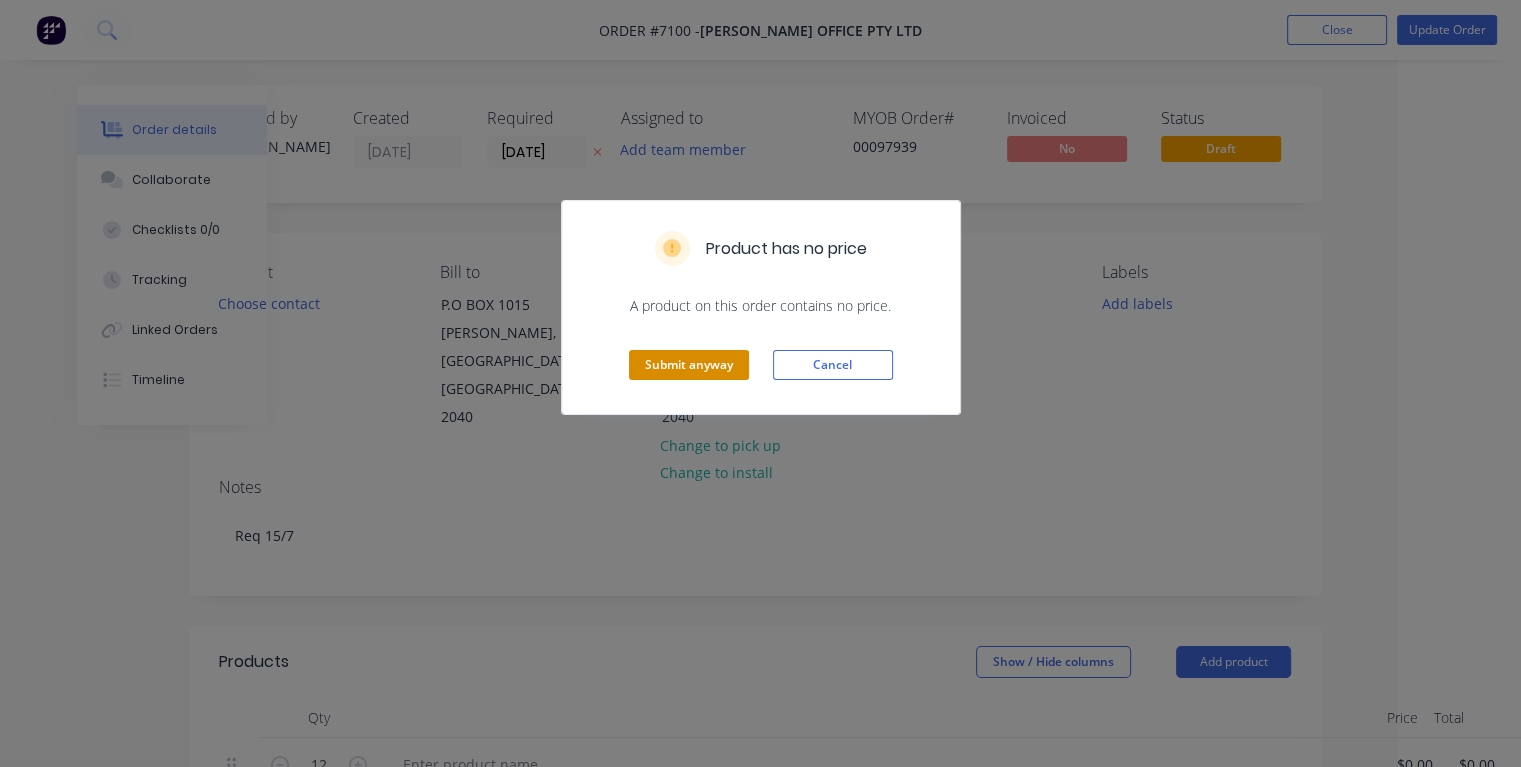 click on "Submit anyway" at bounding box center [689, 365] 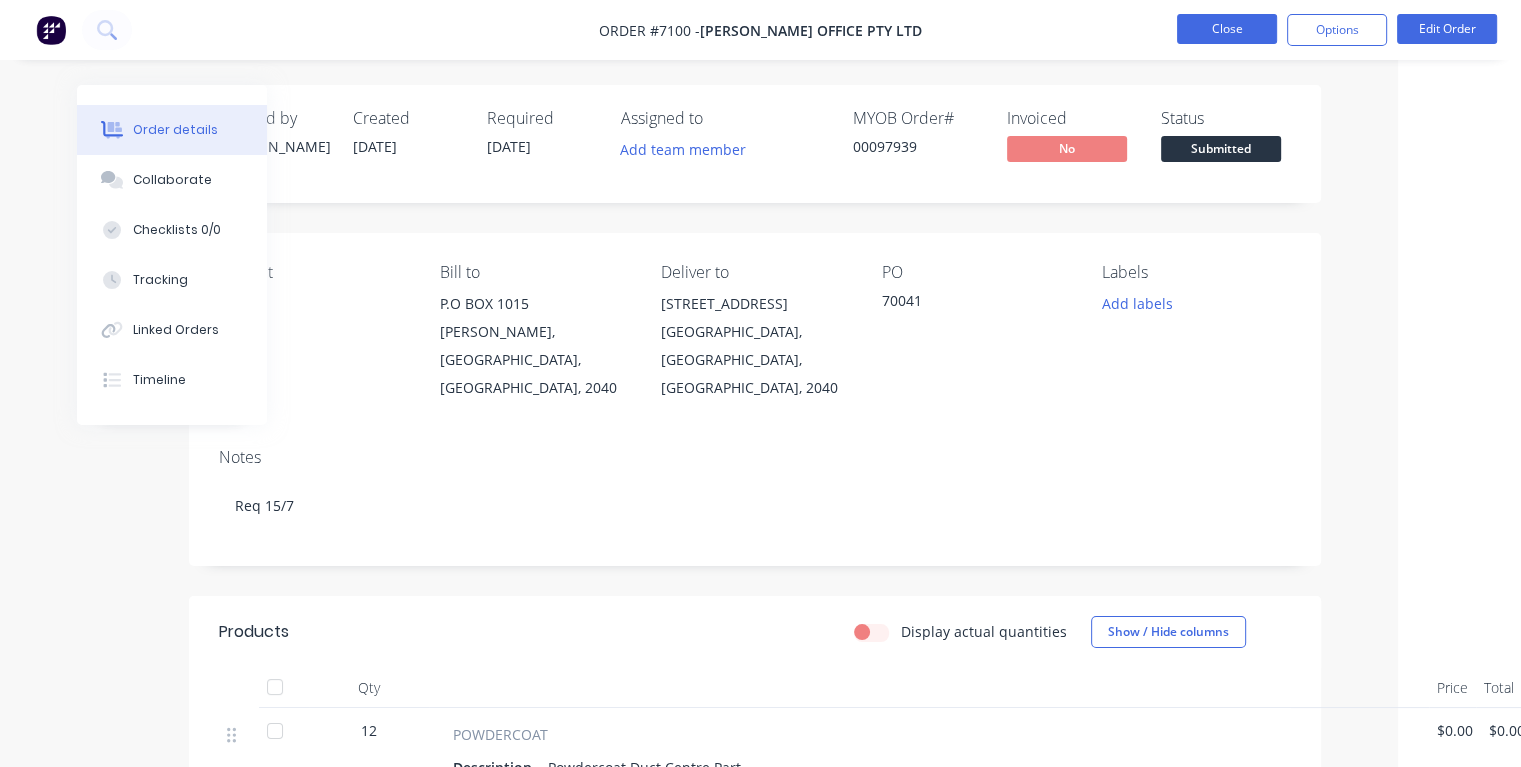 click on "Close" at bounding box center [1227, 29] 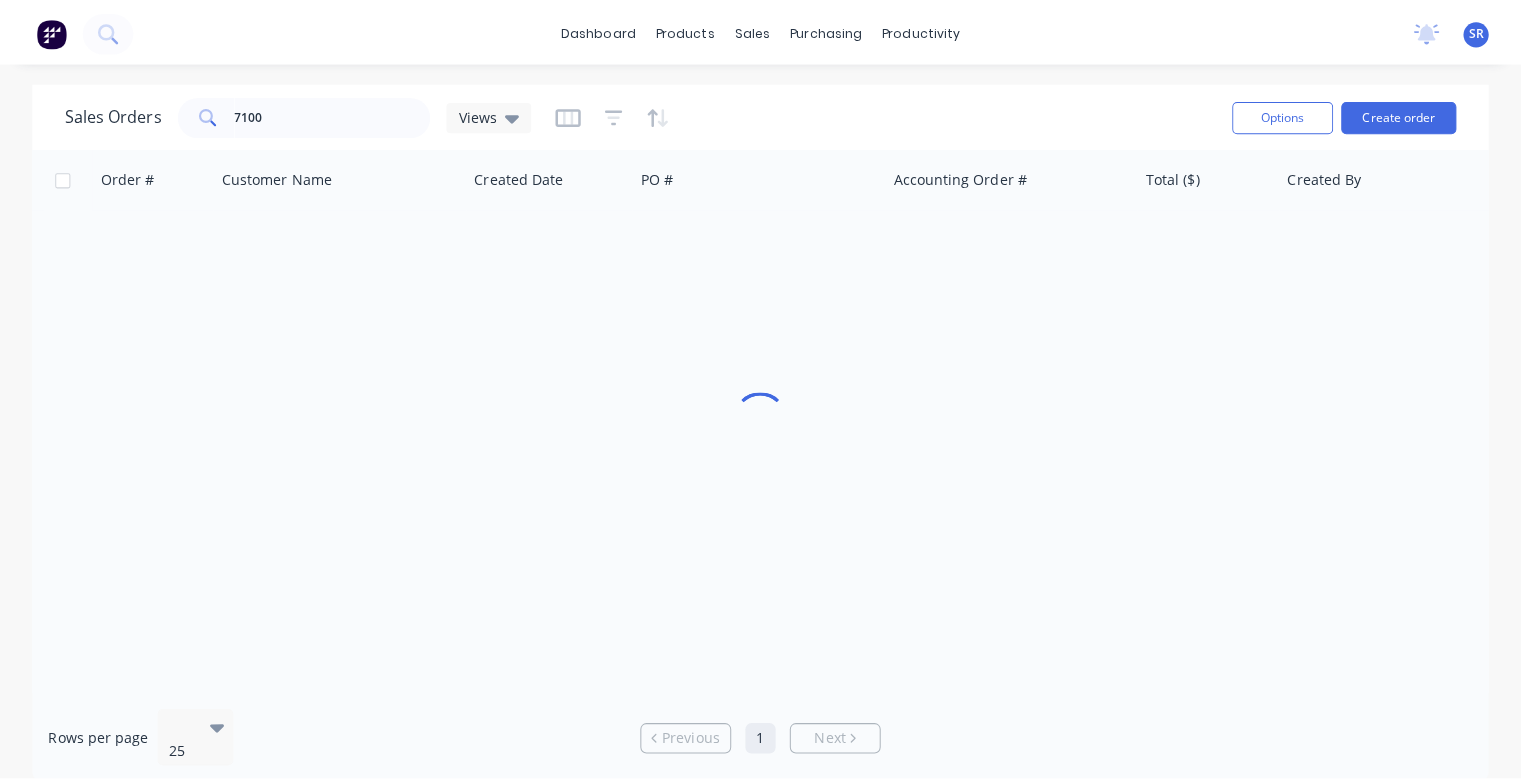 scroll, scrollTop: 0, scrollLeft: 0, axis: both 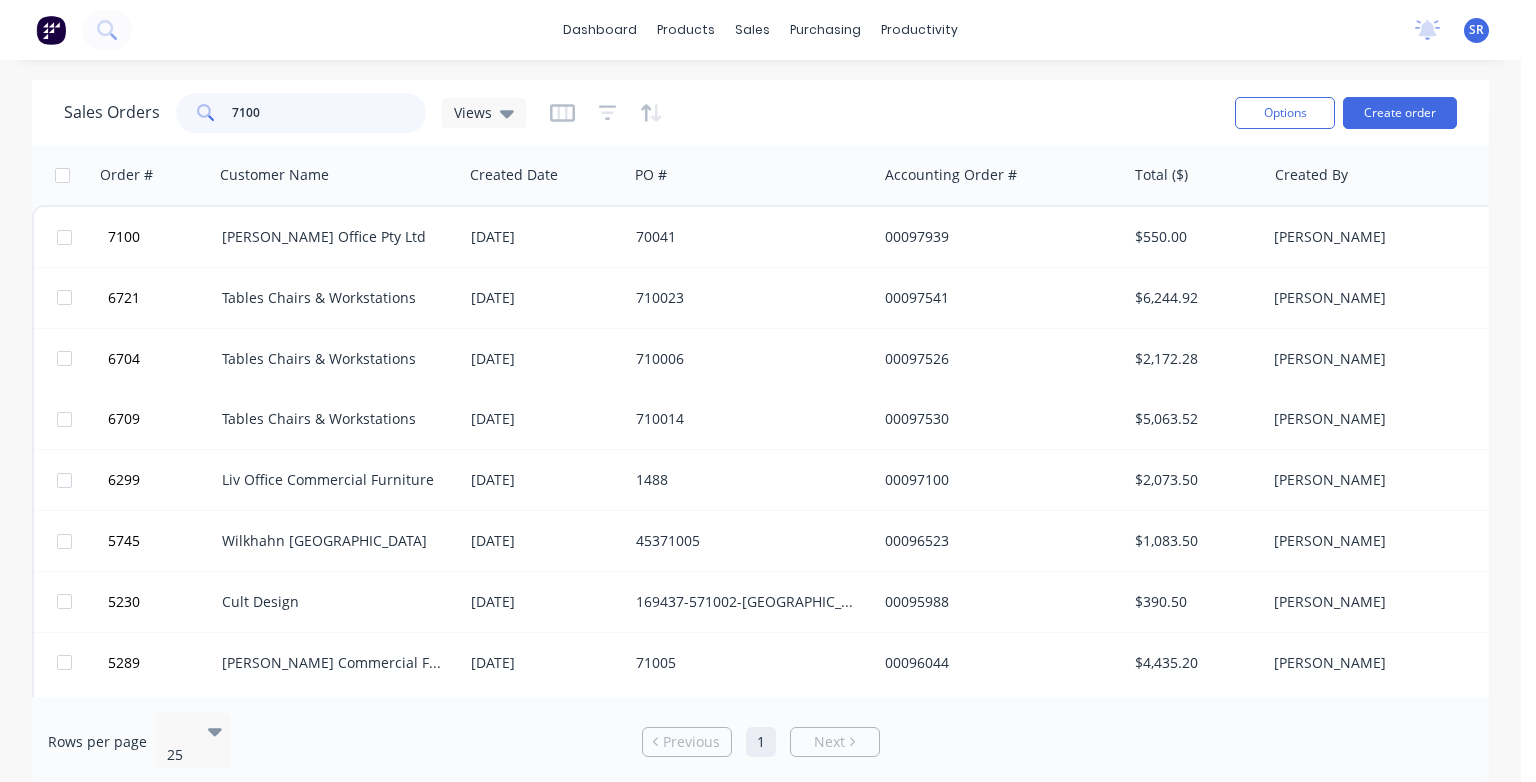 click on "7100" at bounding box center (329, 113) 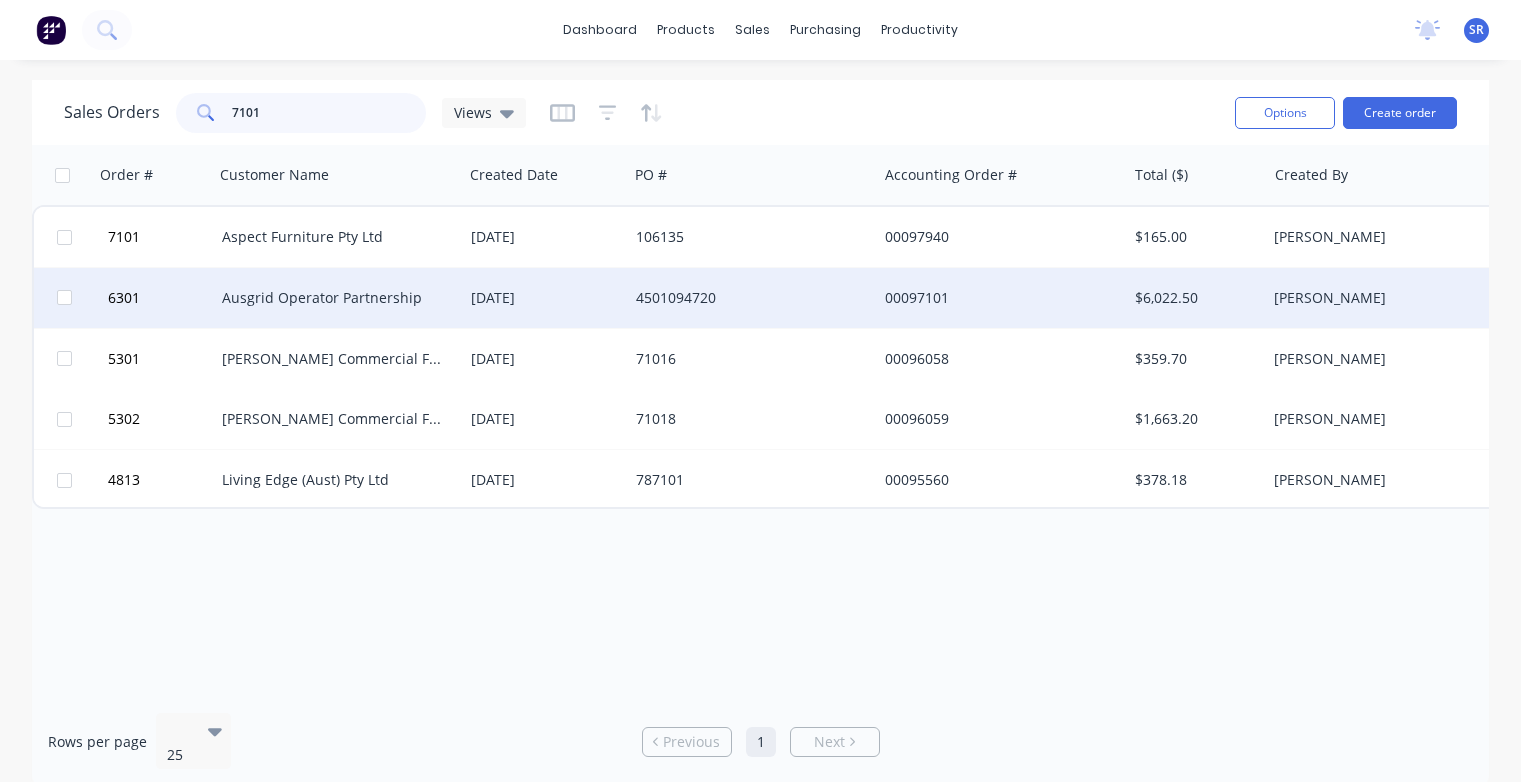 type on "7101" 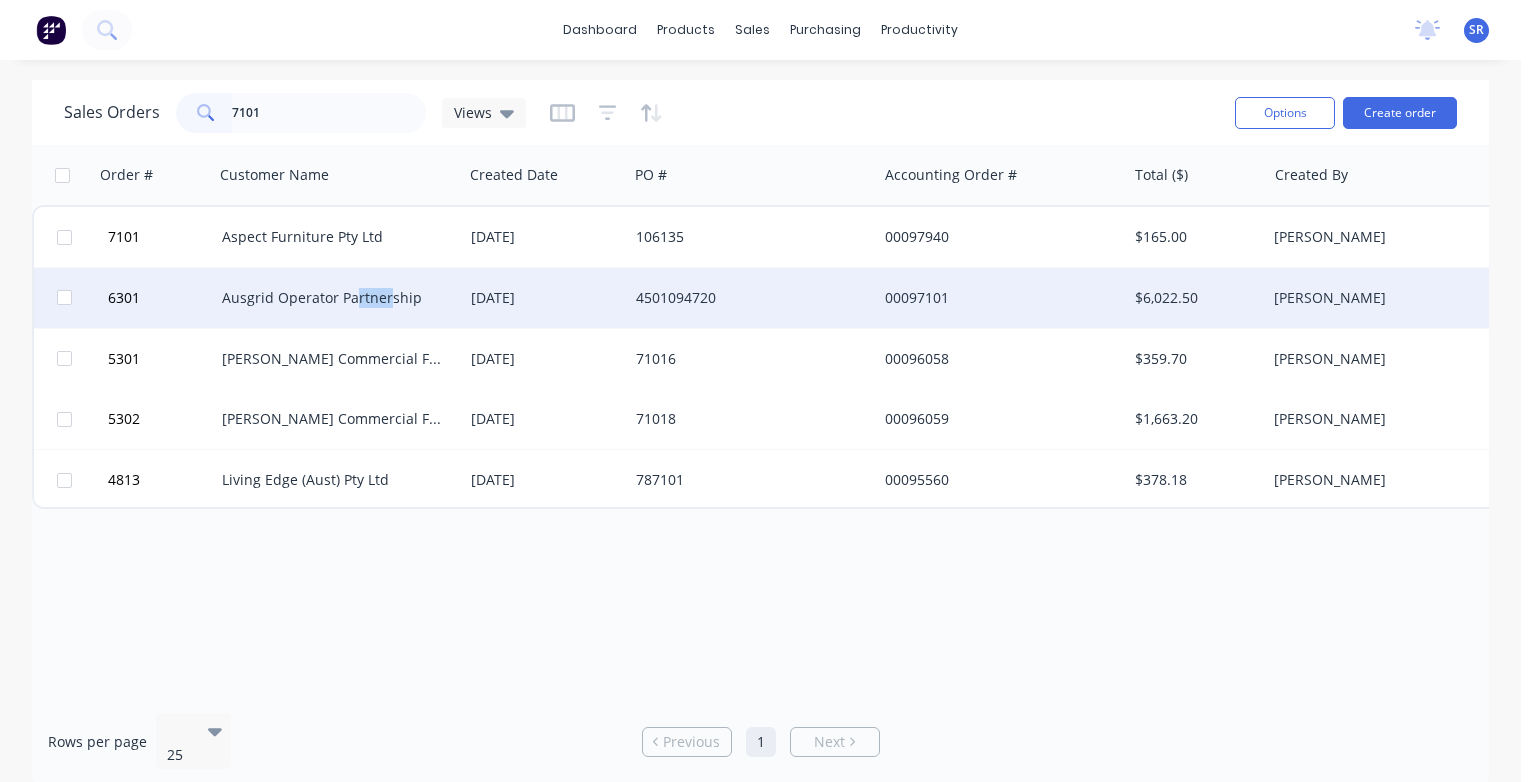 drag, startPoint x: 387, startPoint y: 314, endPoint x: 350, endPoint y: 316, distance: 37.054016 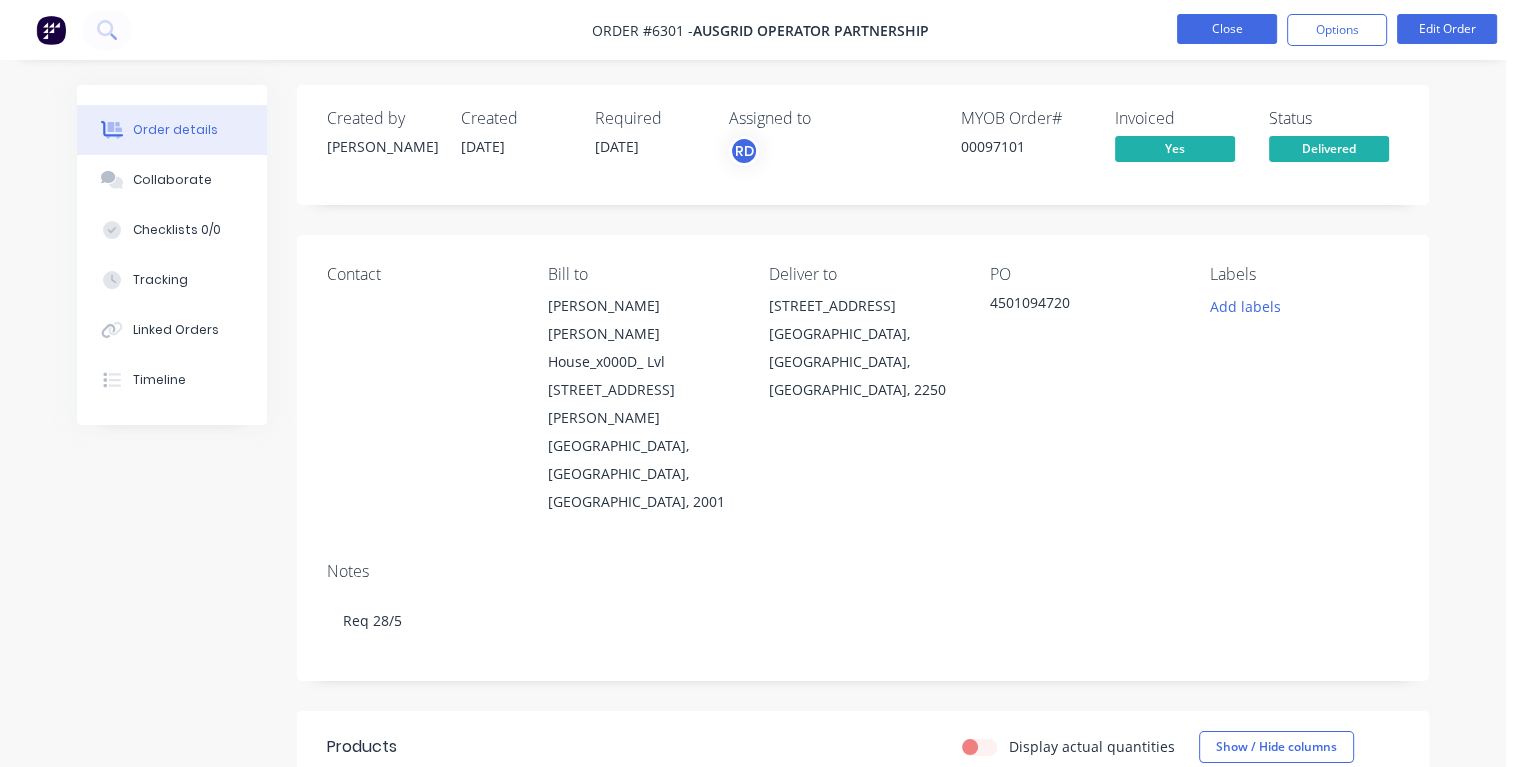 click on "Close" at bounding box center (1227, 29) 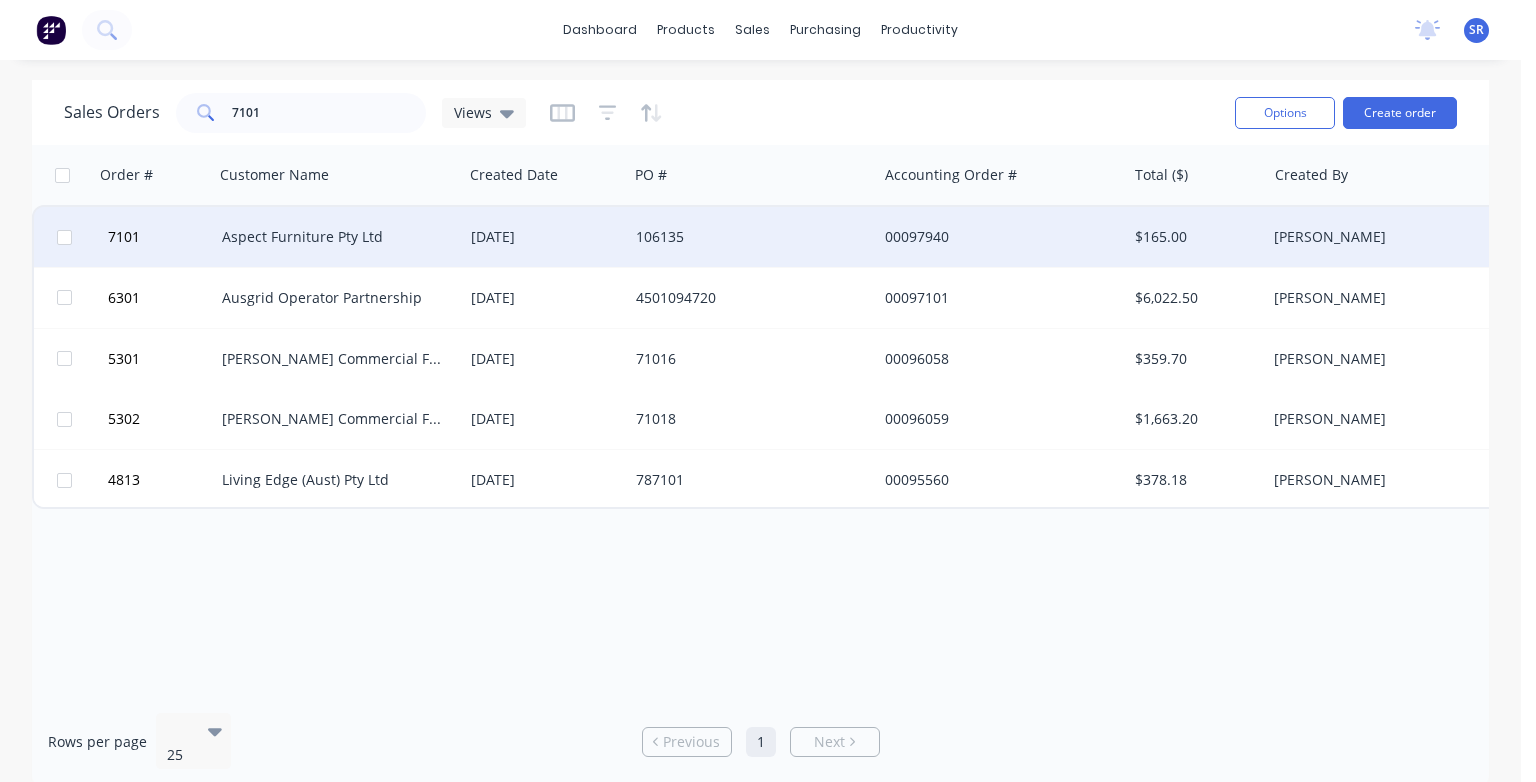click on "Aspect Furniture Pty Ltd" at bounding box center [333, 237] 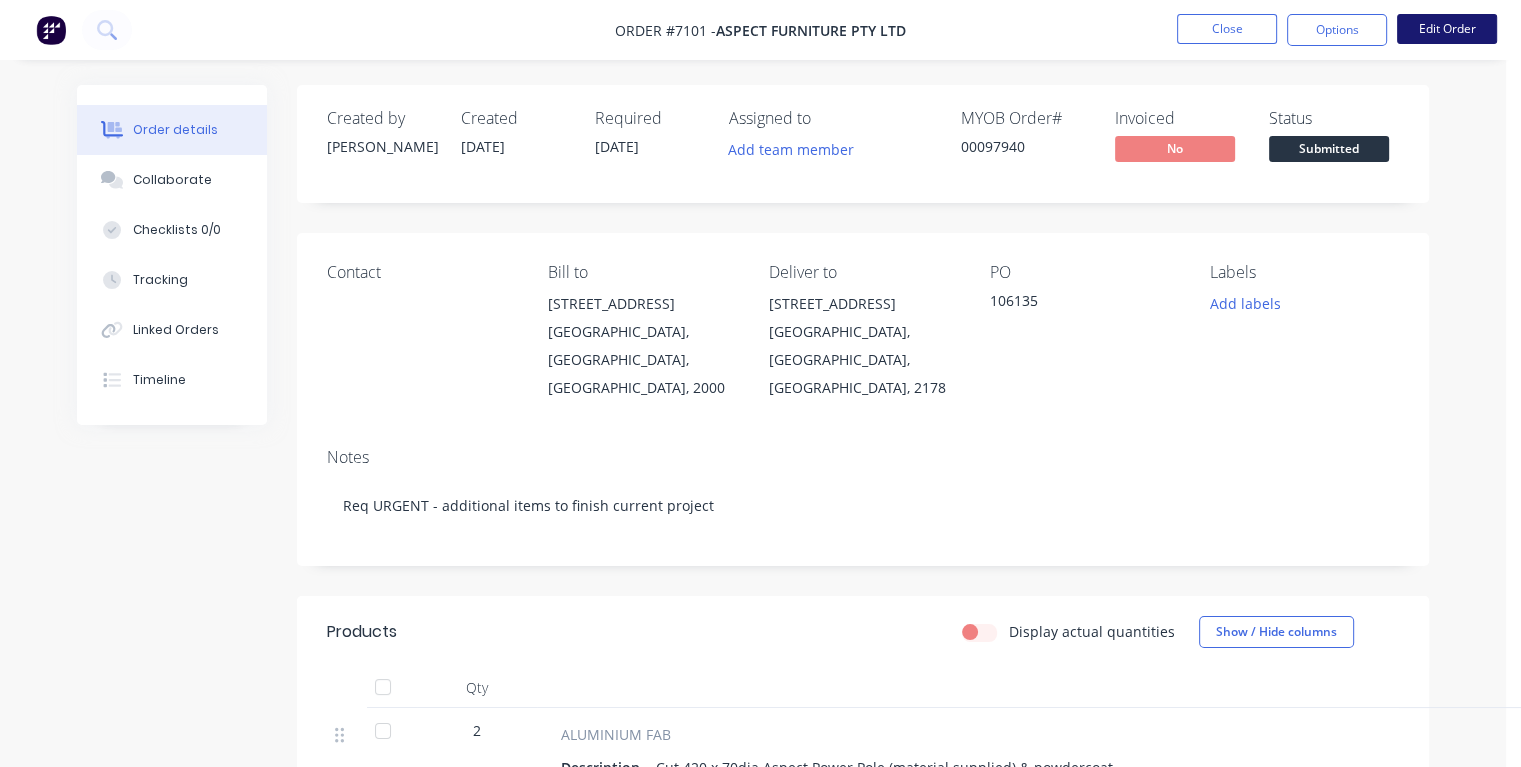 click on "Edit Order" at bounding box center (1447, 29) 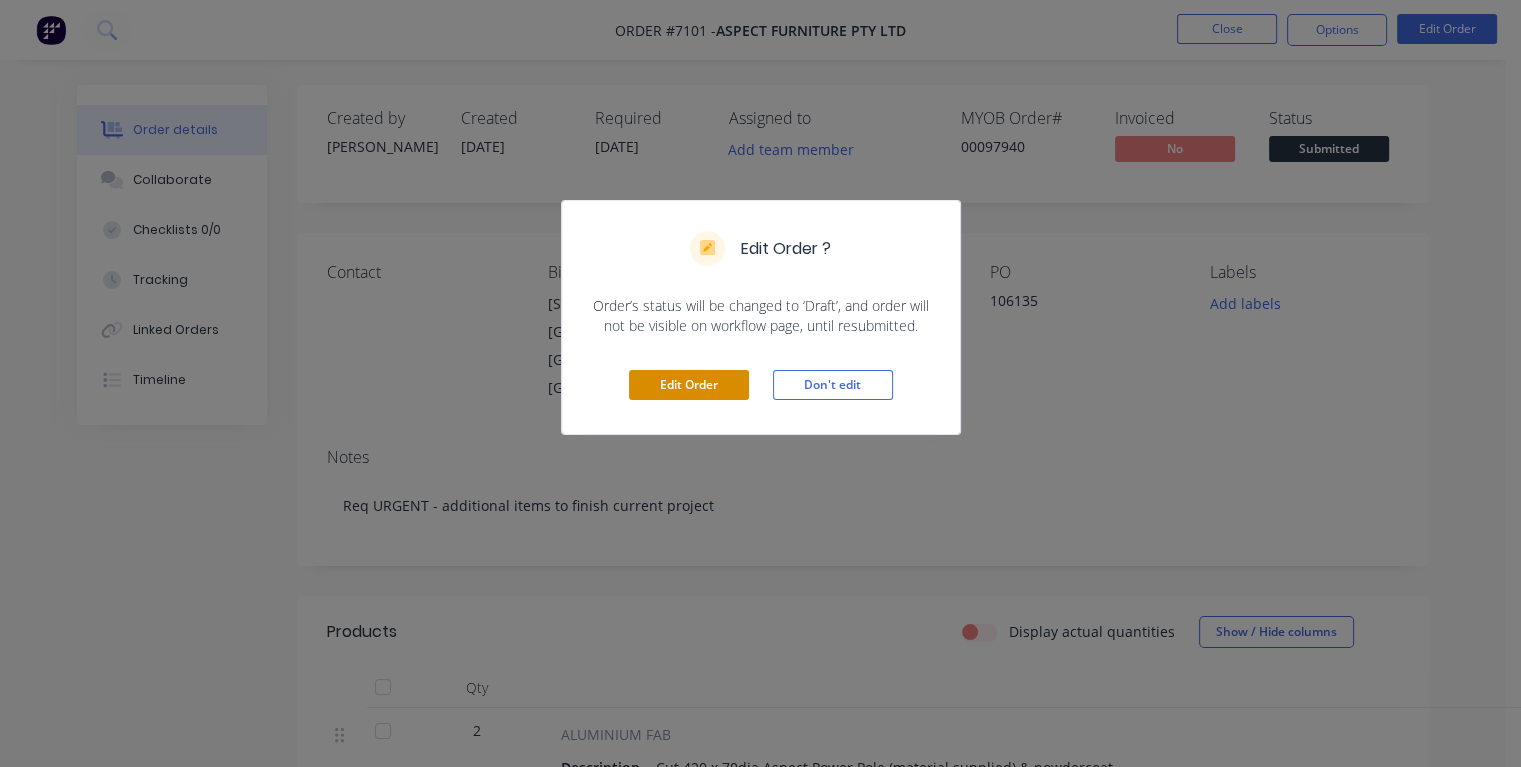 click on "Edit Order" at bounding box center (689, 385) 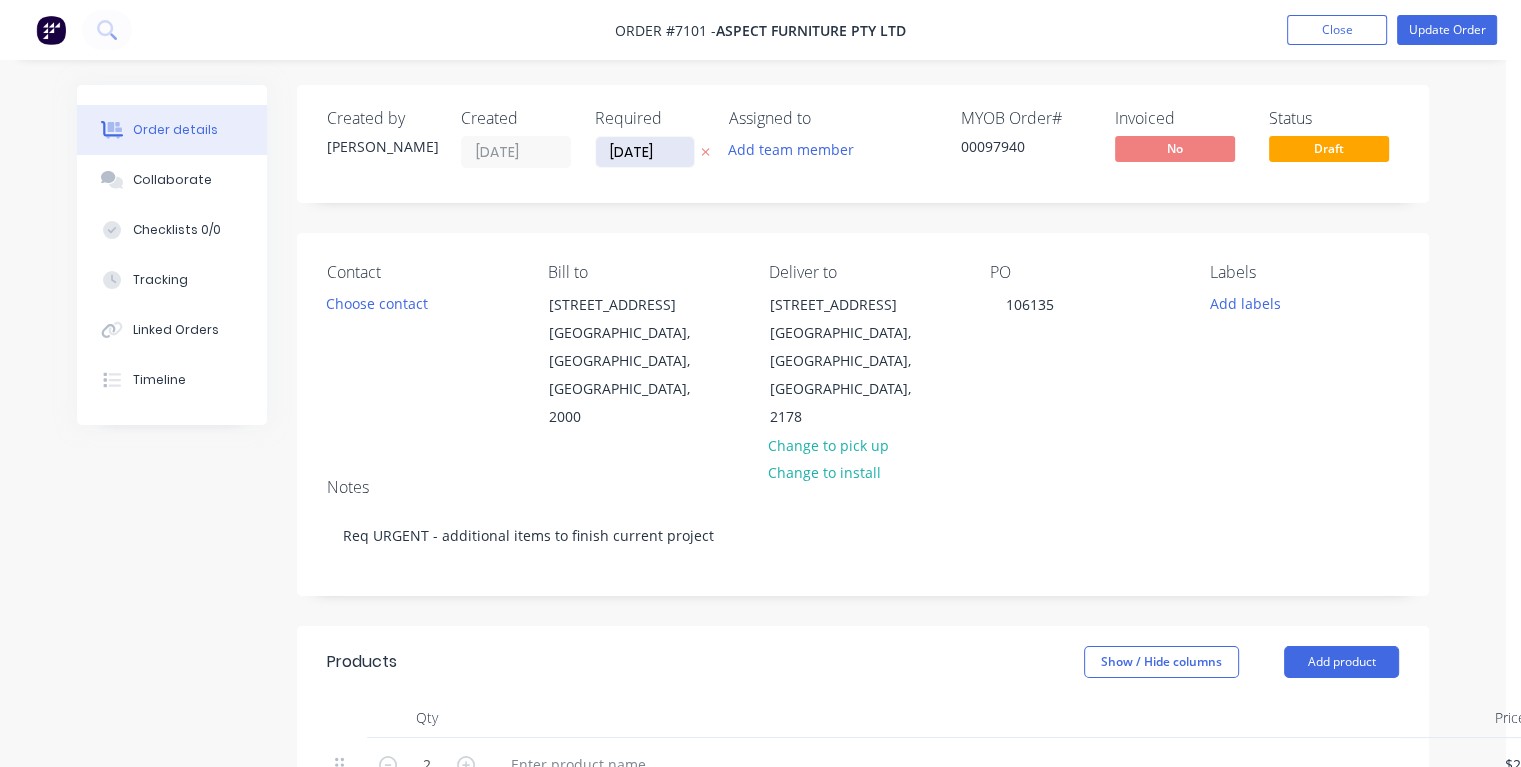 drag, startPoint x: 670, startPoint y: 150, endPoint x: 601, endPoint y: 151, distance: 69.00725 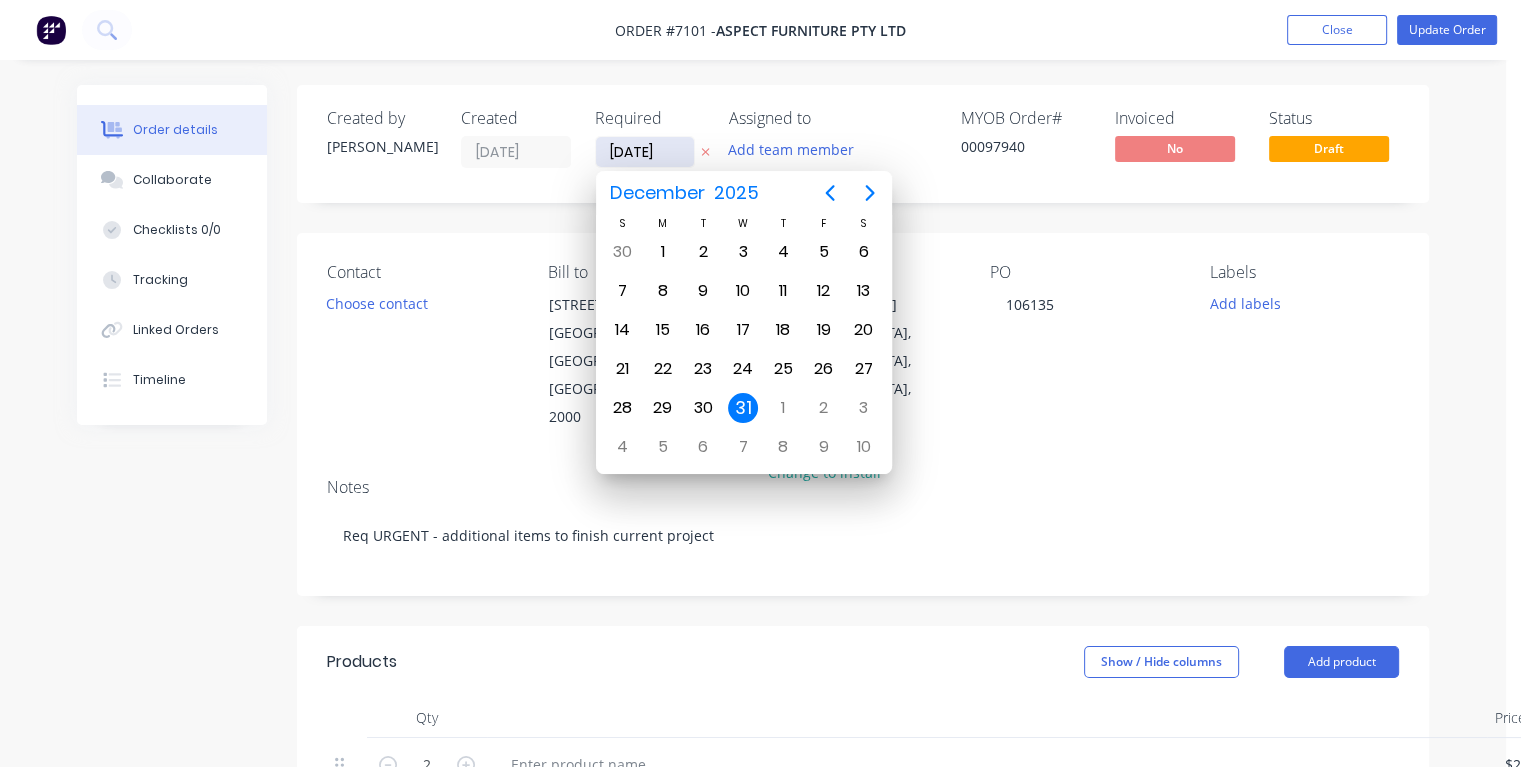 type on "[DATE]" 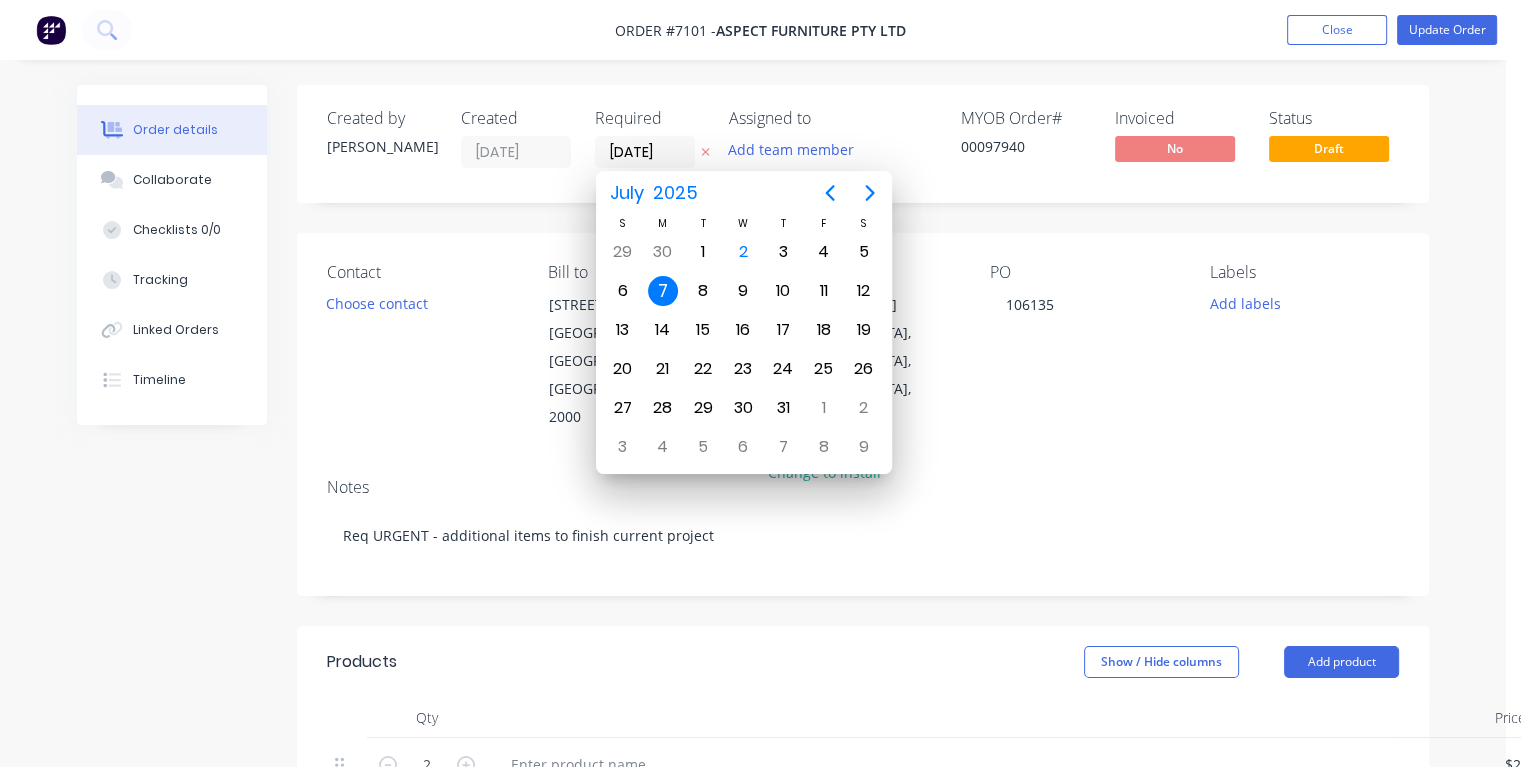 click on "7" at bounding box center [663, 291] 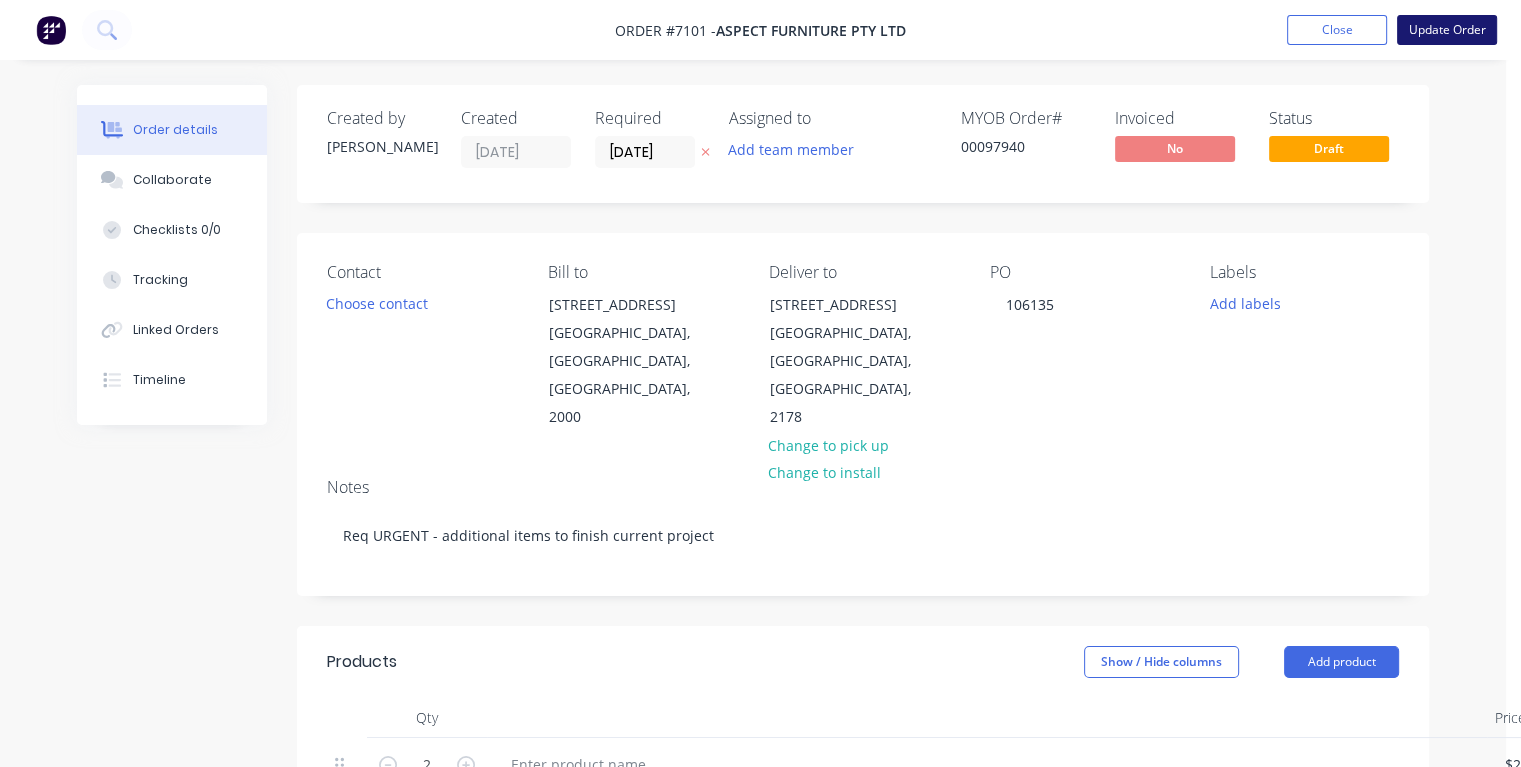 click on "Update Order" at bounding box center (1447, 30) 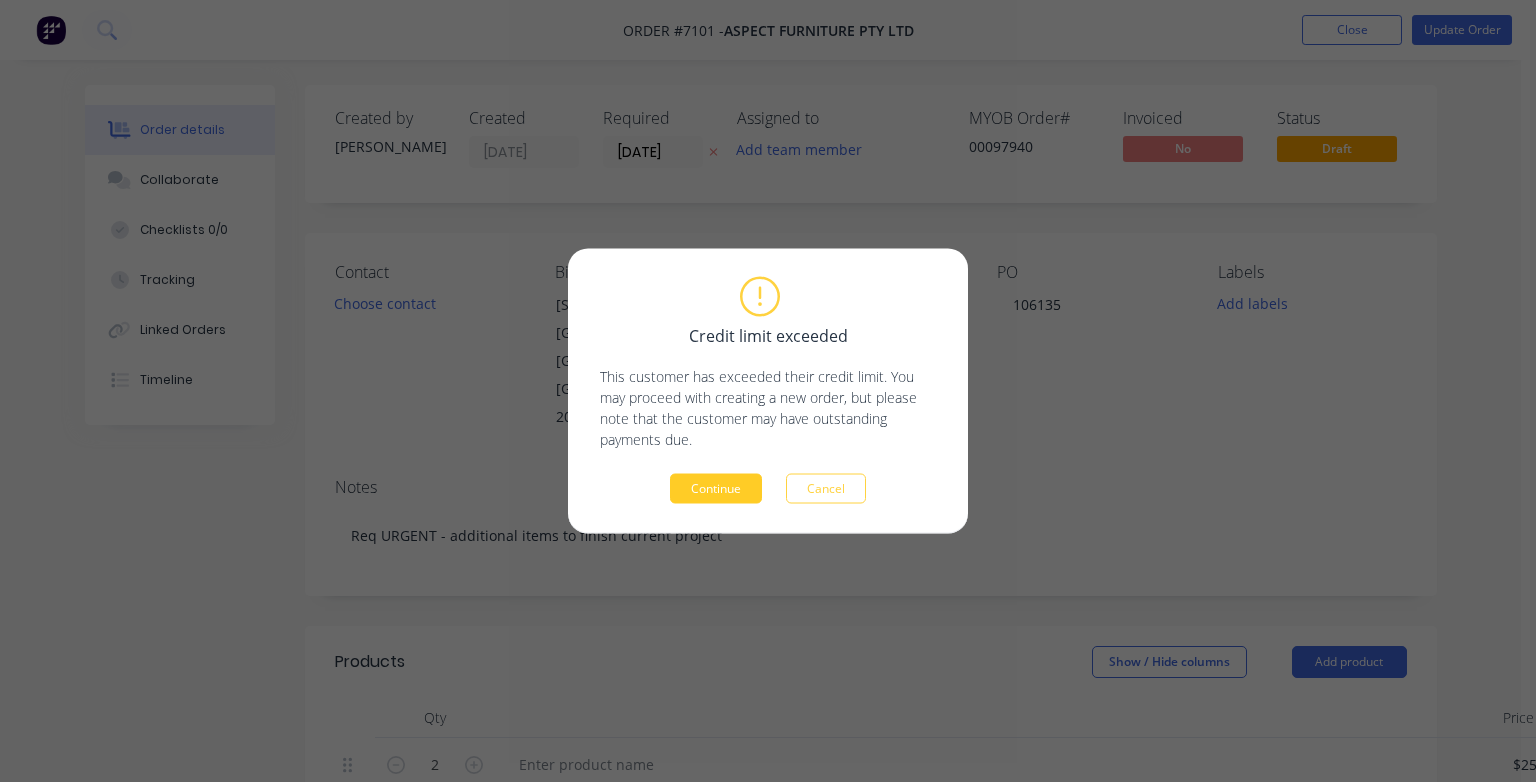 click on "Continue" at bounding box center (716, 489) 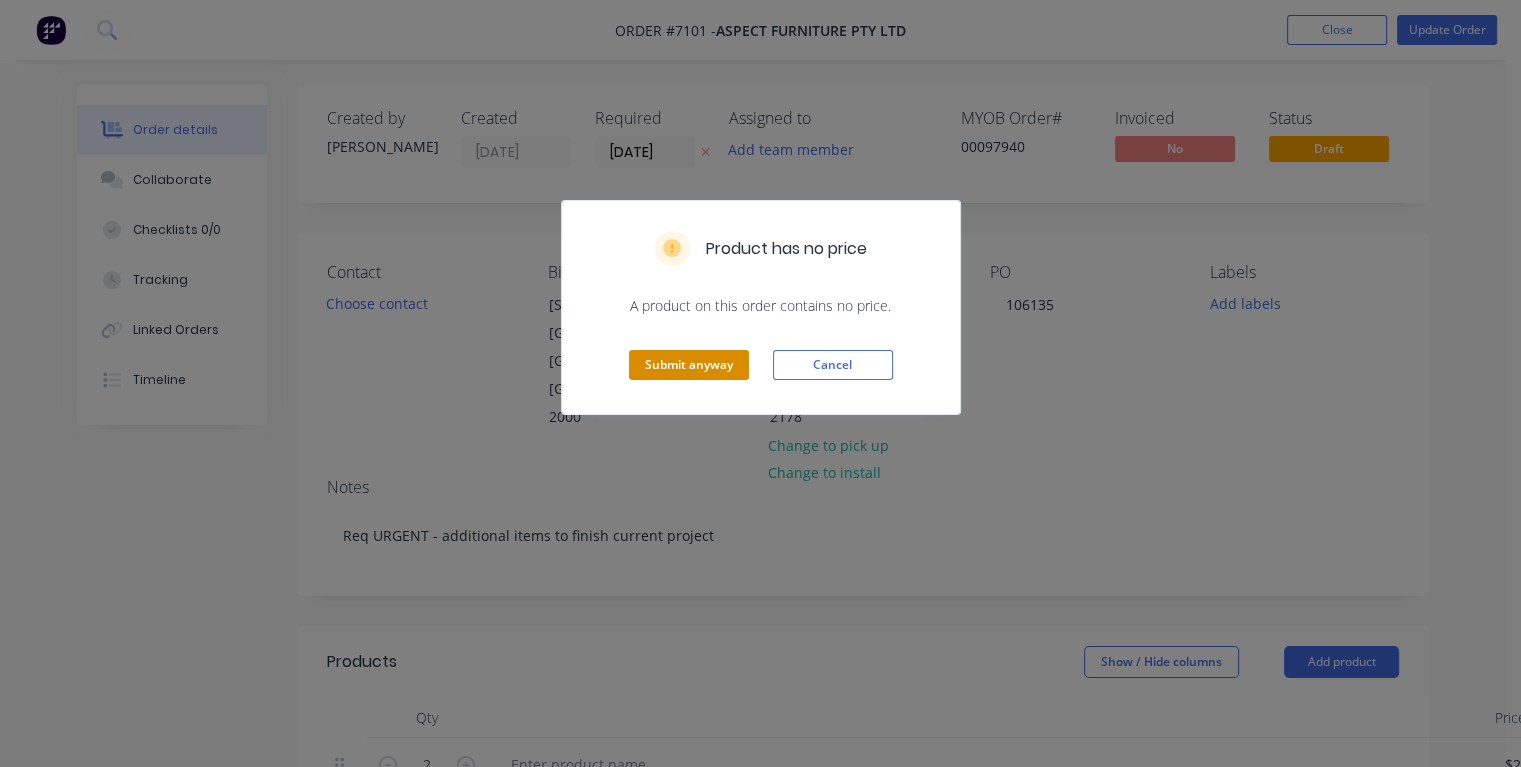 click on "Submit anyway" at bounding box center (689, 365) 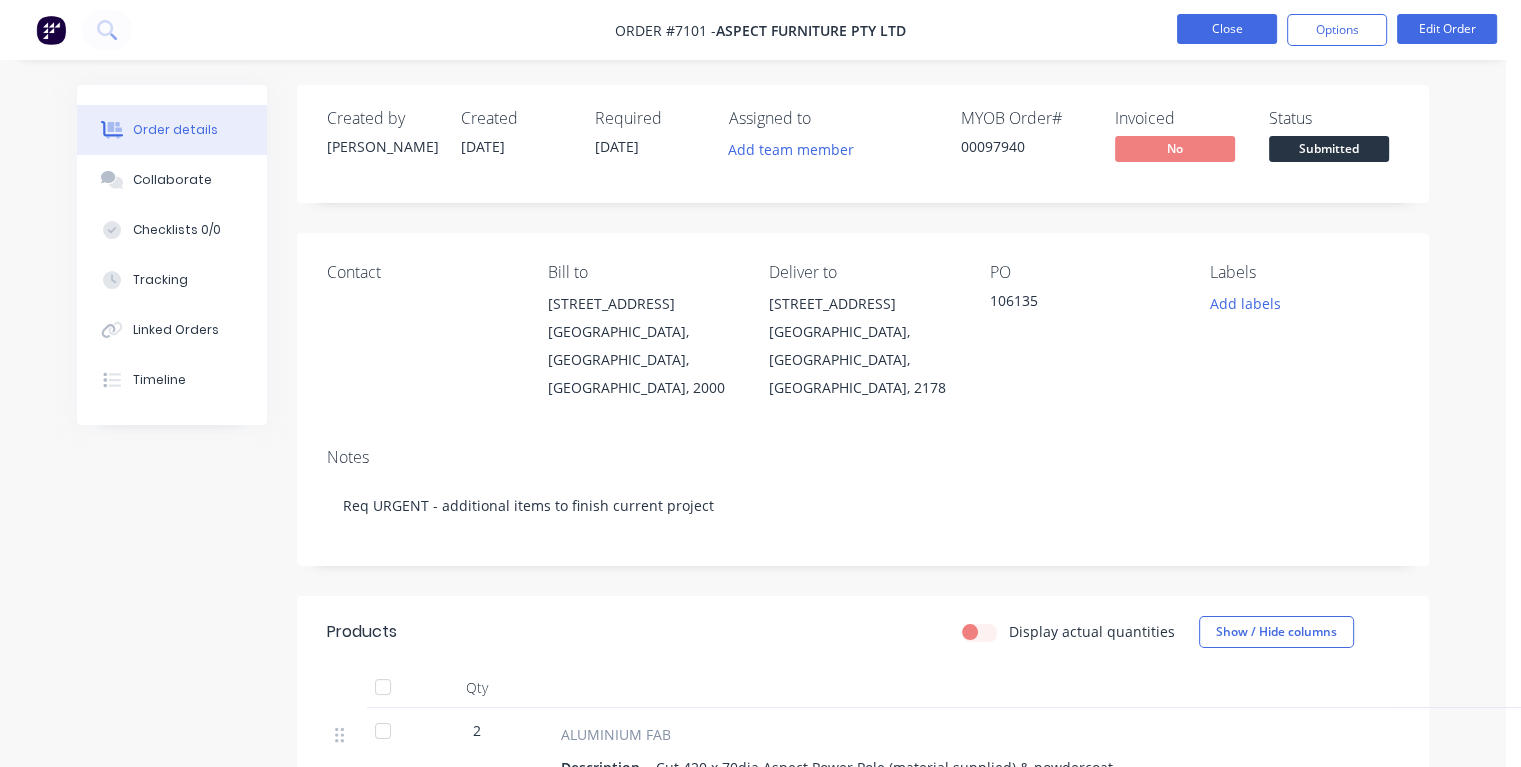 click on "Close" at bounding box center [1227, 29] 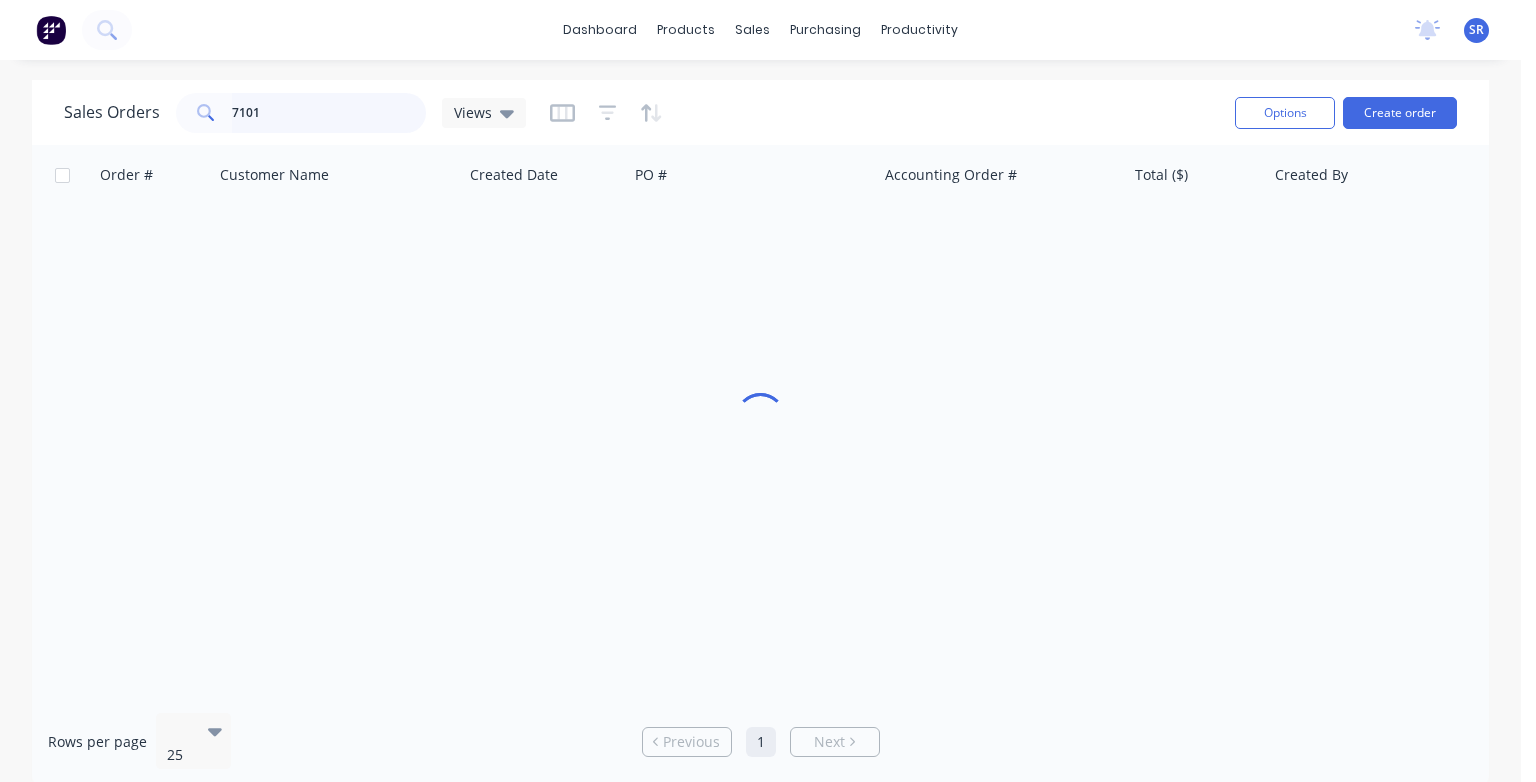 click on "7101" at bounding box center (329, 113) 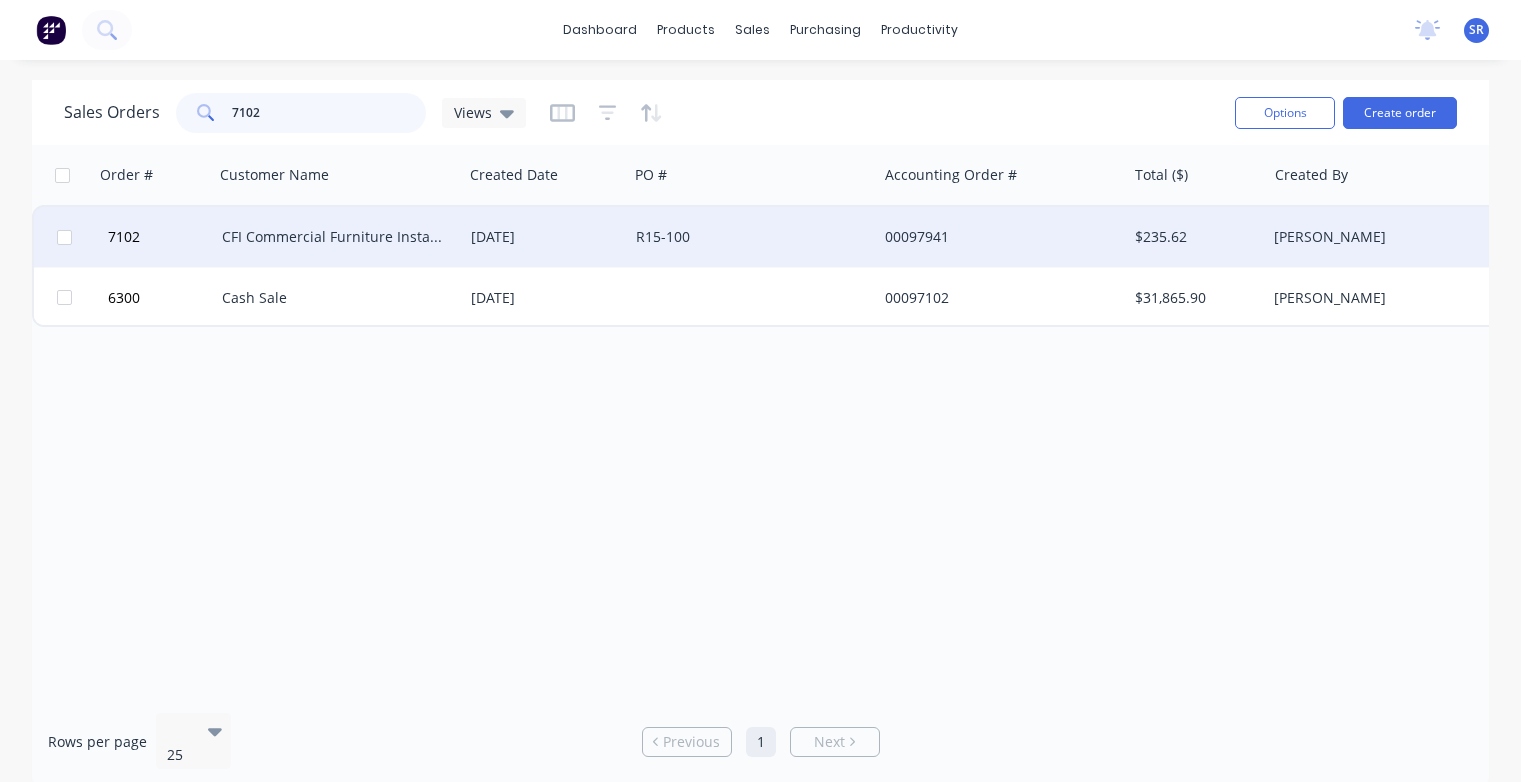 type on "7102" 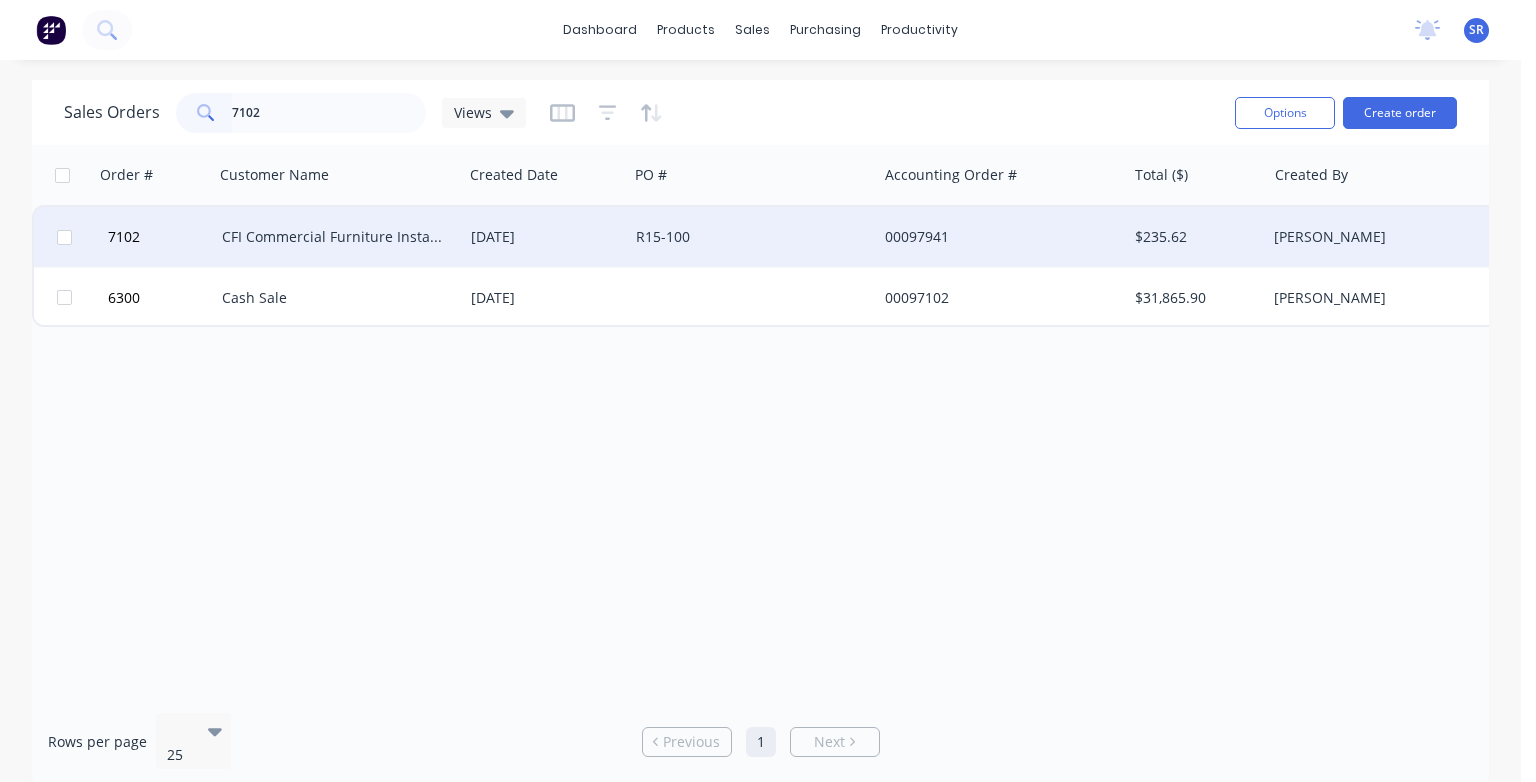 click on "CFI Commercial Furniture Installations" at bounding box center (333, 237) 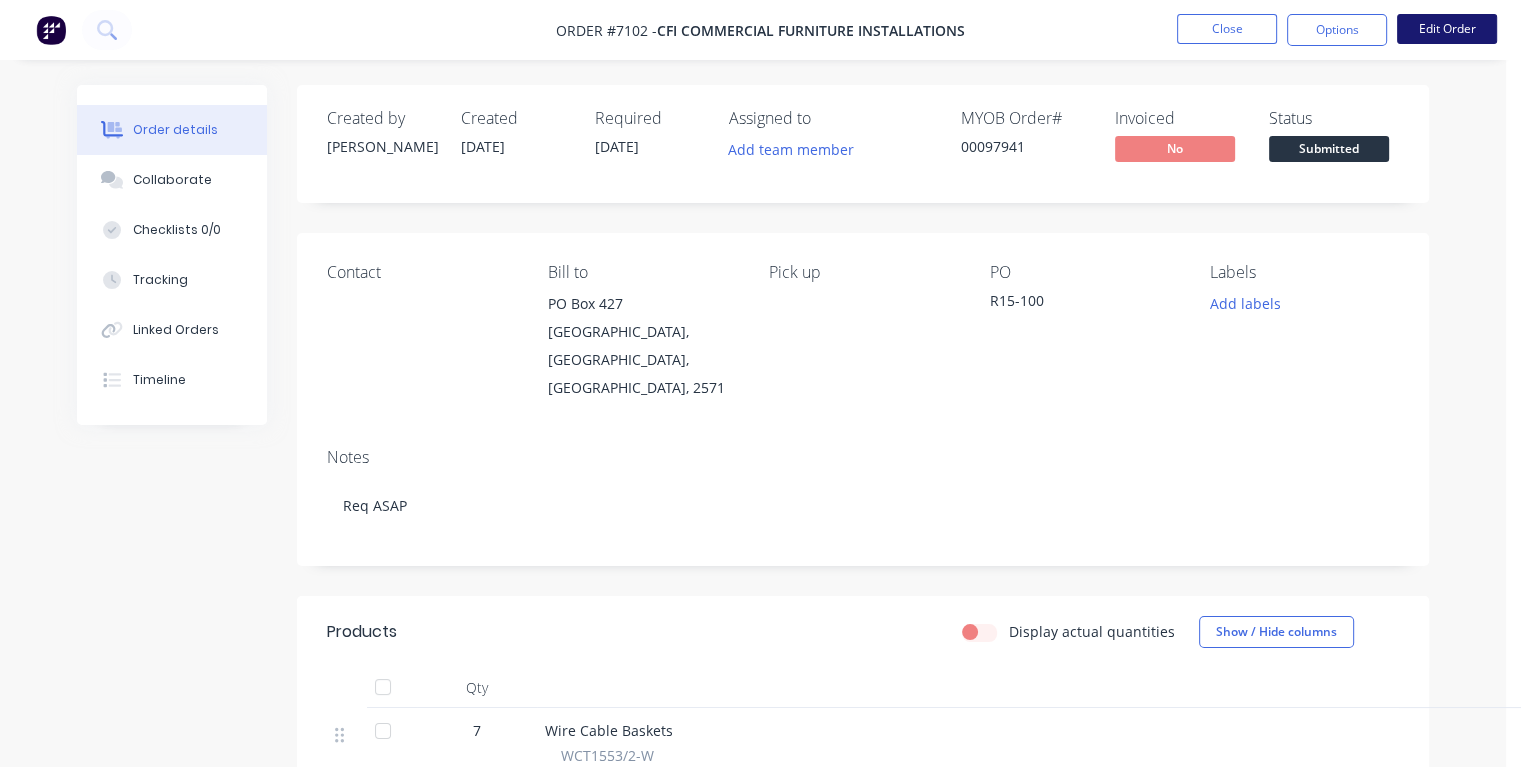 click on "Edit Order" at bounding box center [1447, 29] 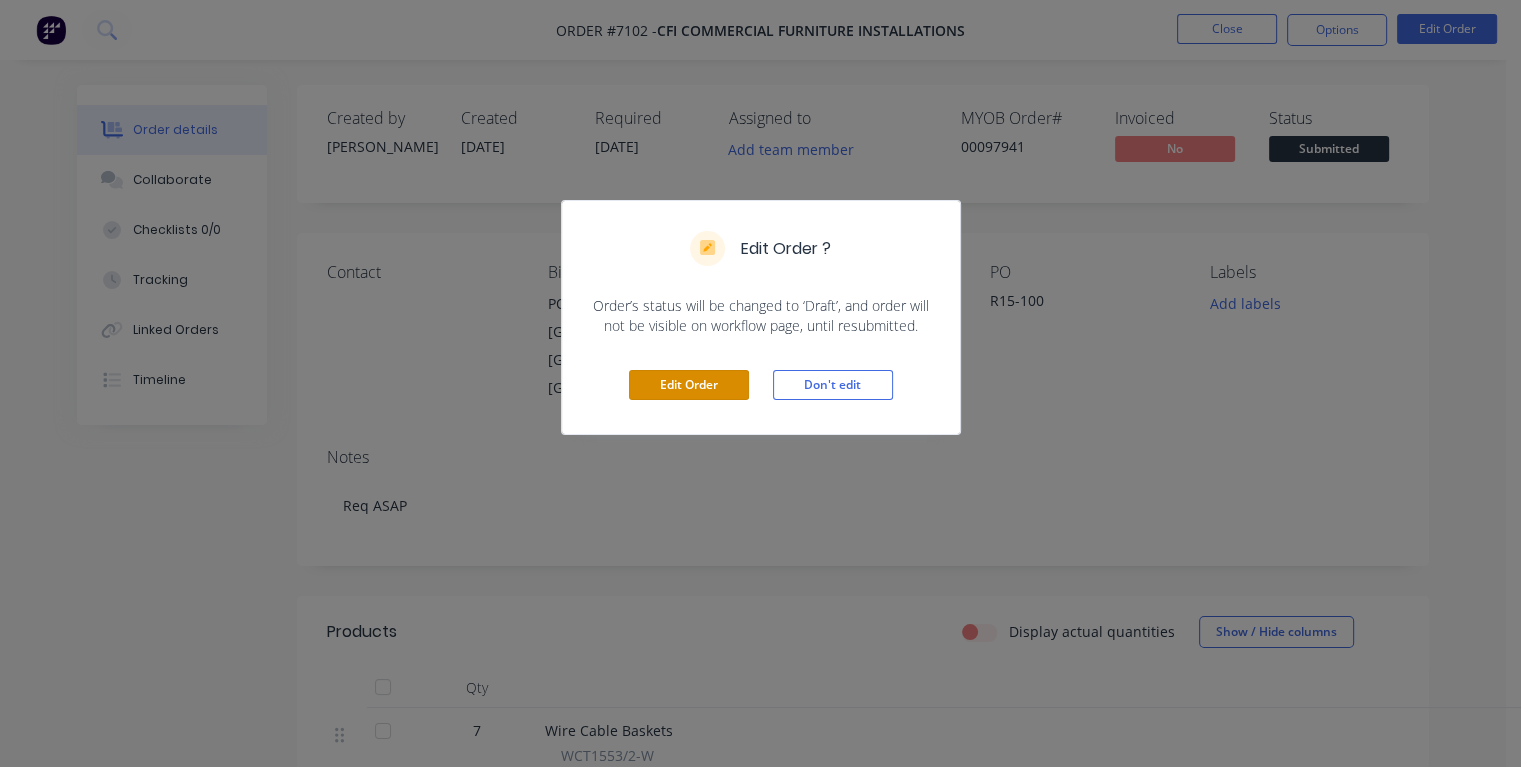 drag, startPoint x: 675, startPoint y: 382, endPoint x: 668, endPoint y: 360, distance: 23.086792 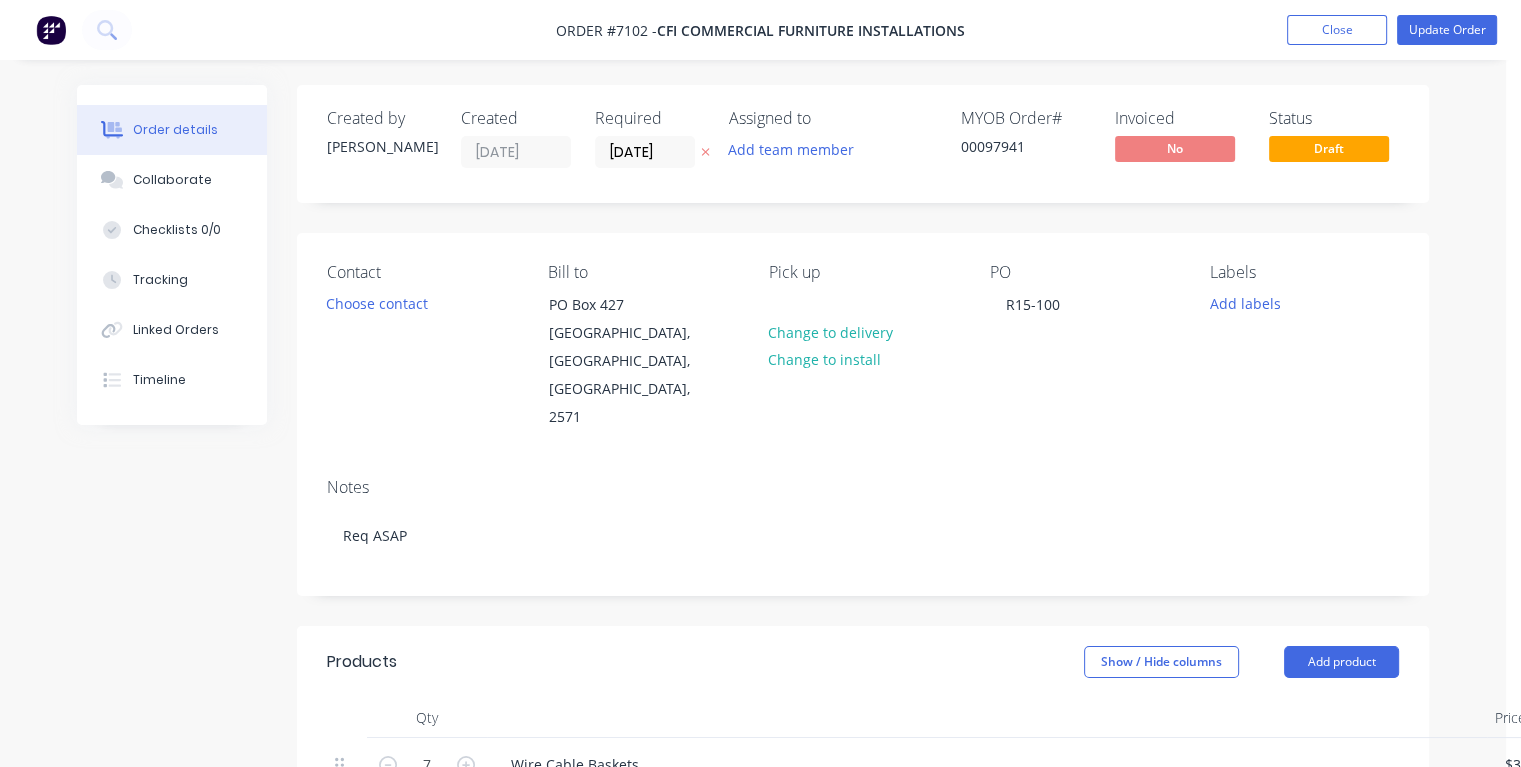 drag, startPoint x: 680, startPoint y: 150, endPoint x: 586, endPoint y: 151, distance: 94.00532 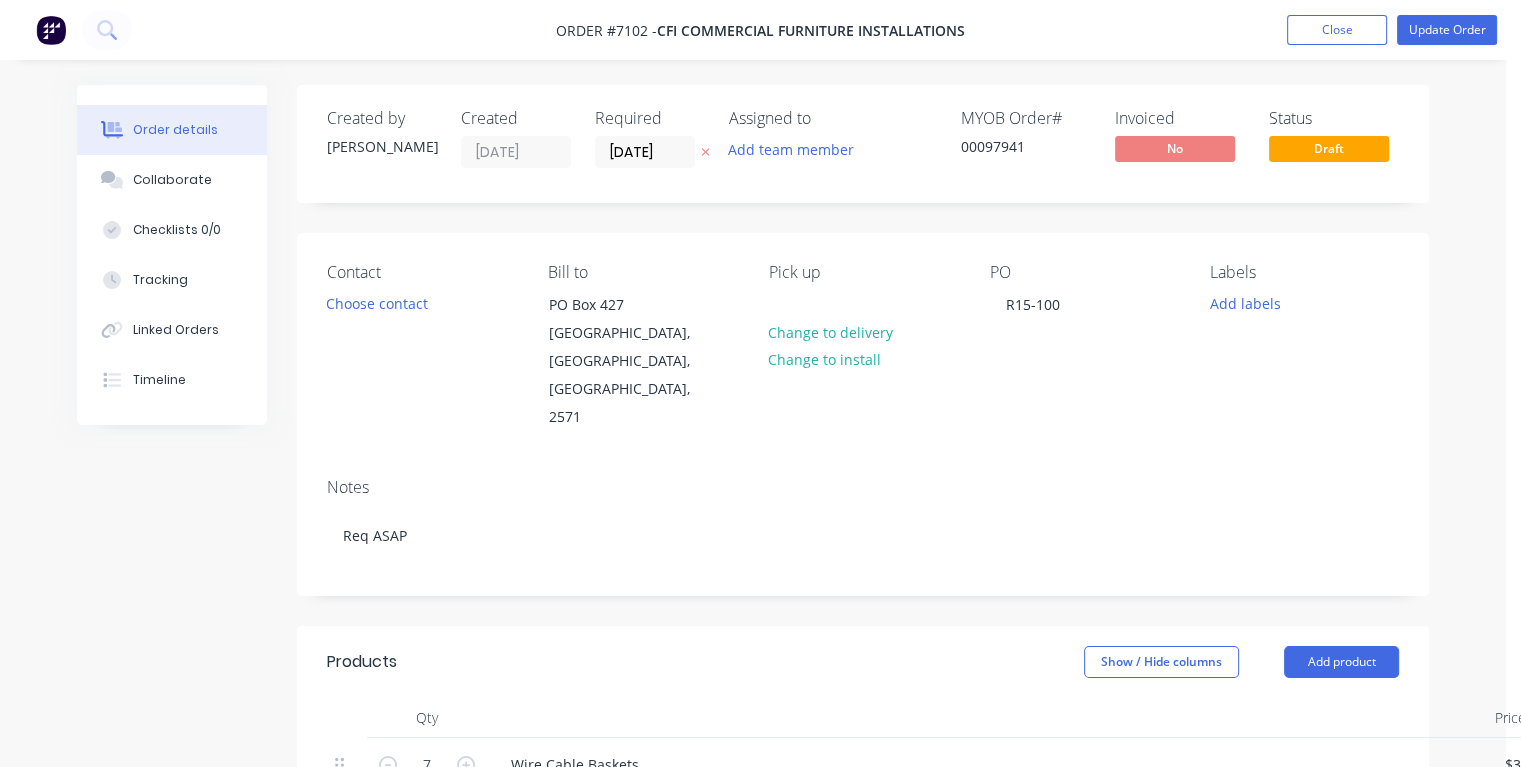 type on "[DATE]" 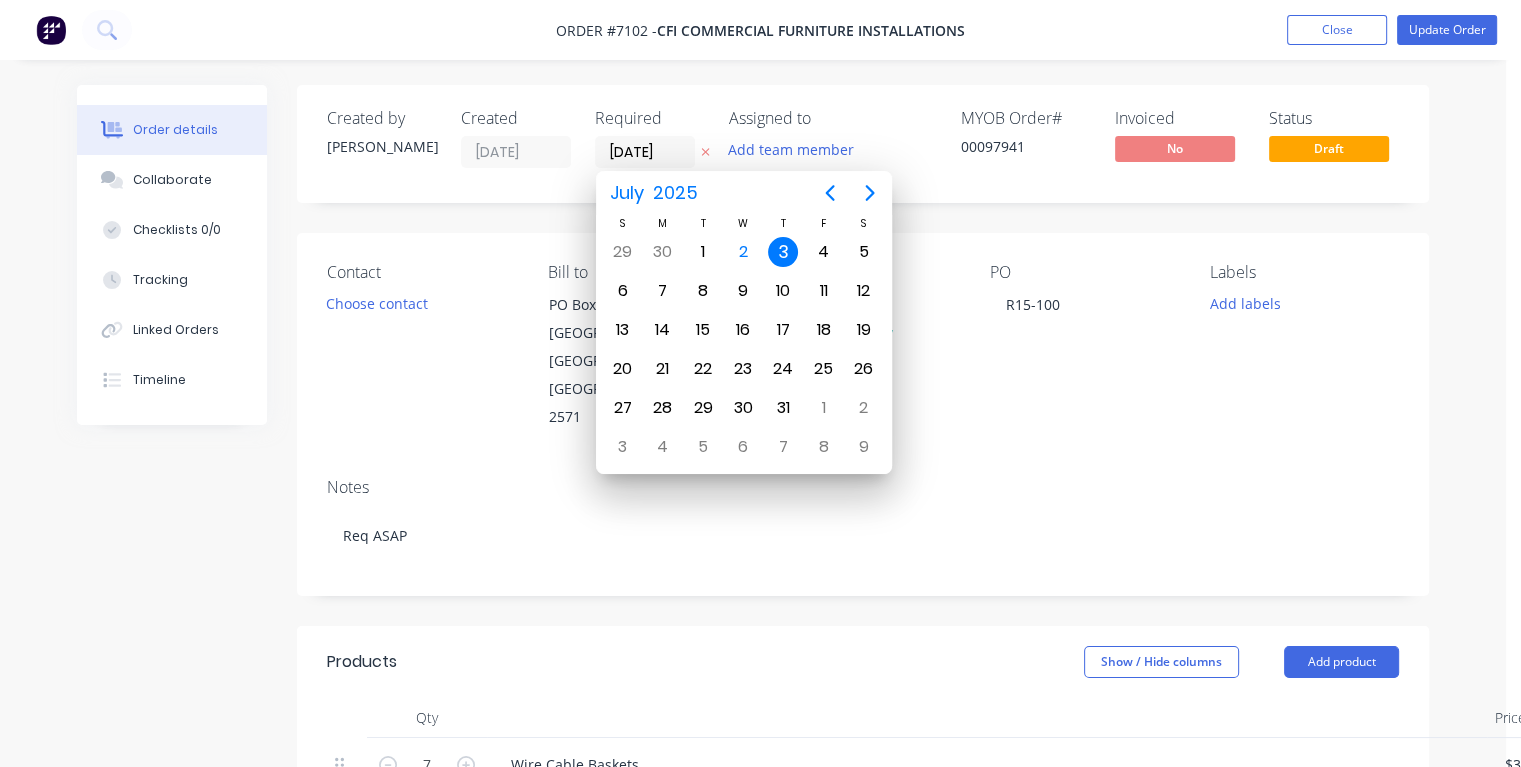 click on "3" at bounding box center (783, 252) 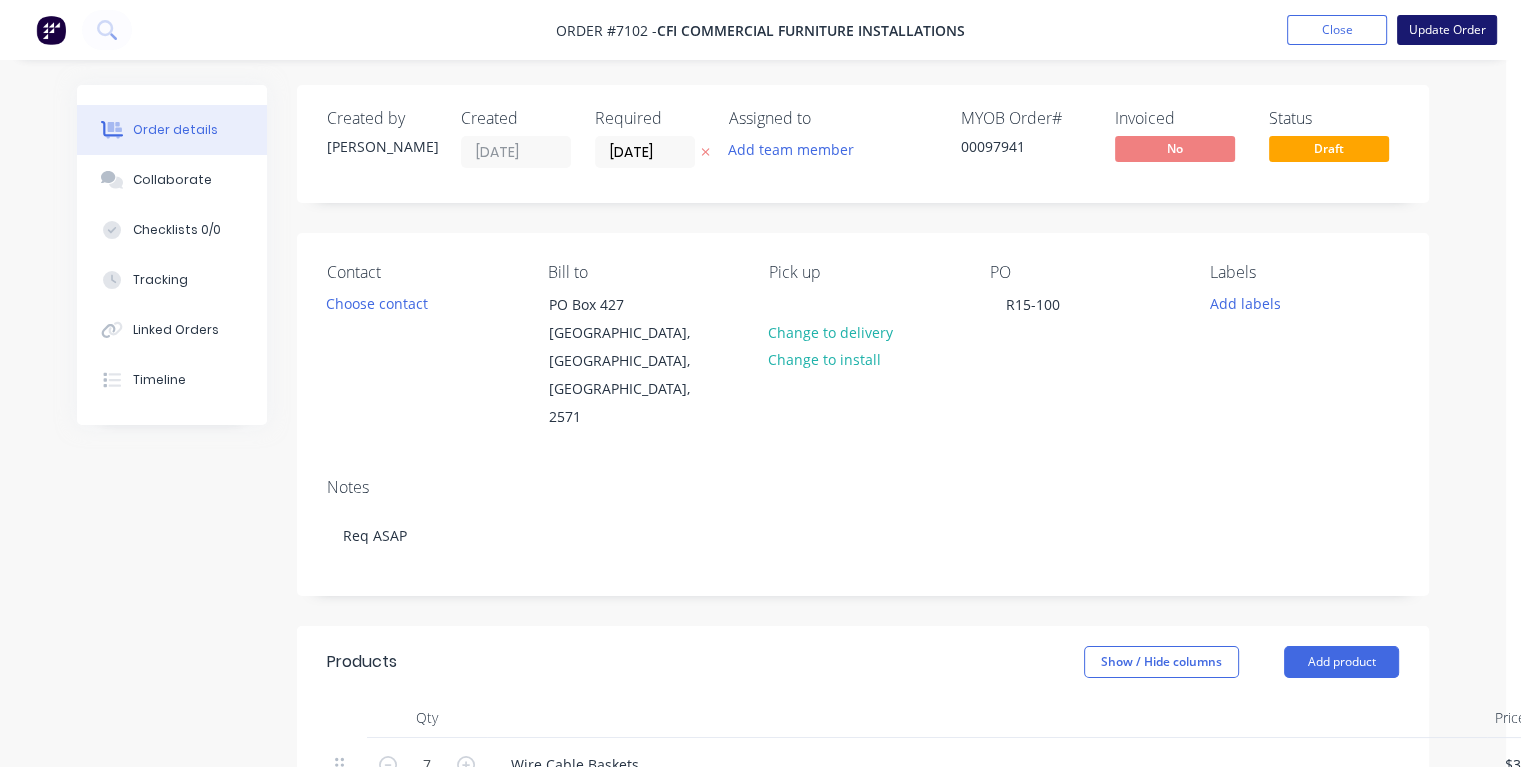 click on "Update Order" at bounding box center [1447, 30] 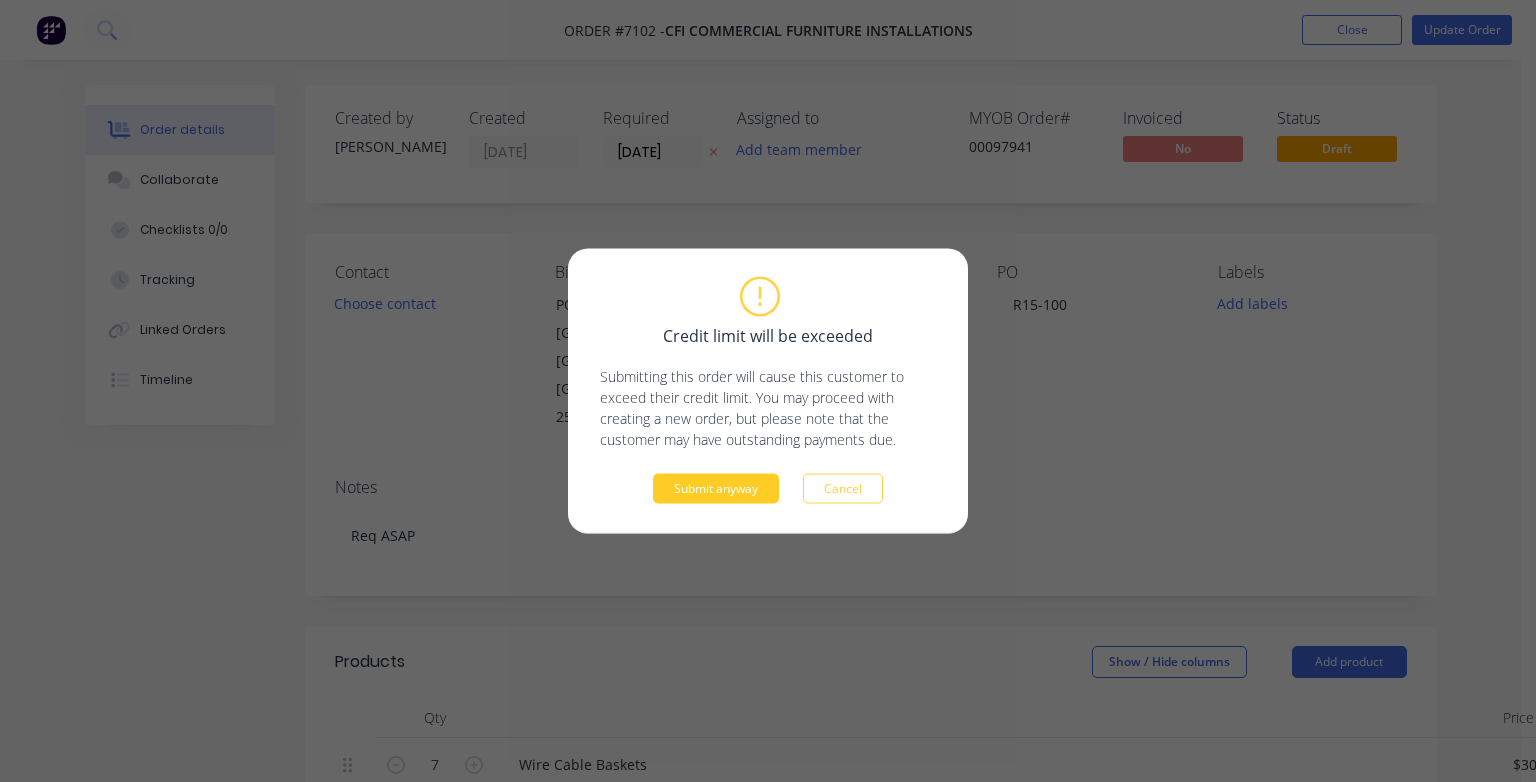 click on "Submit anyway" at bounding box center [716, 489] 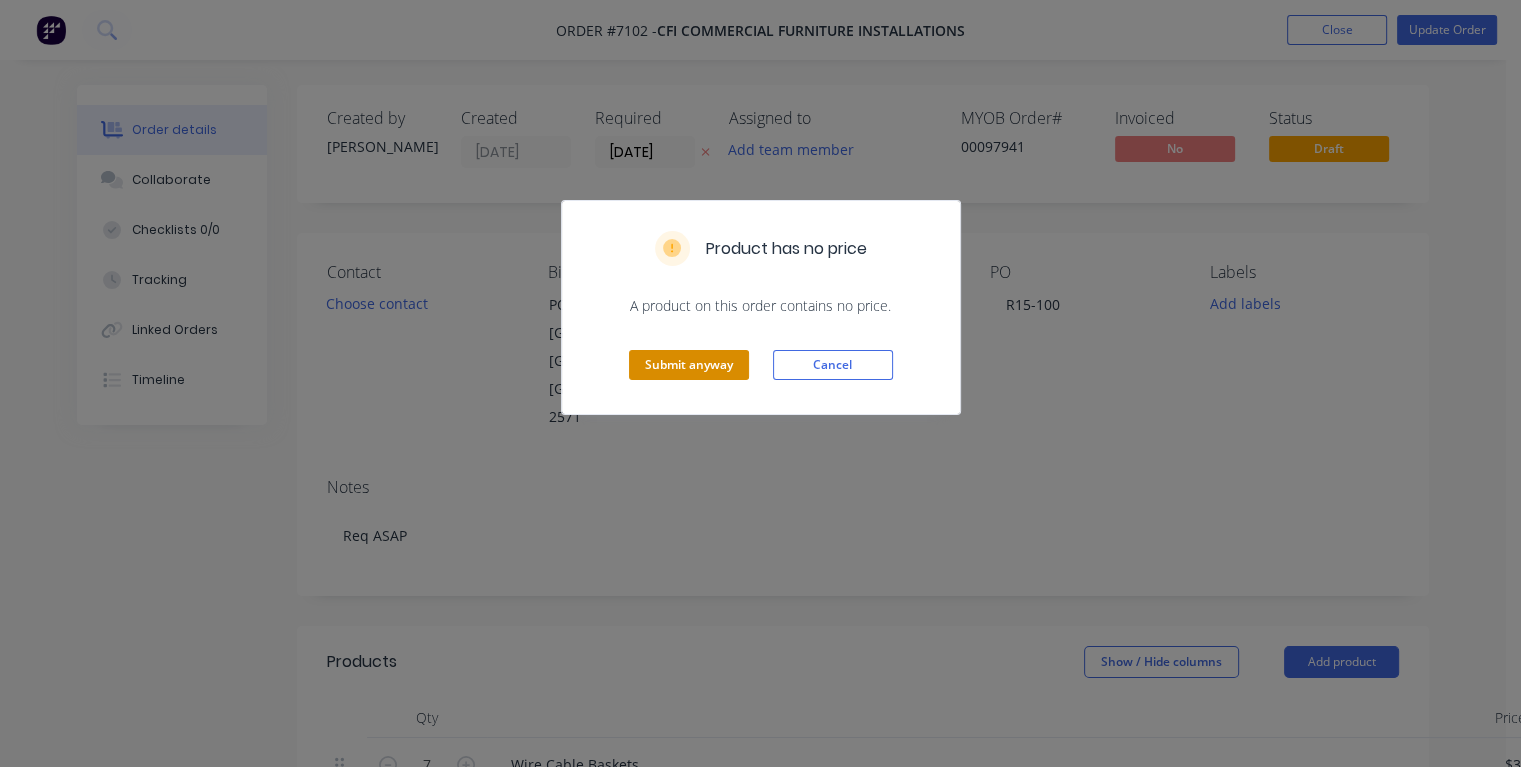 click on "Submit anyway" at bounding box center (689, 365) 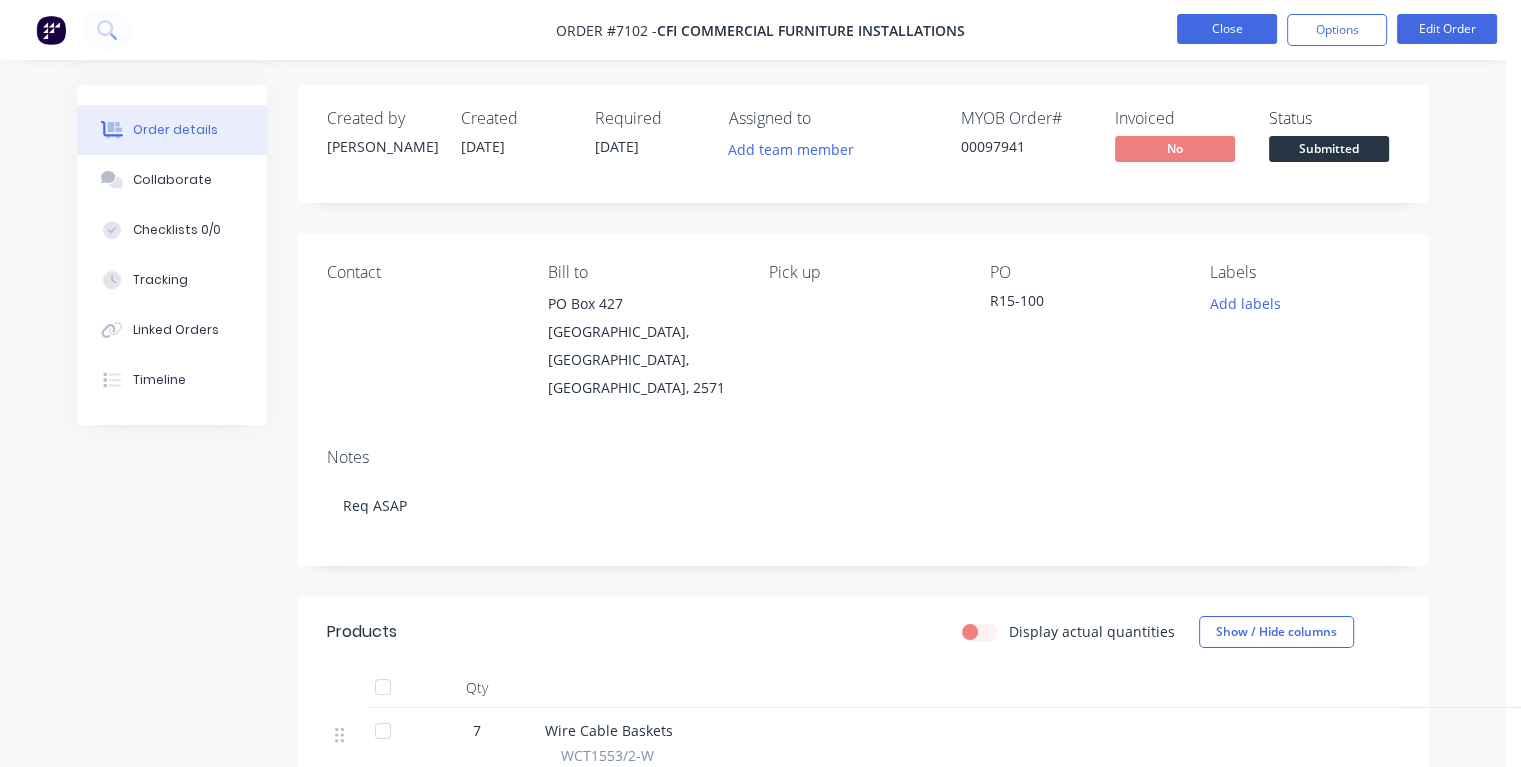 click on "Close" at bounding box center [1227, 29] 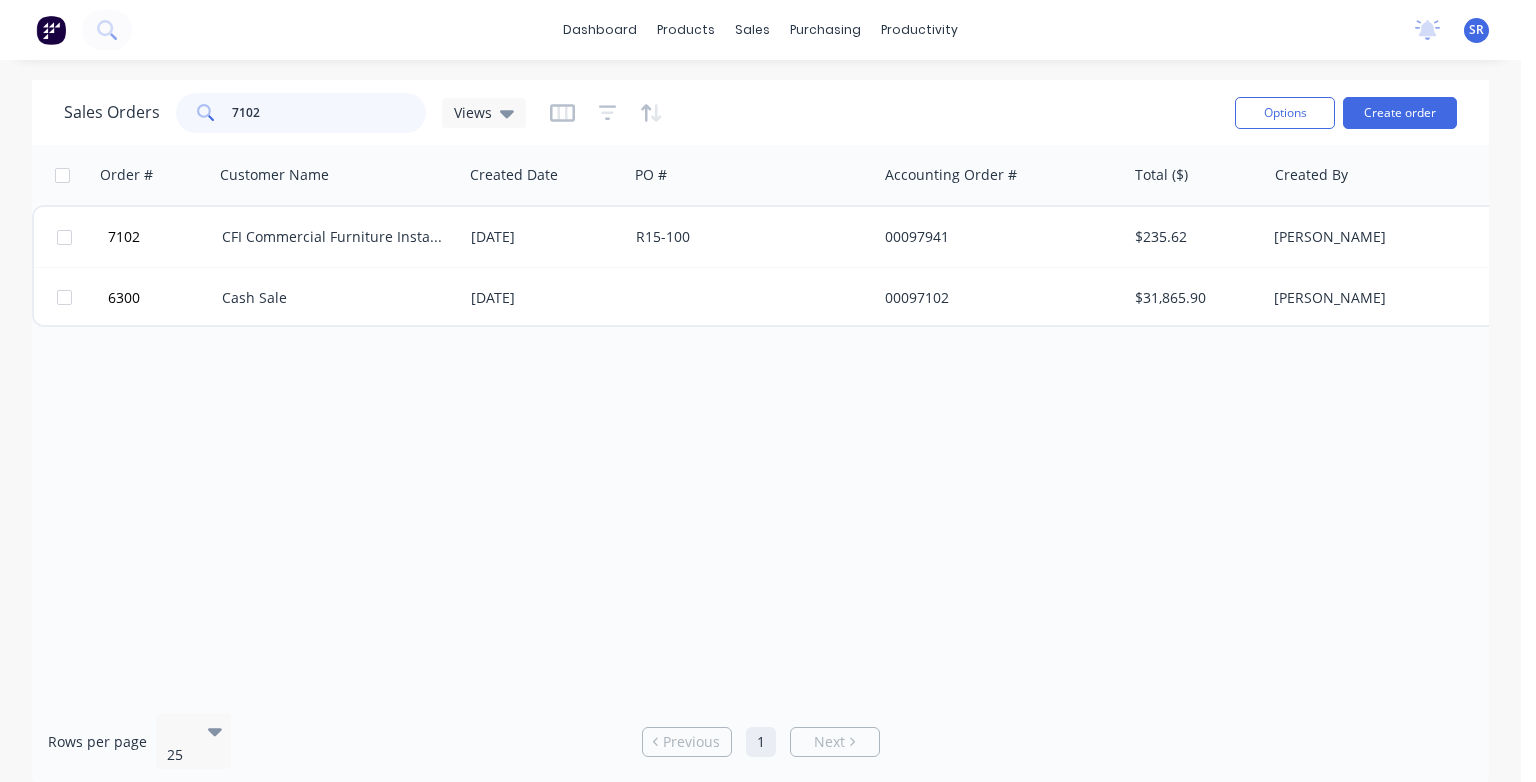 click on "7102" at bounding box center [329, 113] 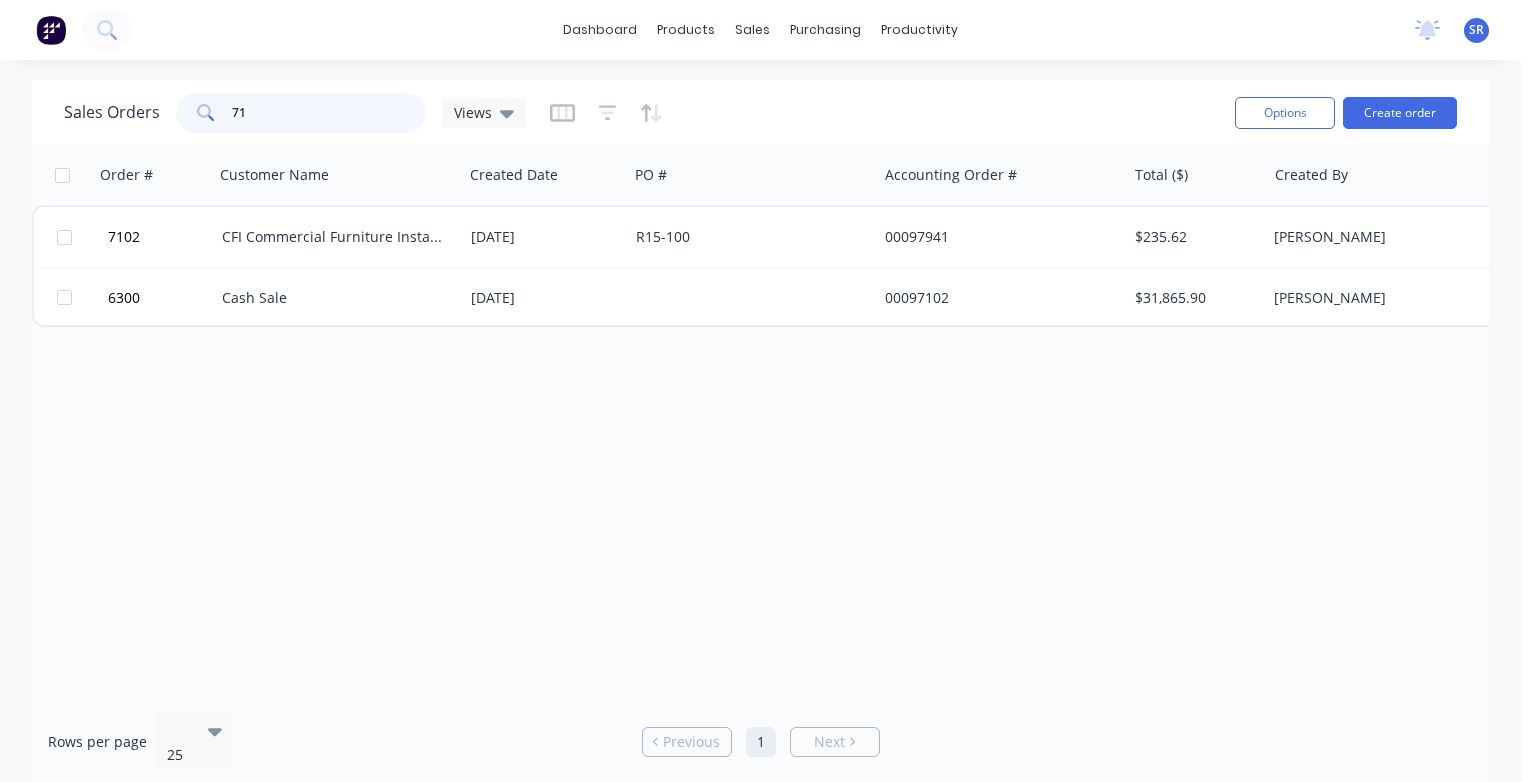 type on "7" 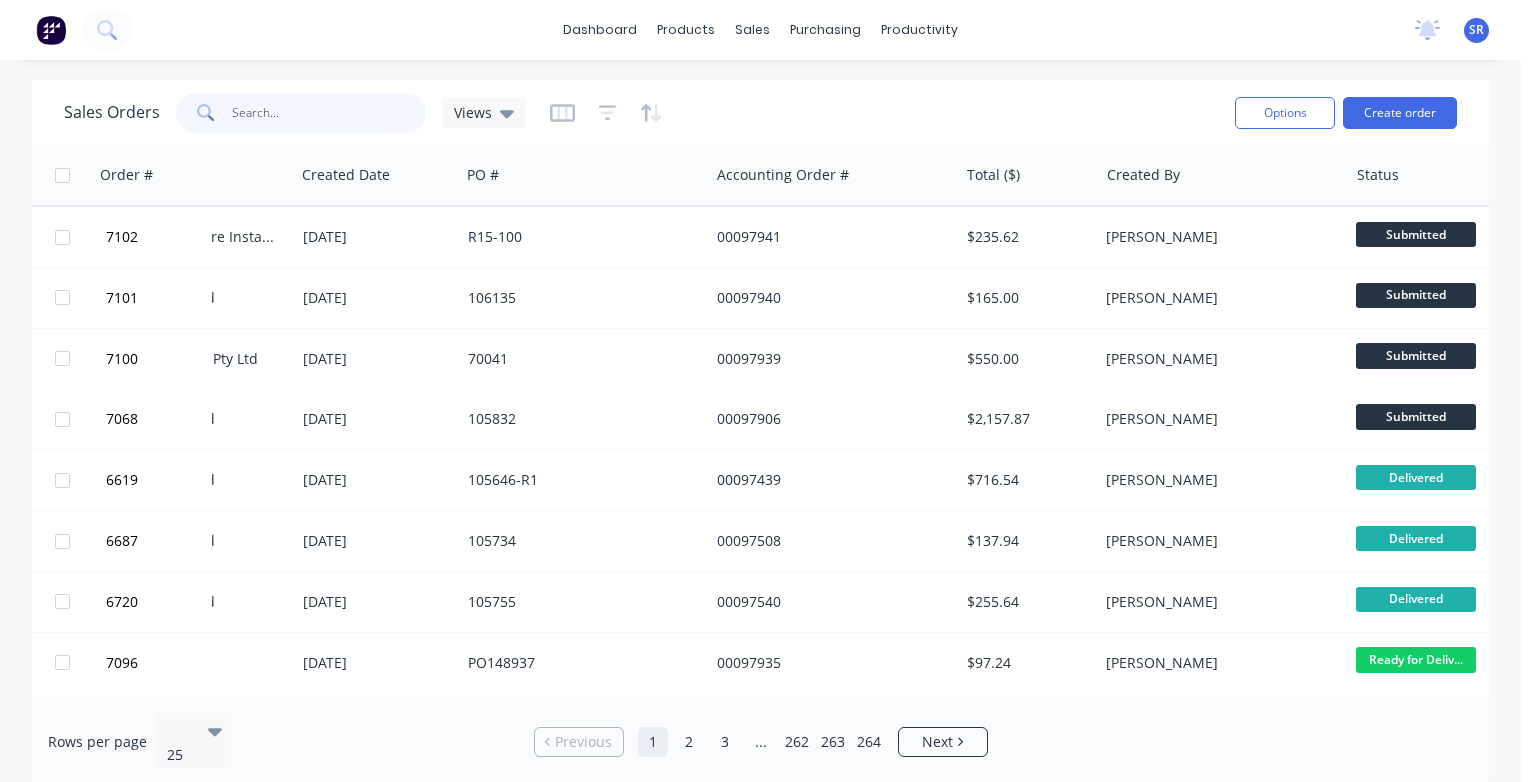 scroll, scrollTop: 0, scrollLeft: 179, axis: horizontal 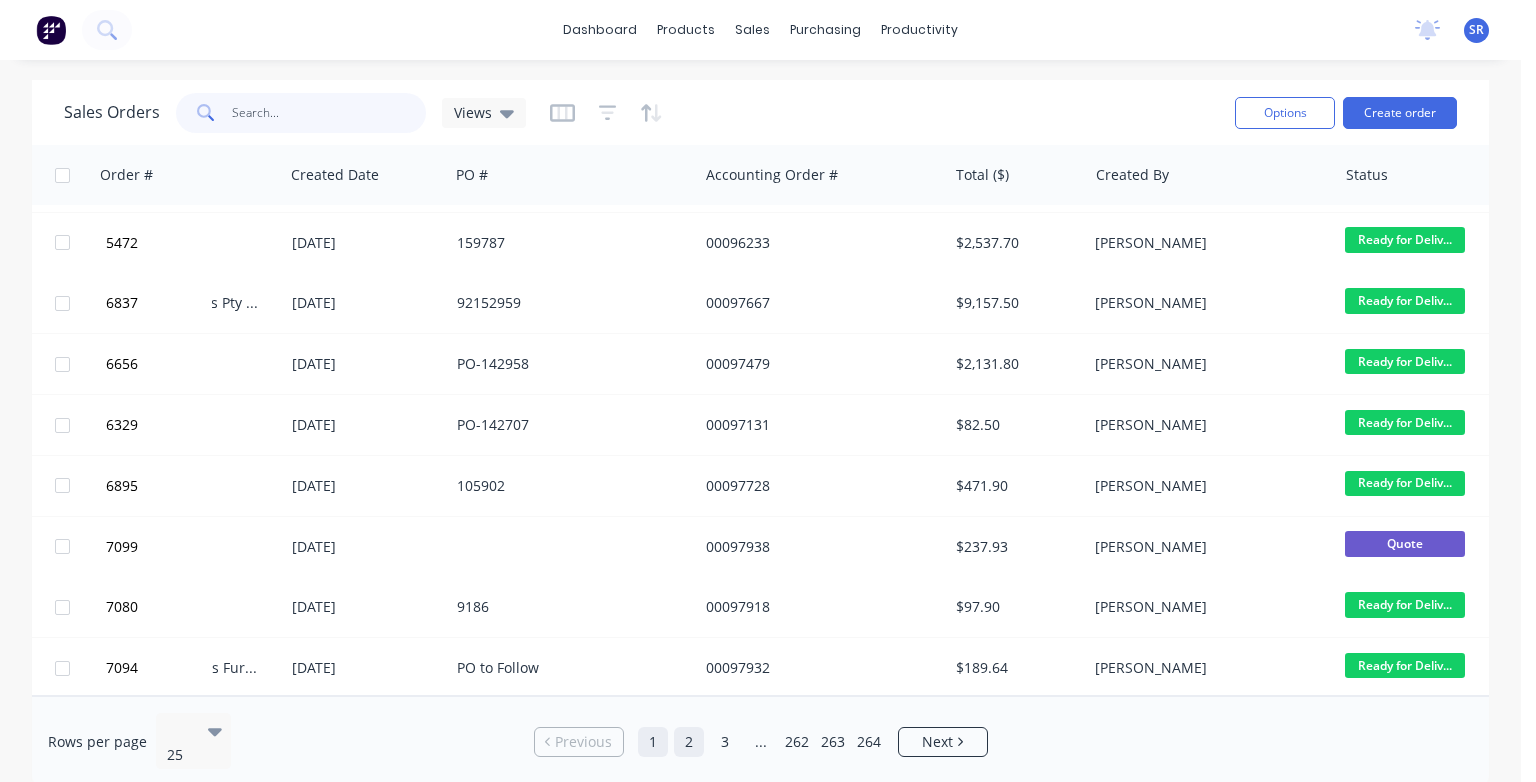 type 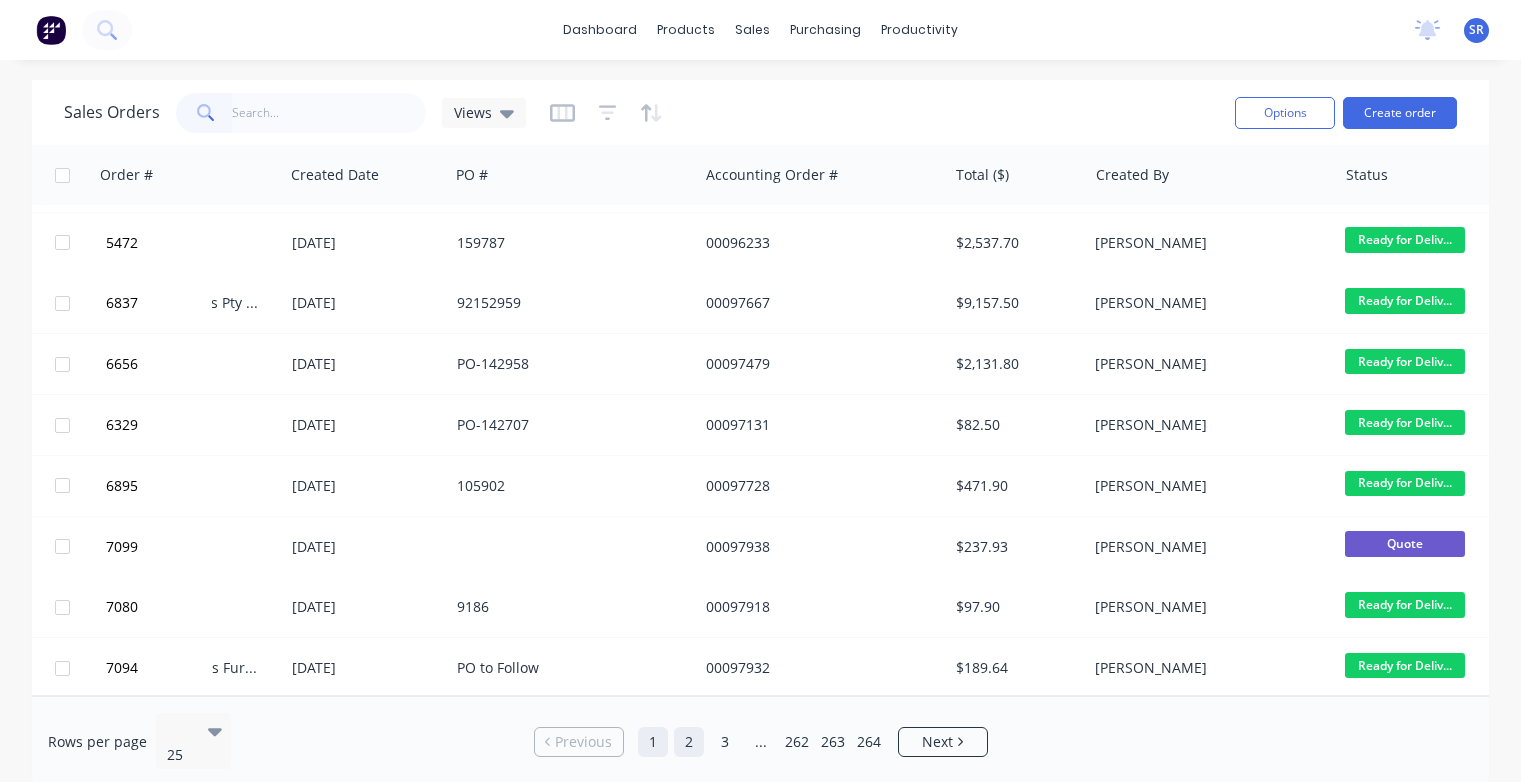 click on "2" at bounding box center (689, 742) 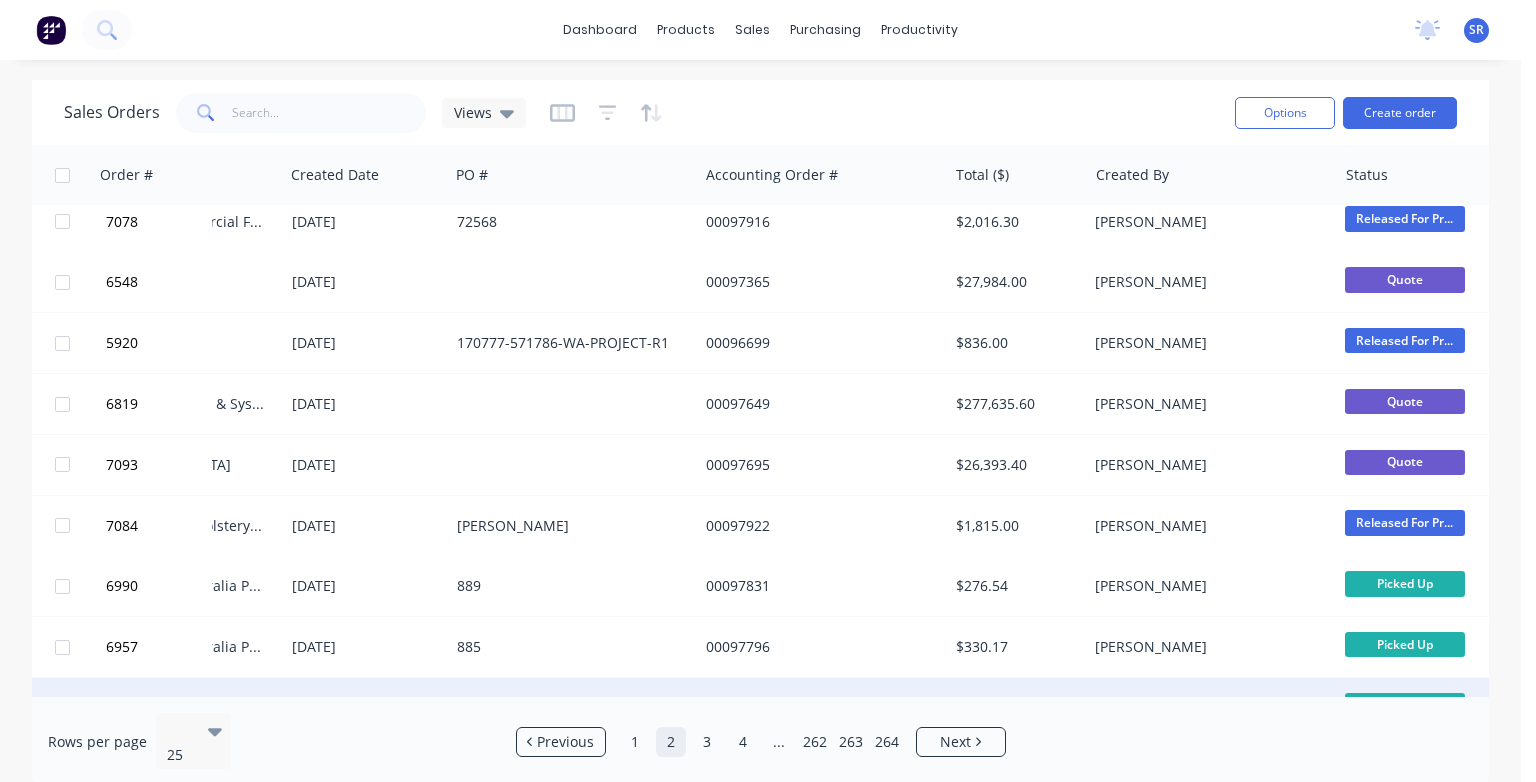 scroll, scrollTop: 1036, scrollLeft: 179, axis: both 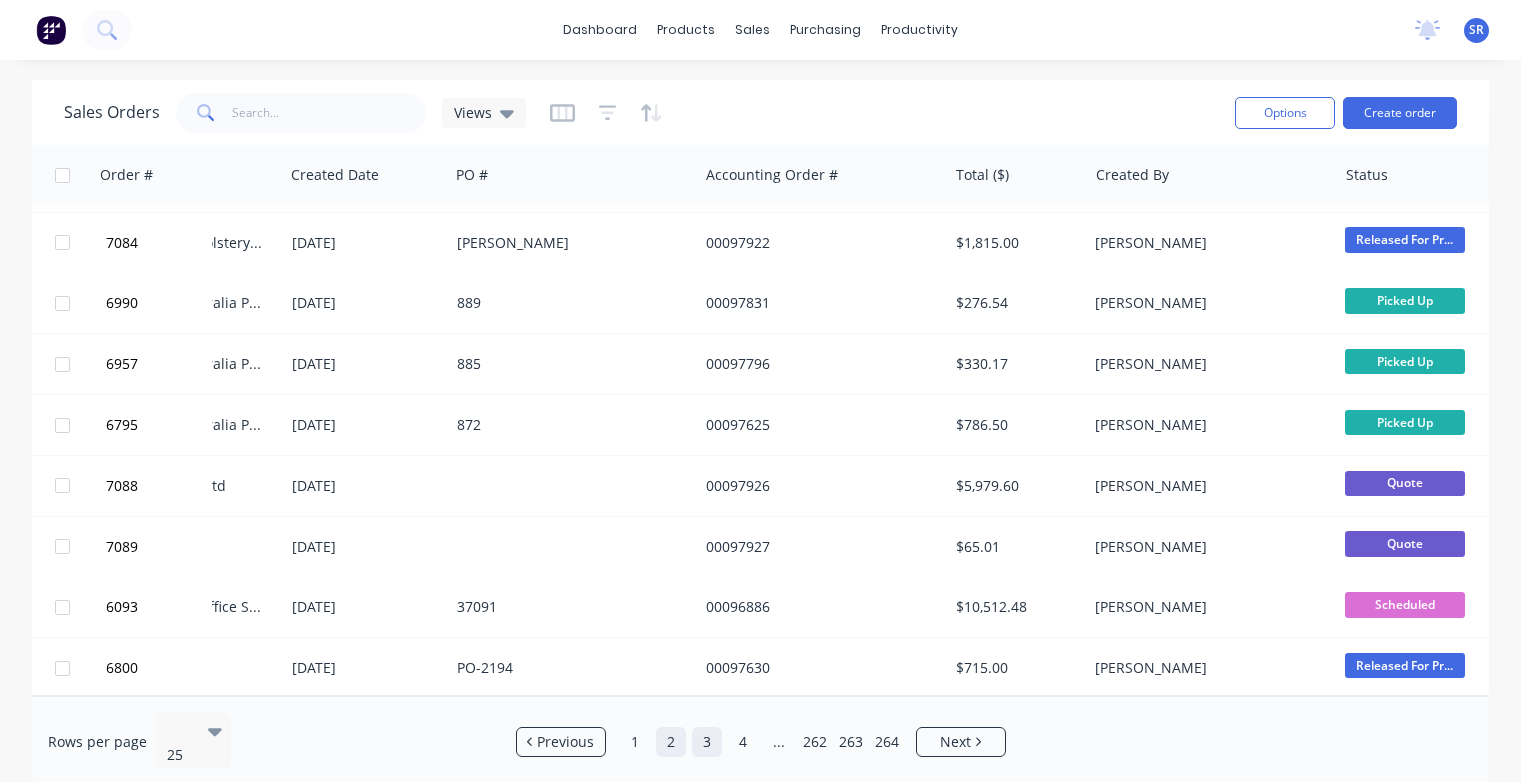 click on "3" at bounding box center (707, 742) 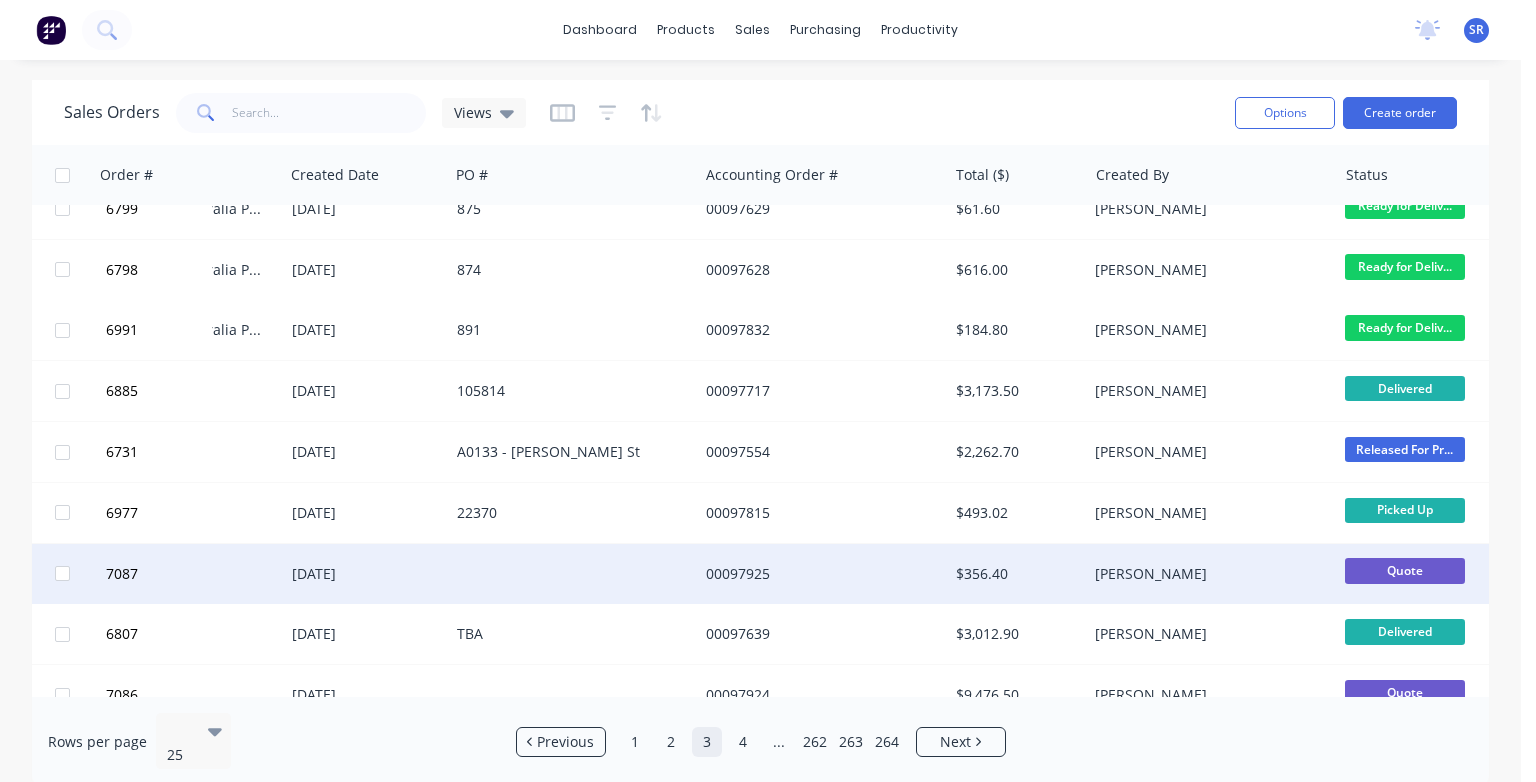 scroll, scrollTop: 1036, scrollLeft: 179, axis: both 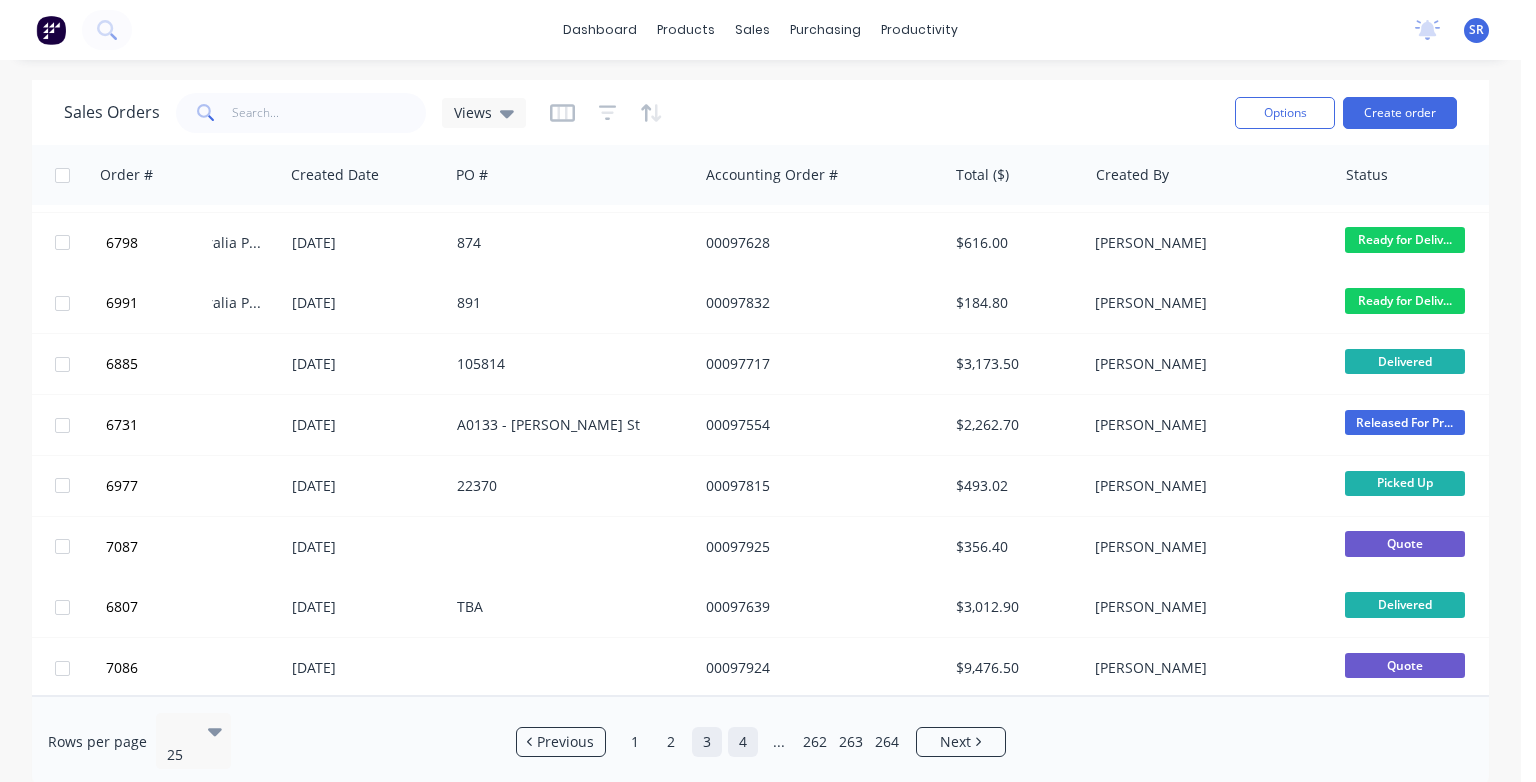 click on "4" at bounding box center (743, 742) 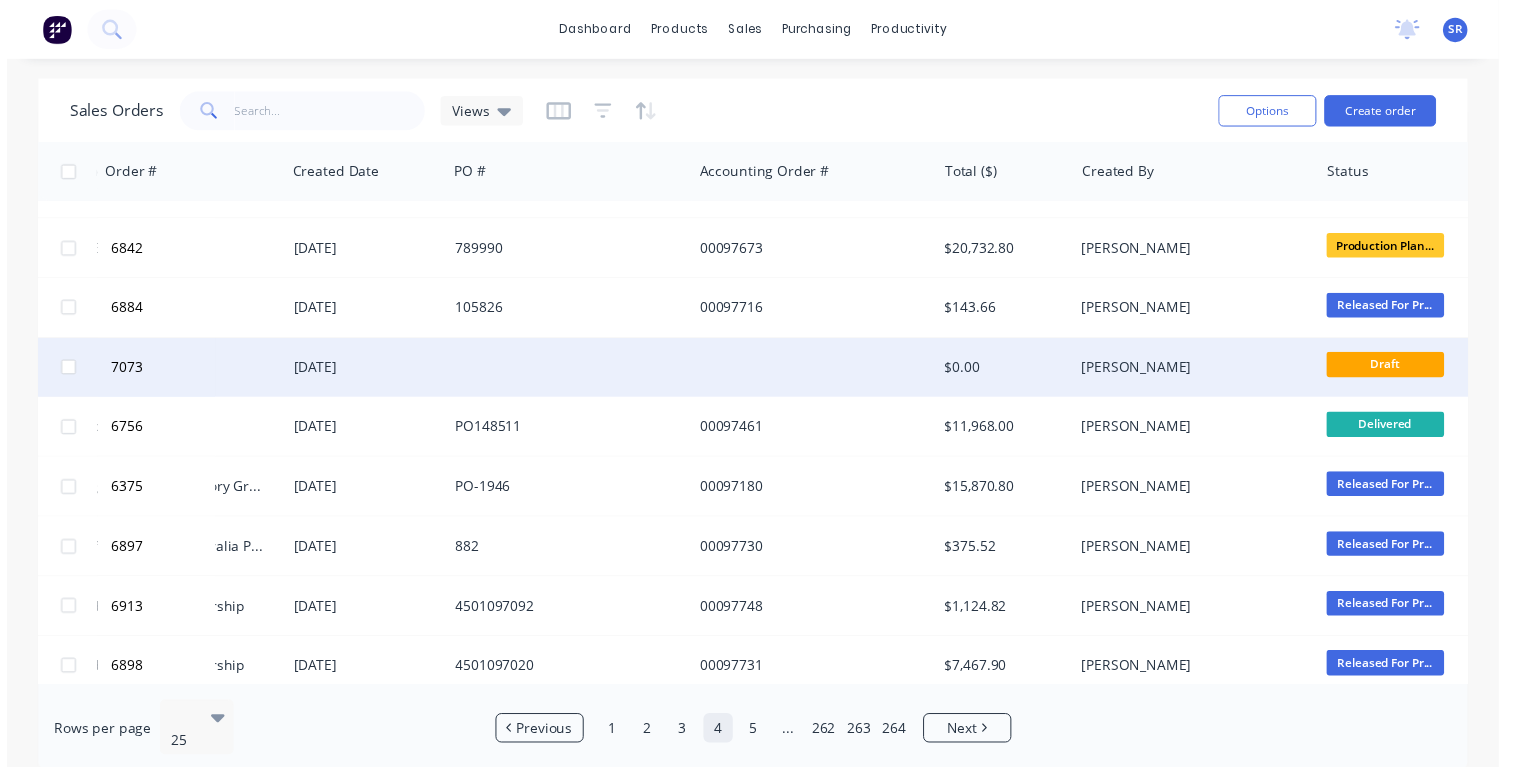 scroll, scrollTop: 900, scrollLeft: 179, axis: both 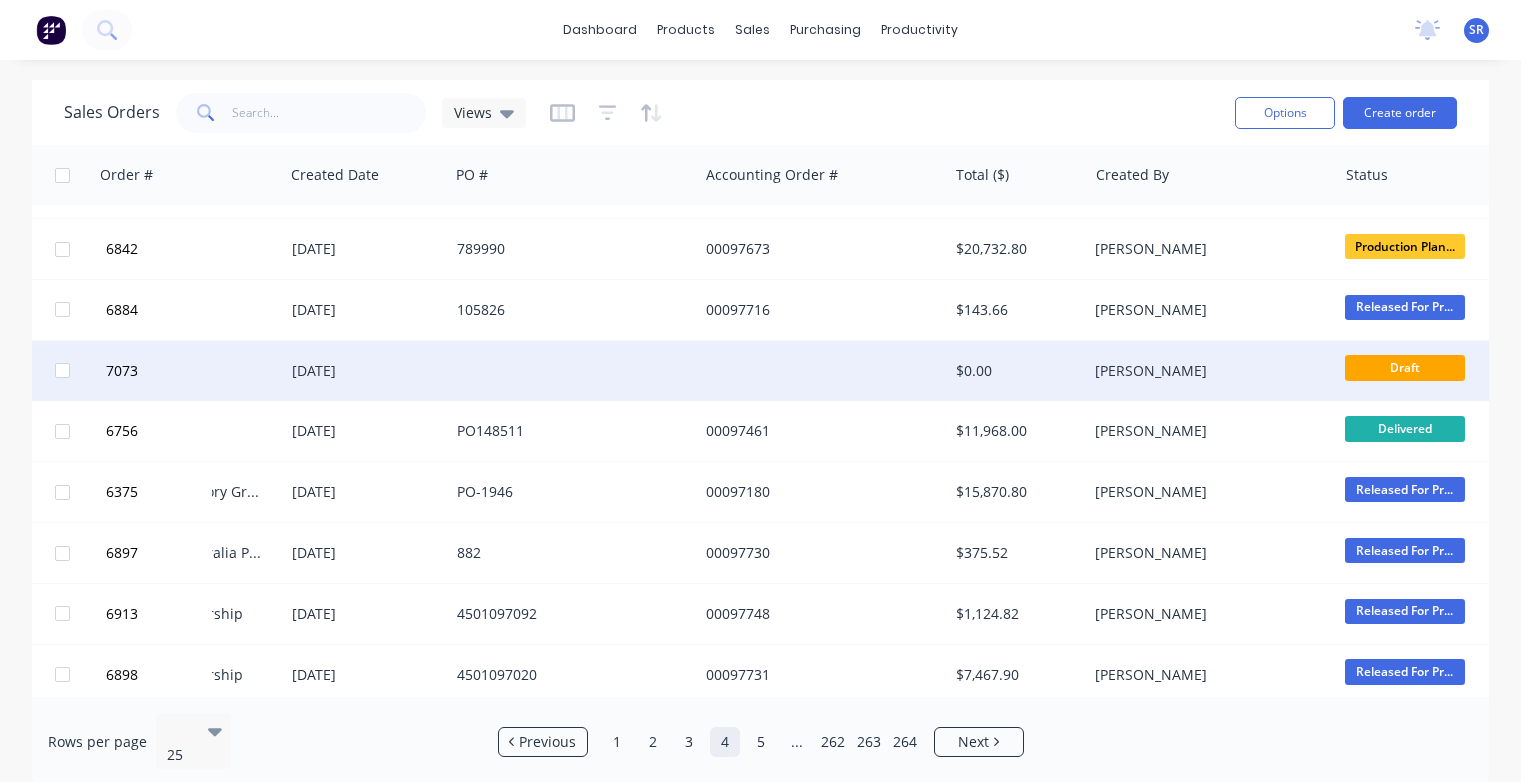 click on "$0.00" at bounding box center (1014, 371) 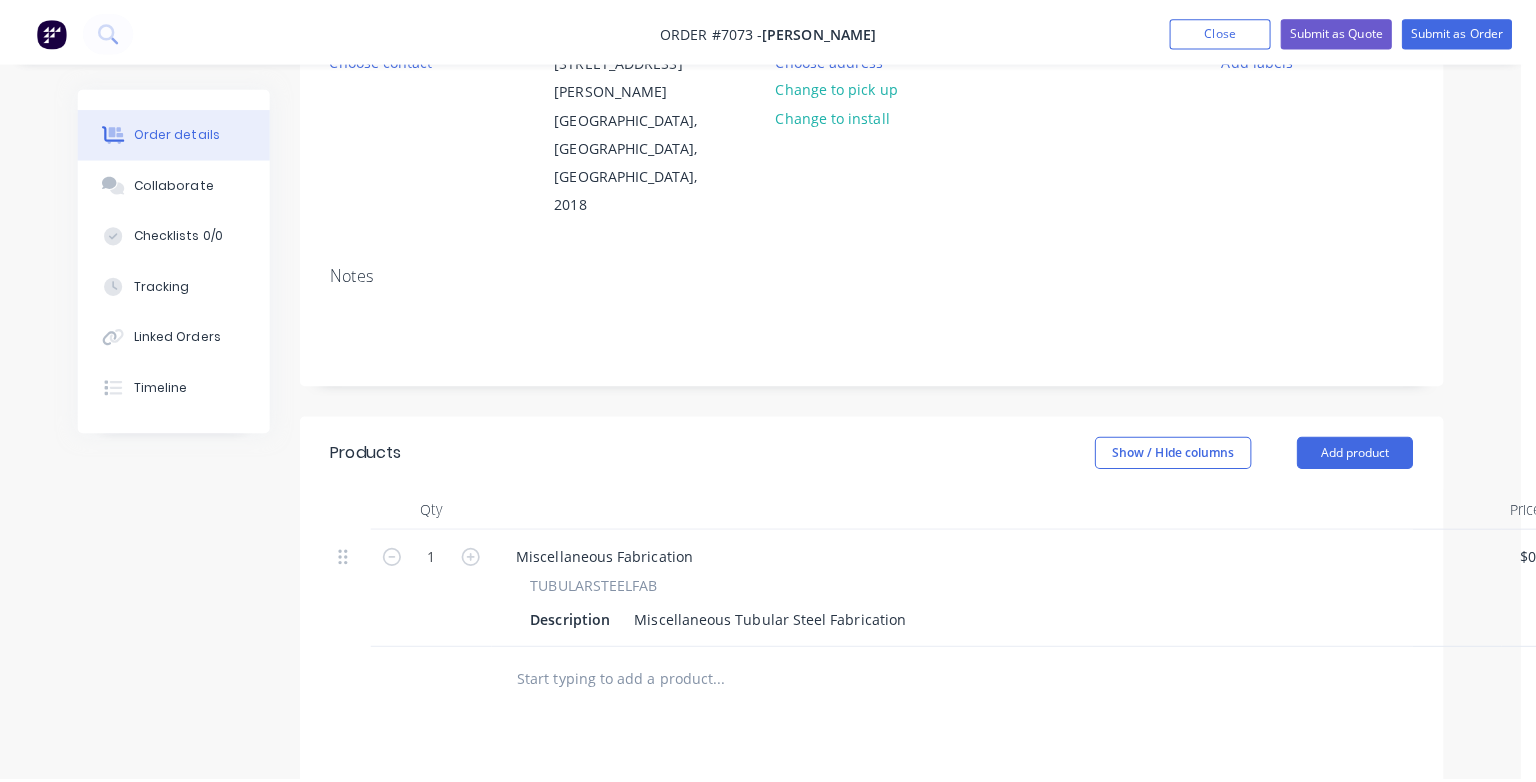 scroll, scrollTop: 0, scrollLeft: 0, axis: both 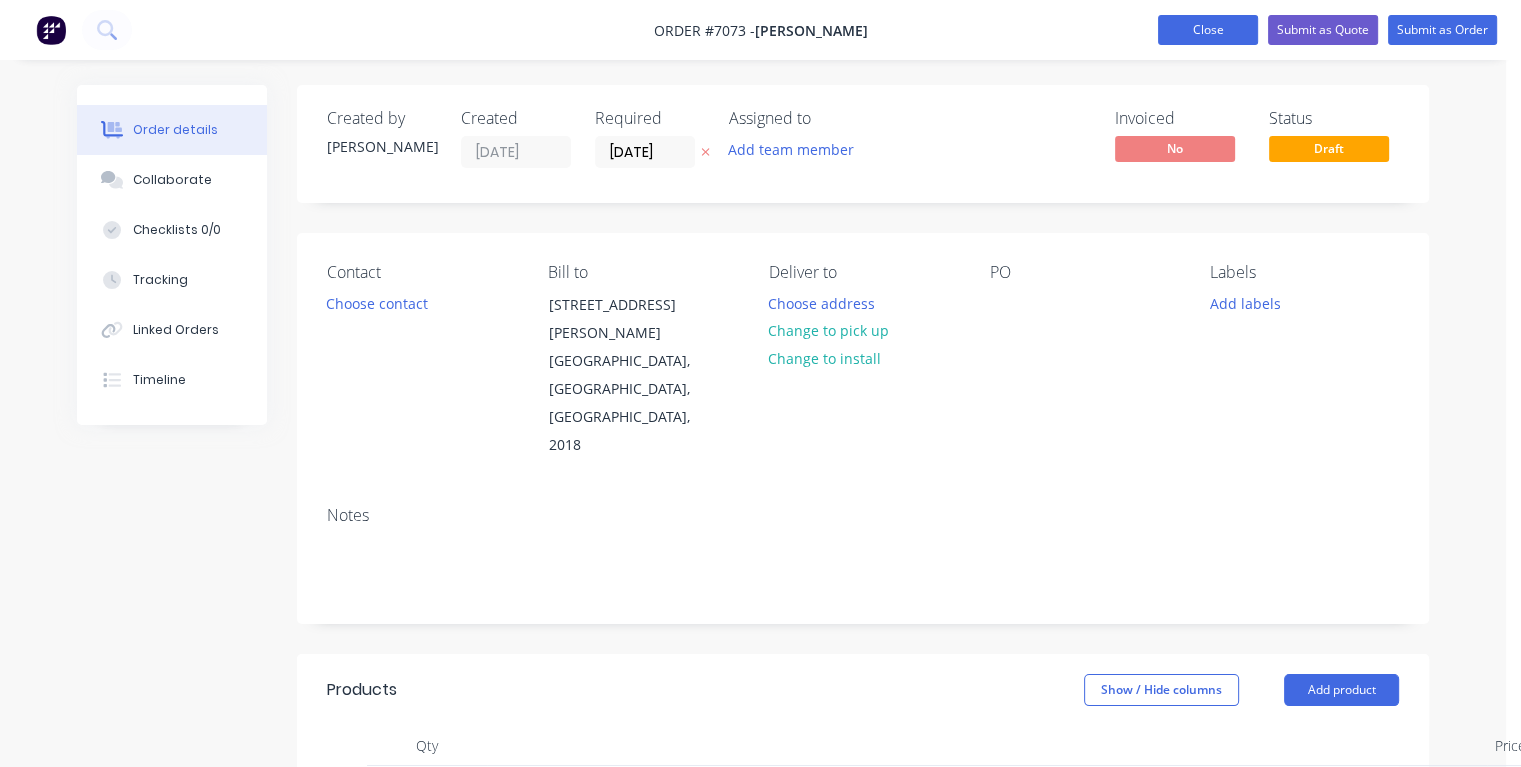 click on "Close" at bounding box center (1208, 30) 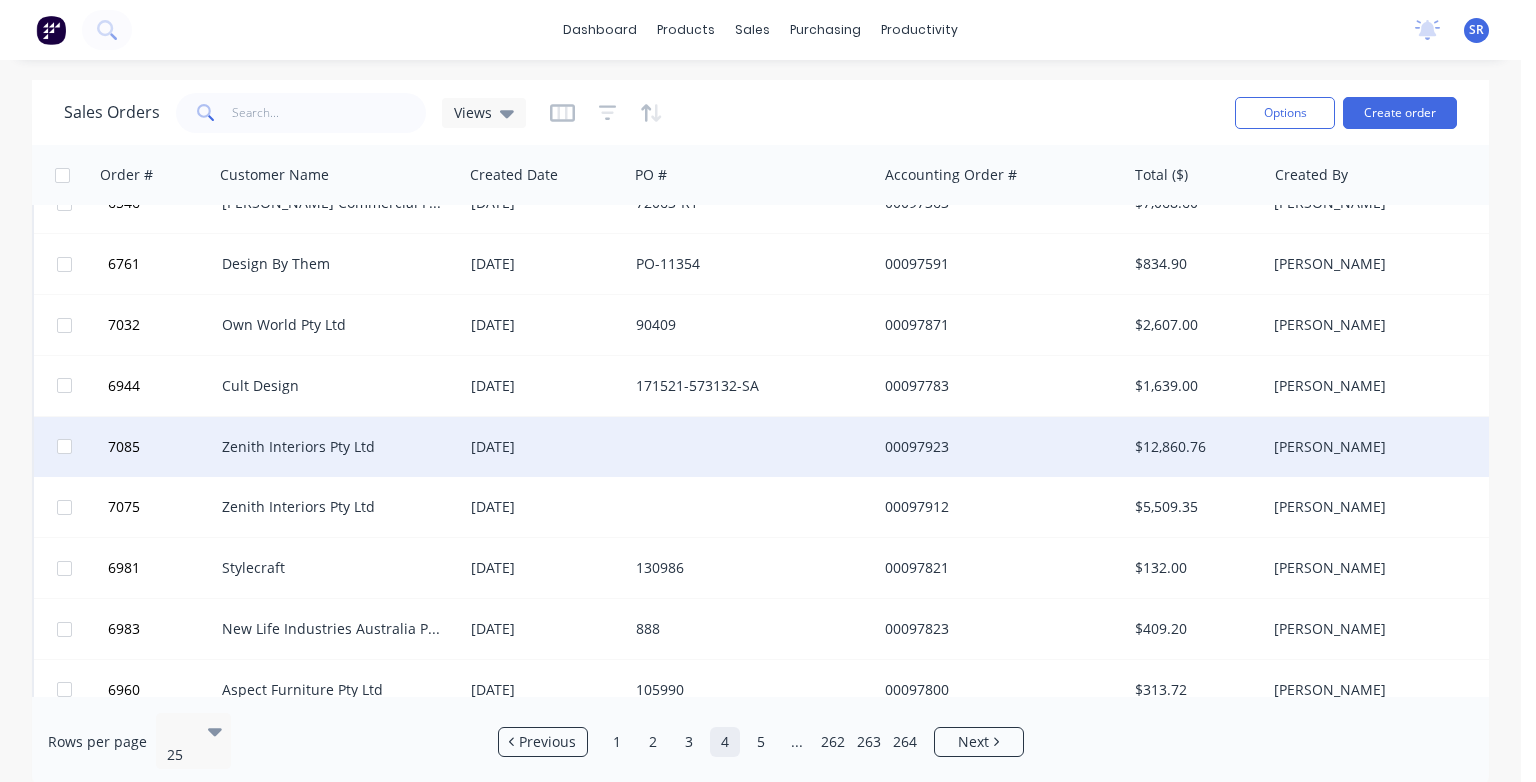 scroll, scrollTop: 300, scrollLeft: 0, axis: vertical 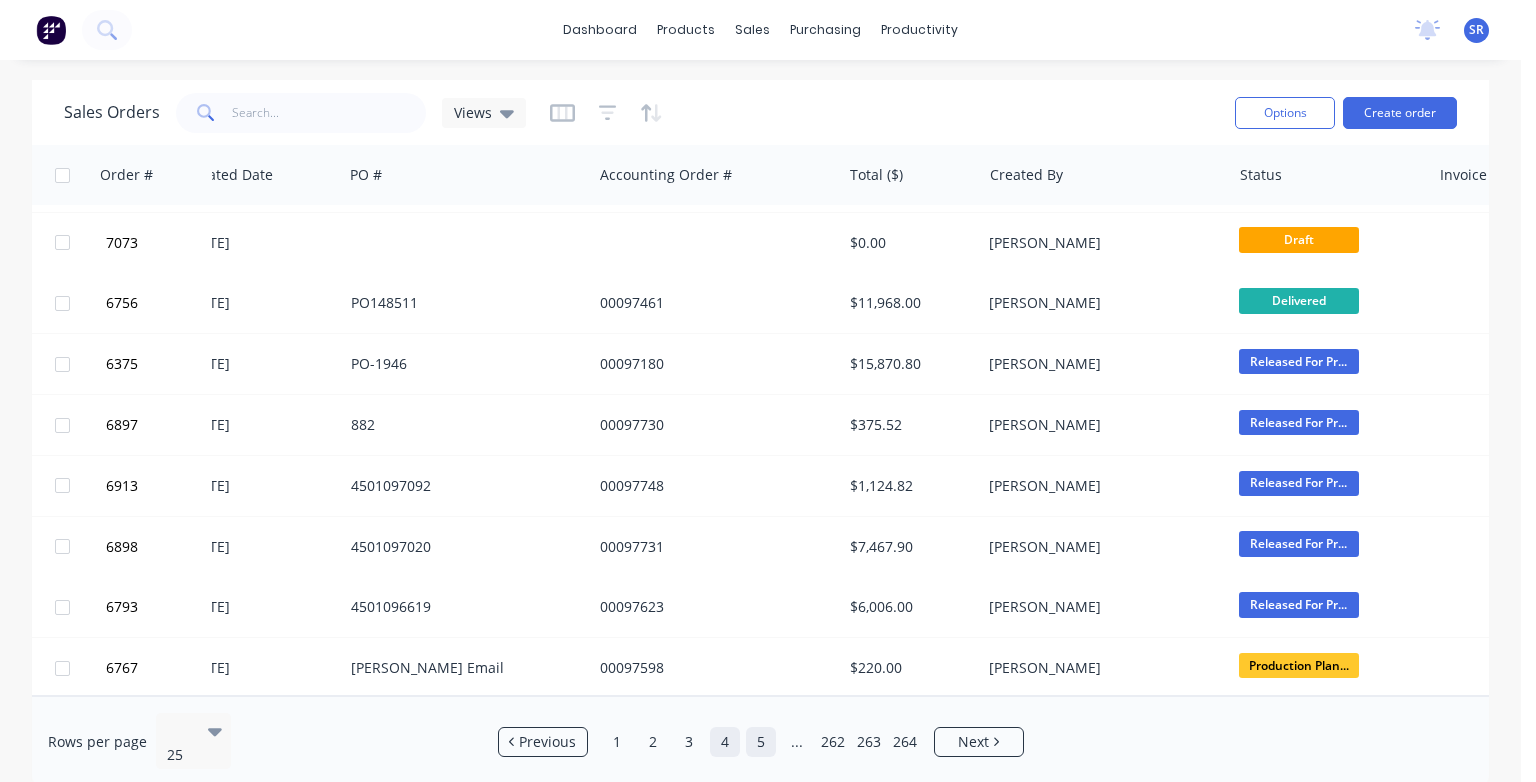 click on "5" at bounding box center (761, 742) 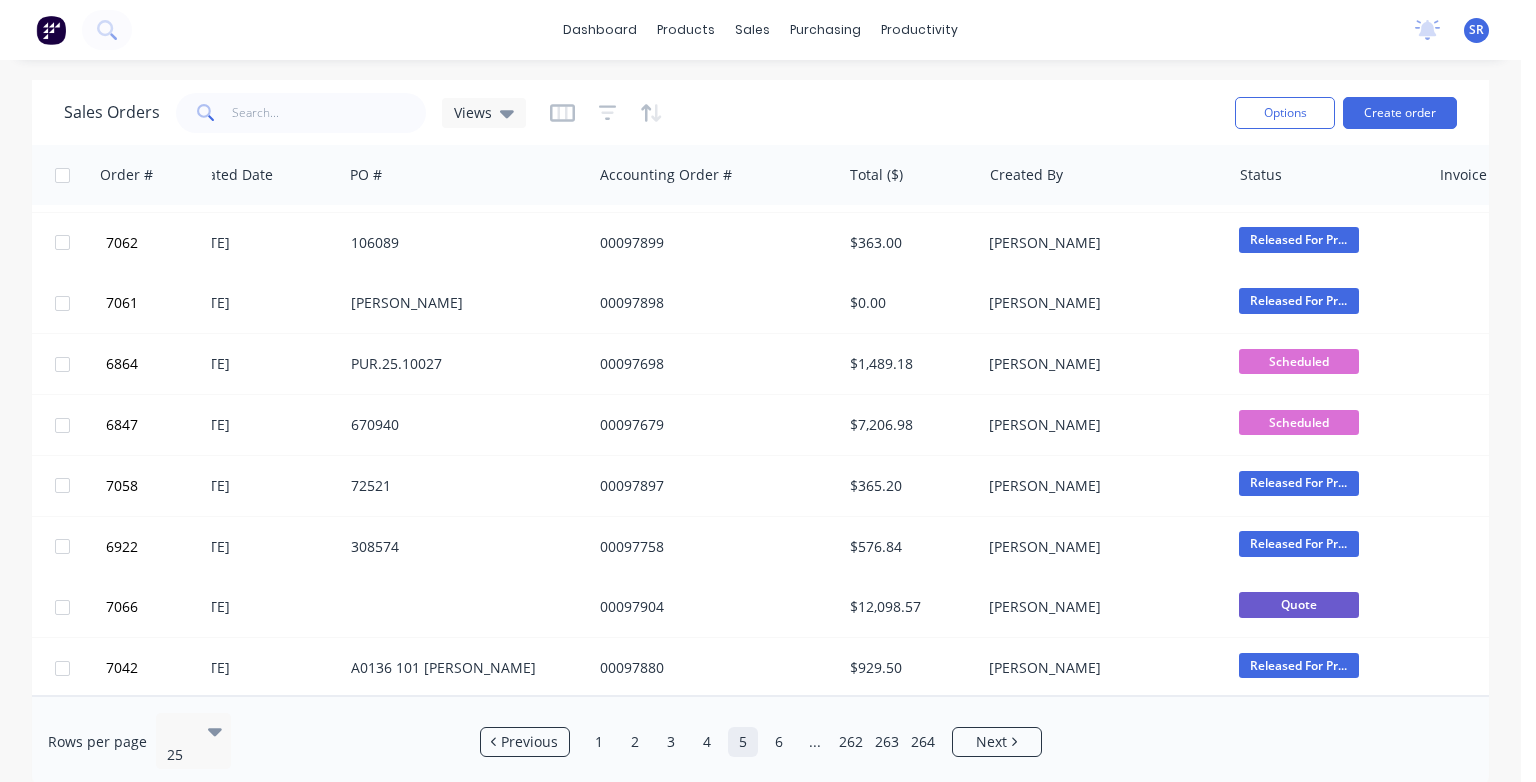 scroll, scrollTop: 1036, scrollLeft: 285, axis: both 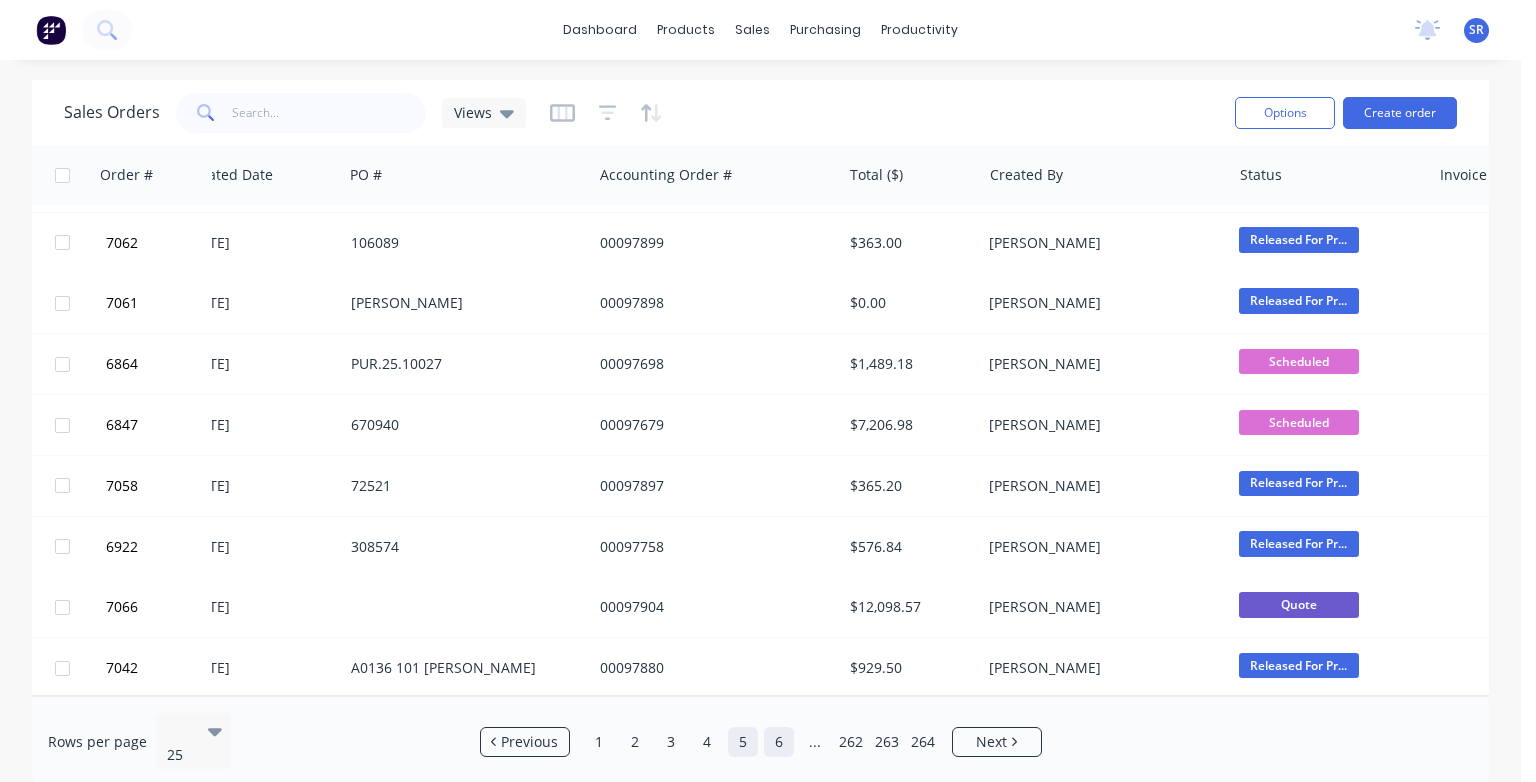 click on "6" at bounding box center [779, 742] 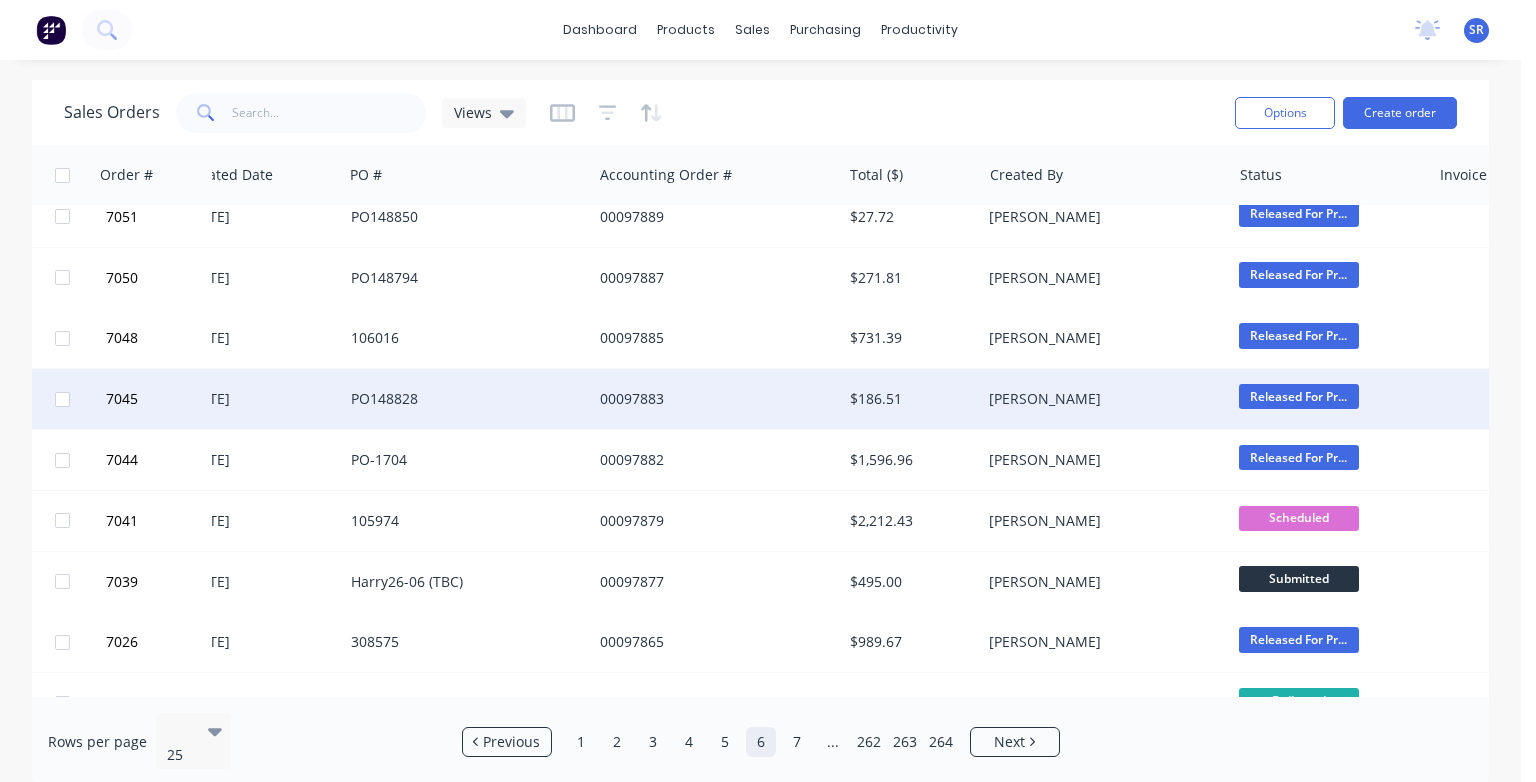 scroll, scrollTop: 1036, scrollLeft: 285, axis: both 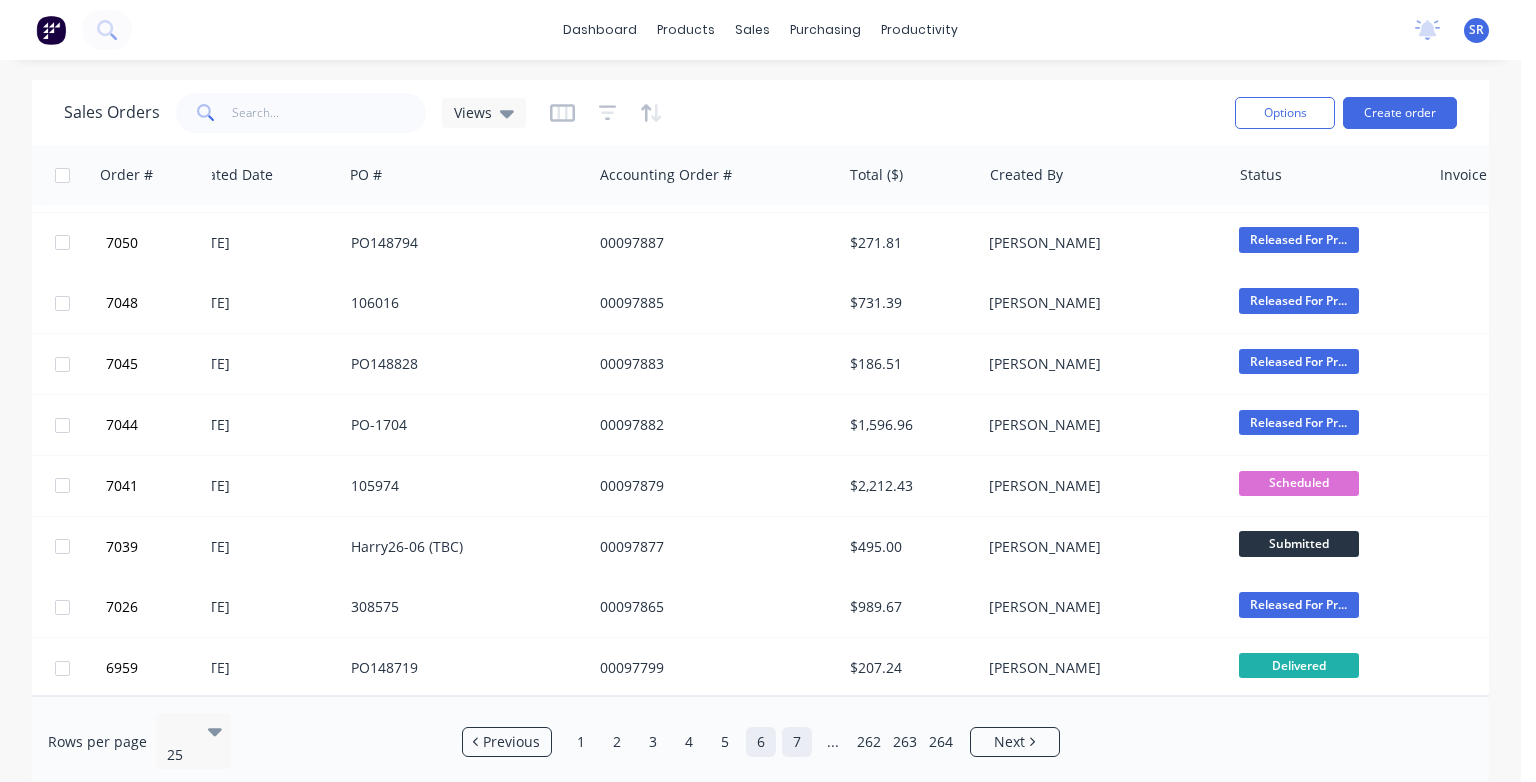 click on "7" at bounding box center (797, 742) 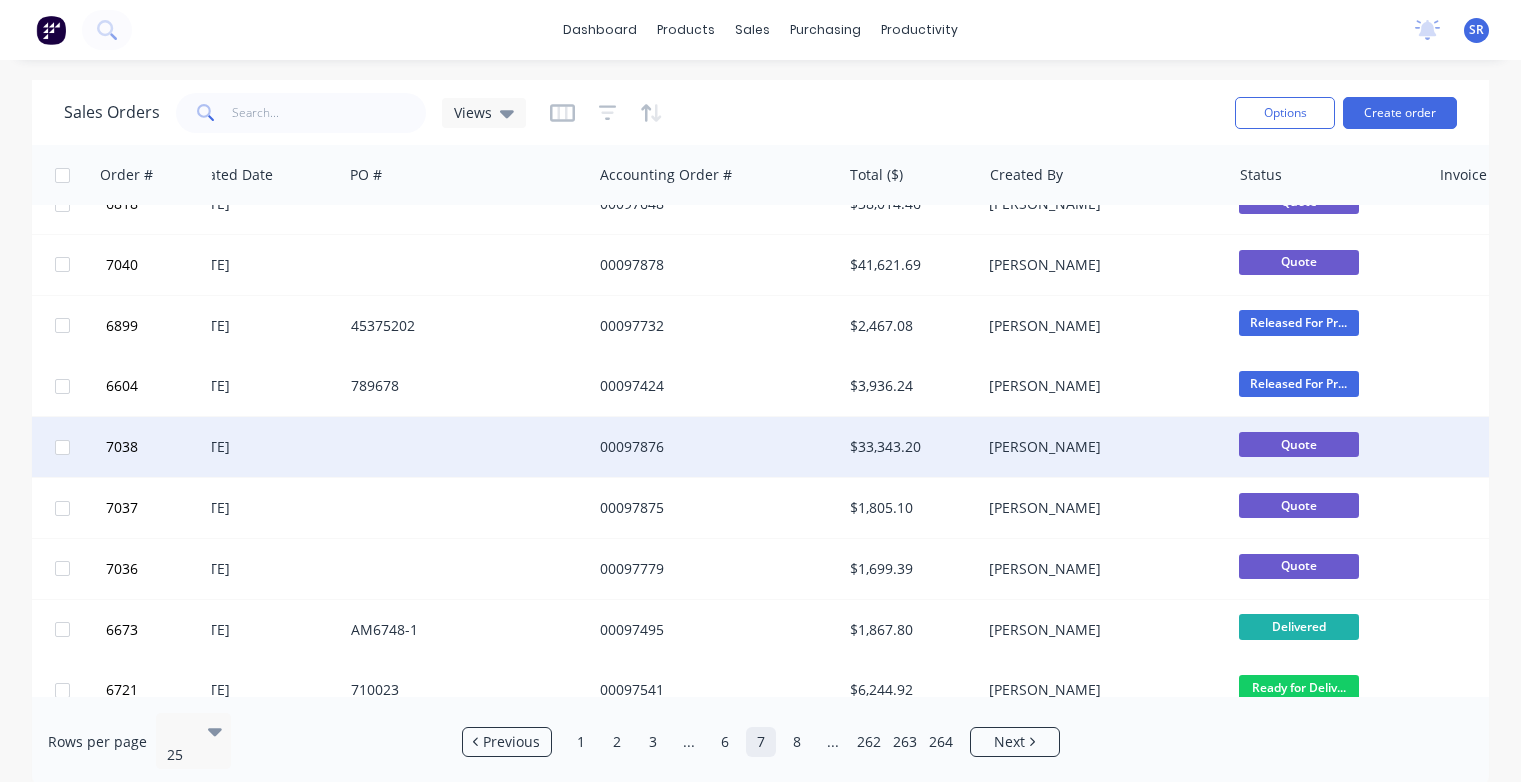 scroll, scrollTop: 1036, scrollLeft: 285, axis: both 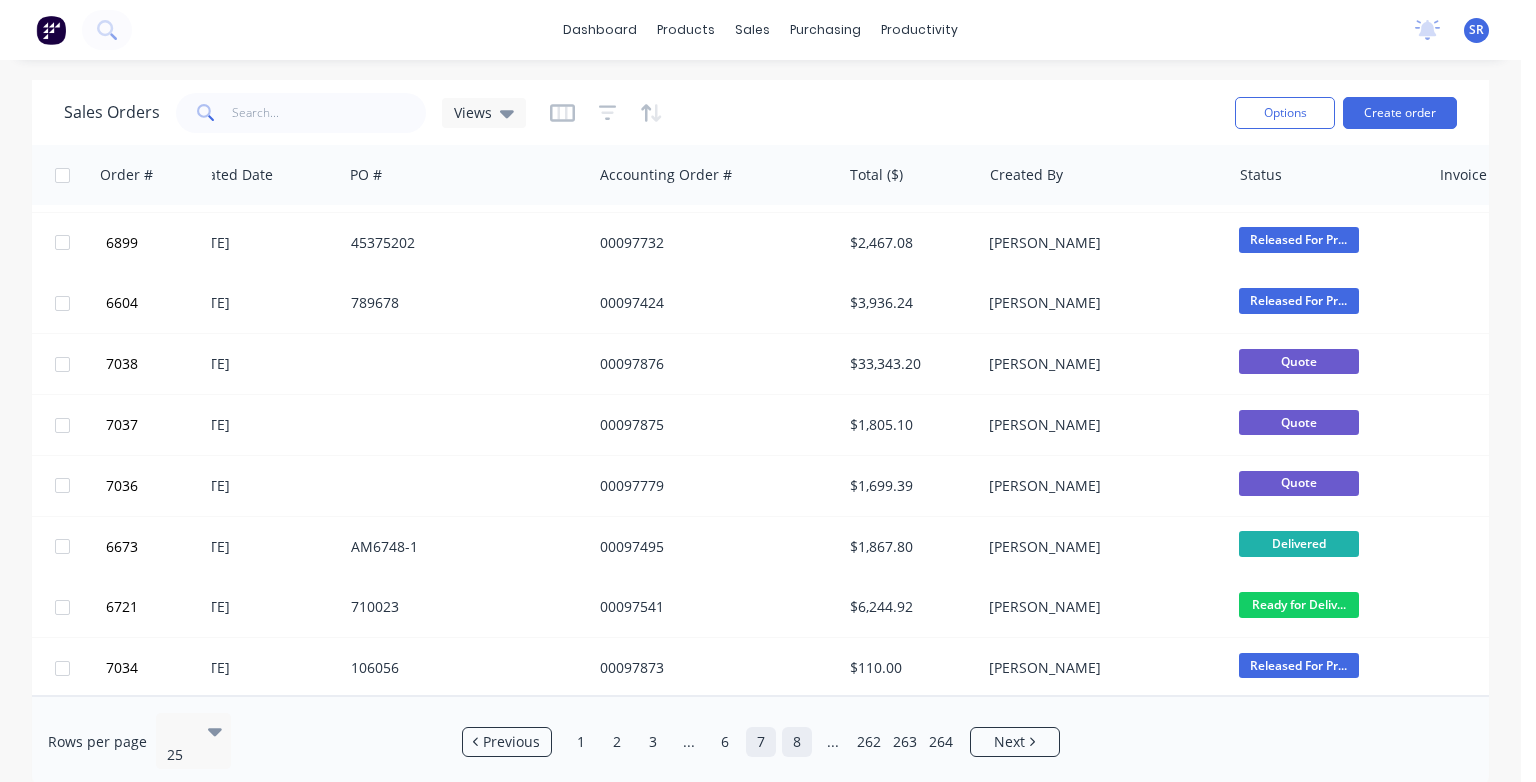 click on "8" at bounding box center [797, 742] 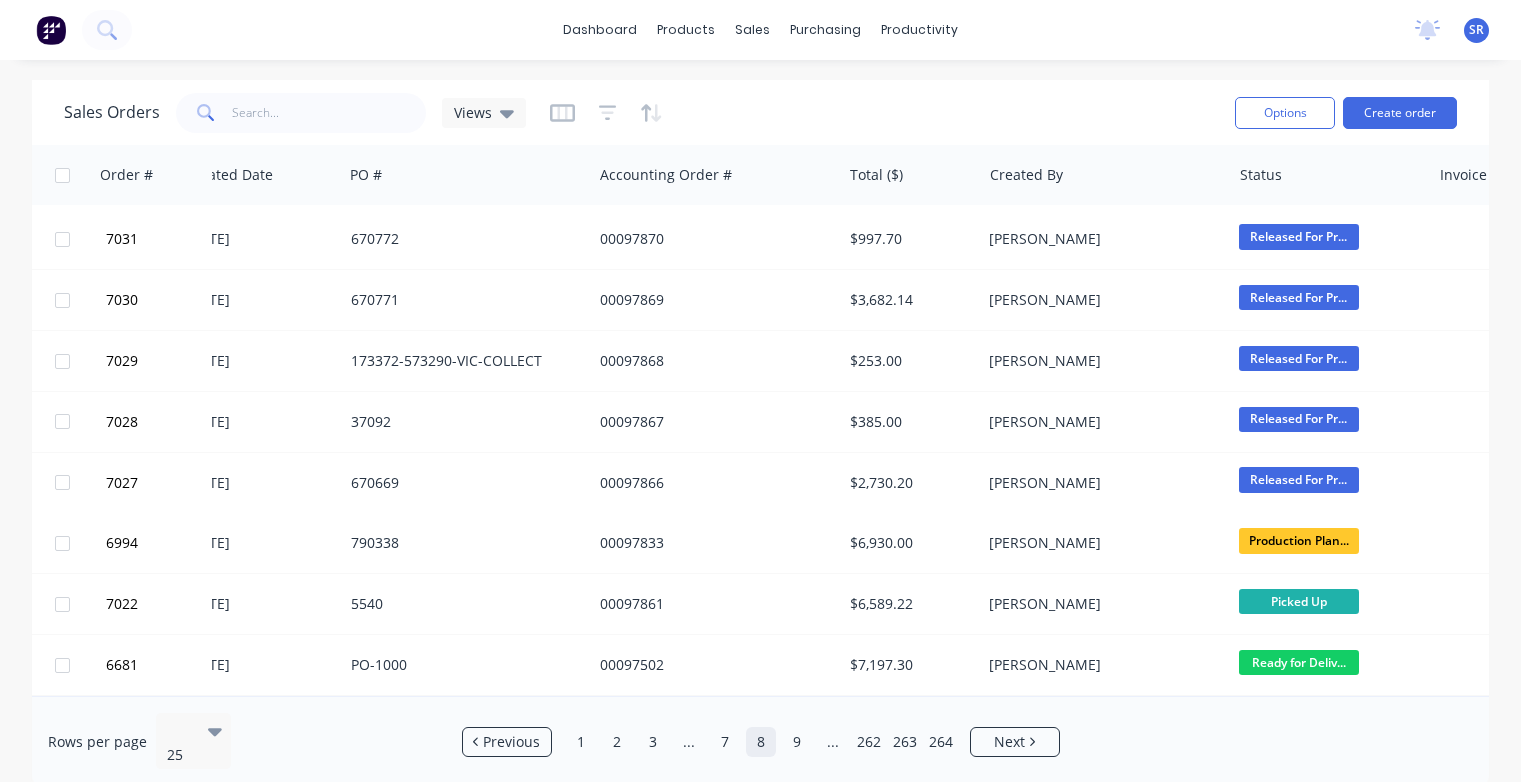 scroll, scrollTop: 1036, scrollLeft: 285, axis: both 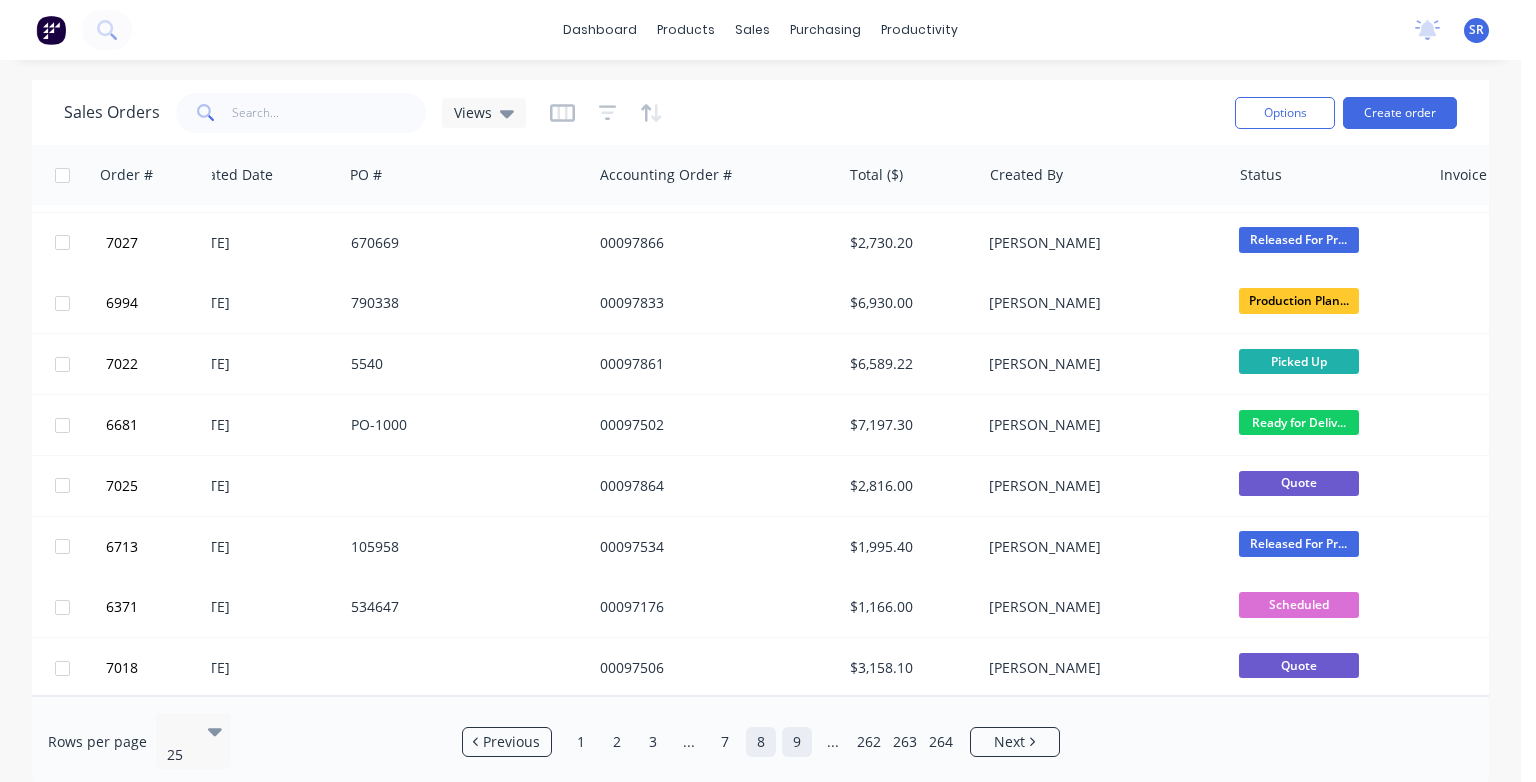 click on "9" at bounding box center [797, 742] 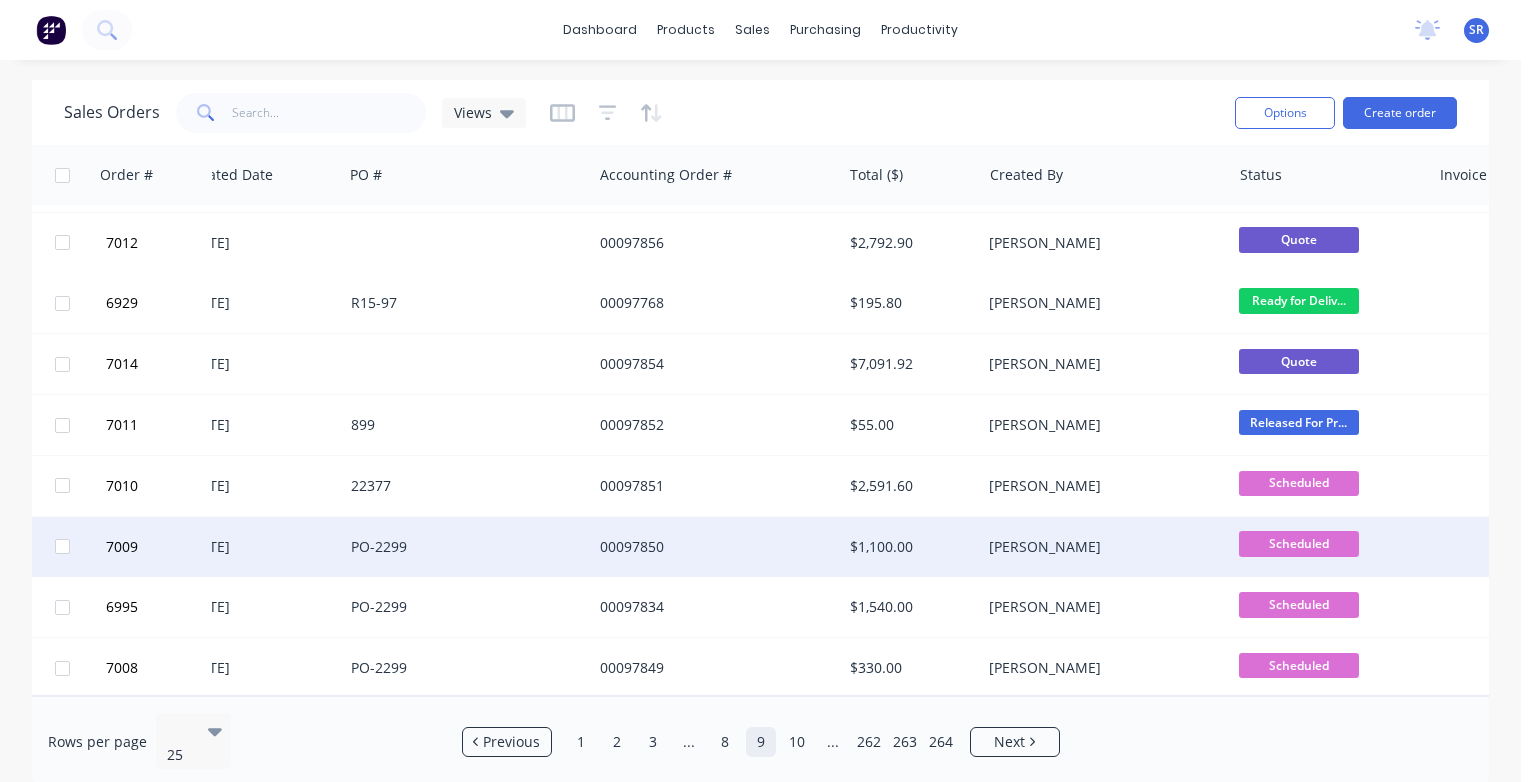 scroll, scrollTop: 1036, scrollLeft: 285, axis: both 